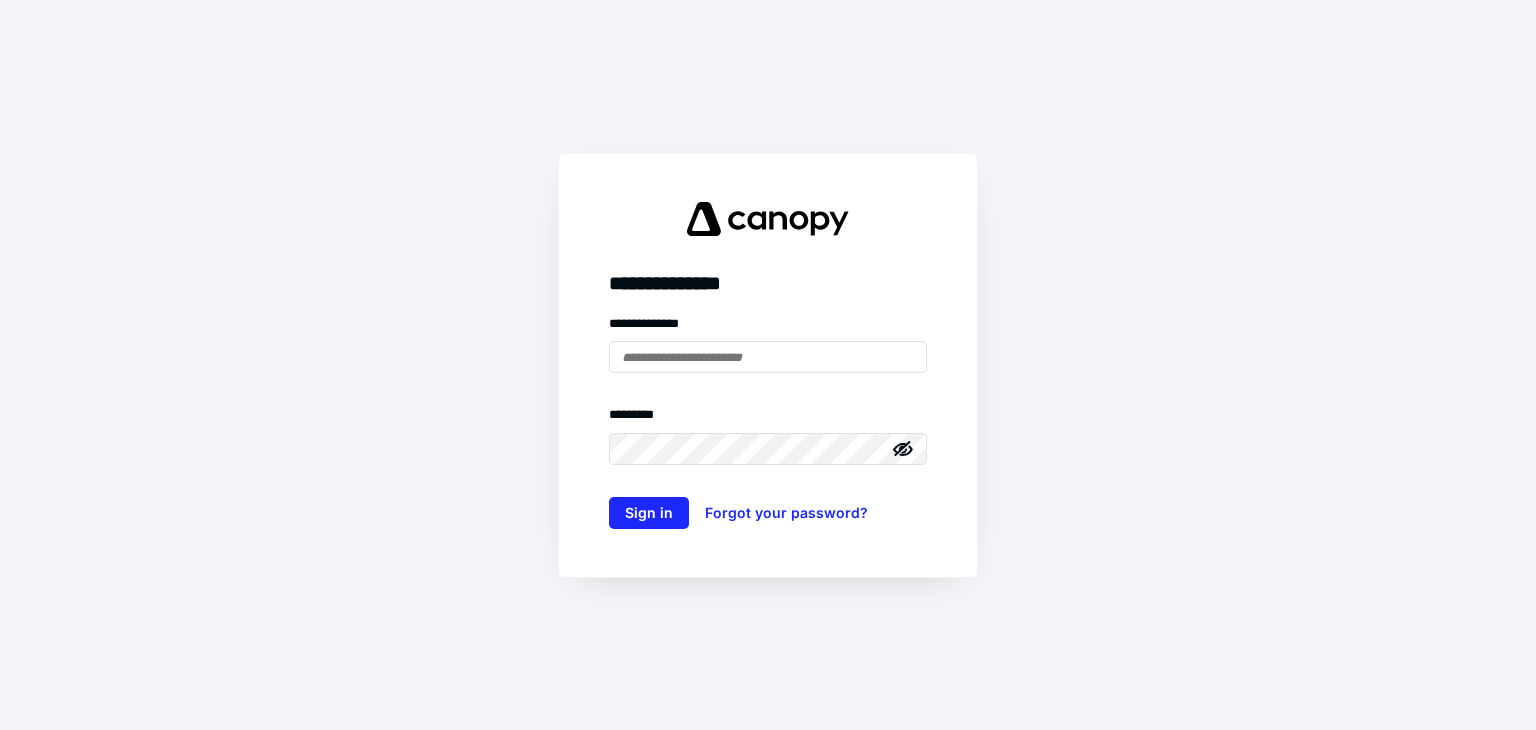 scroll, scrollTop: 0, scrollLeft: 0, axis: both 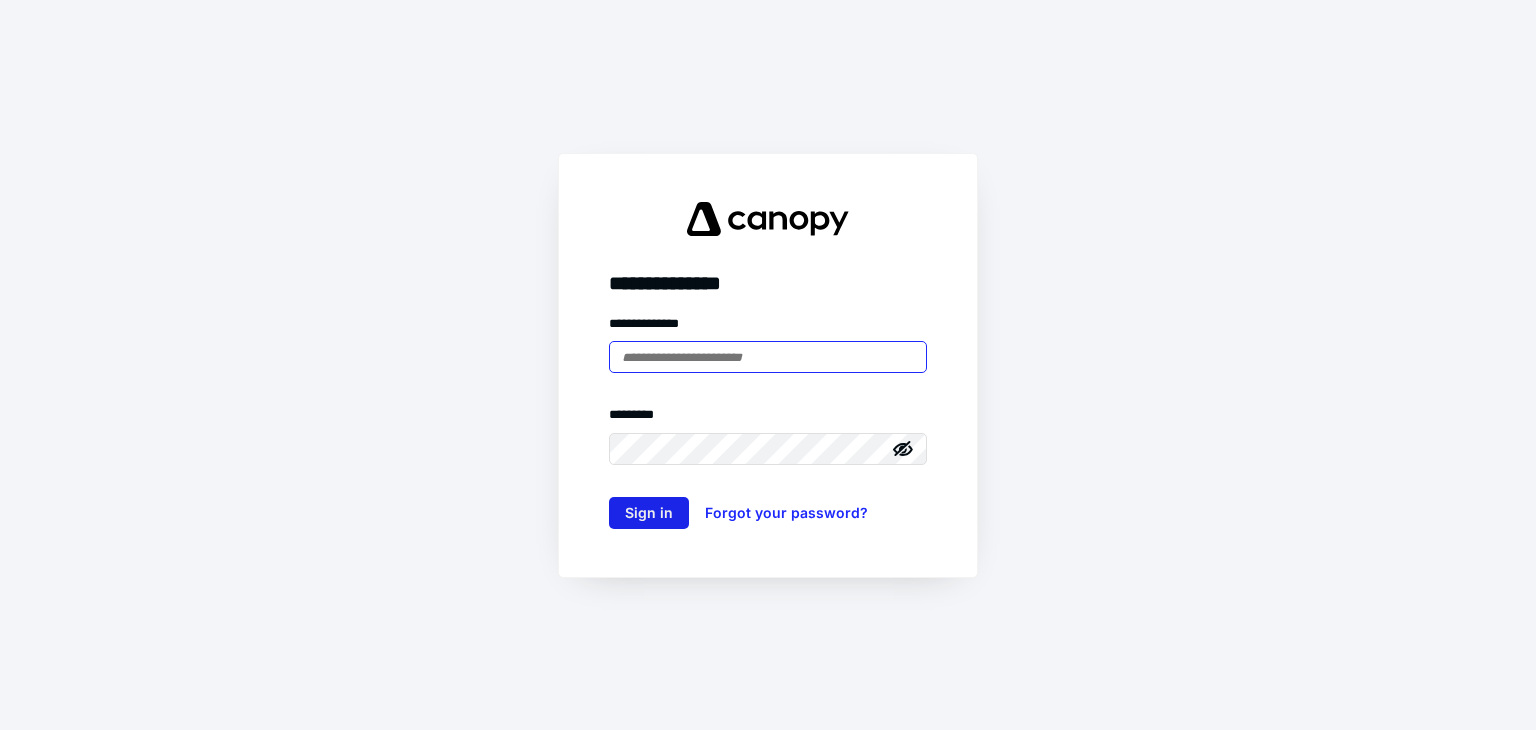 type on "**********" 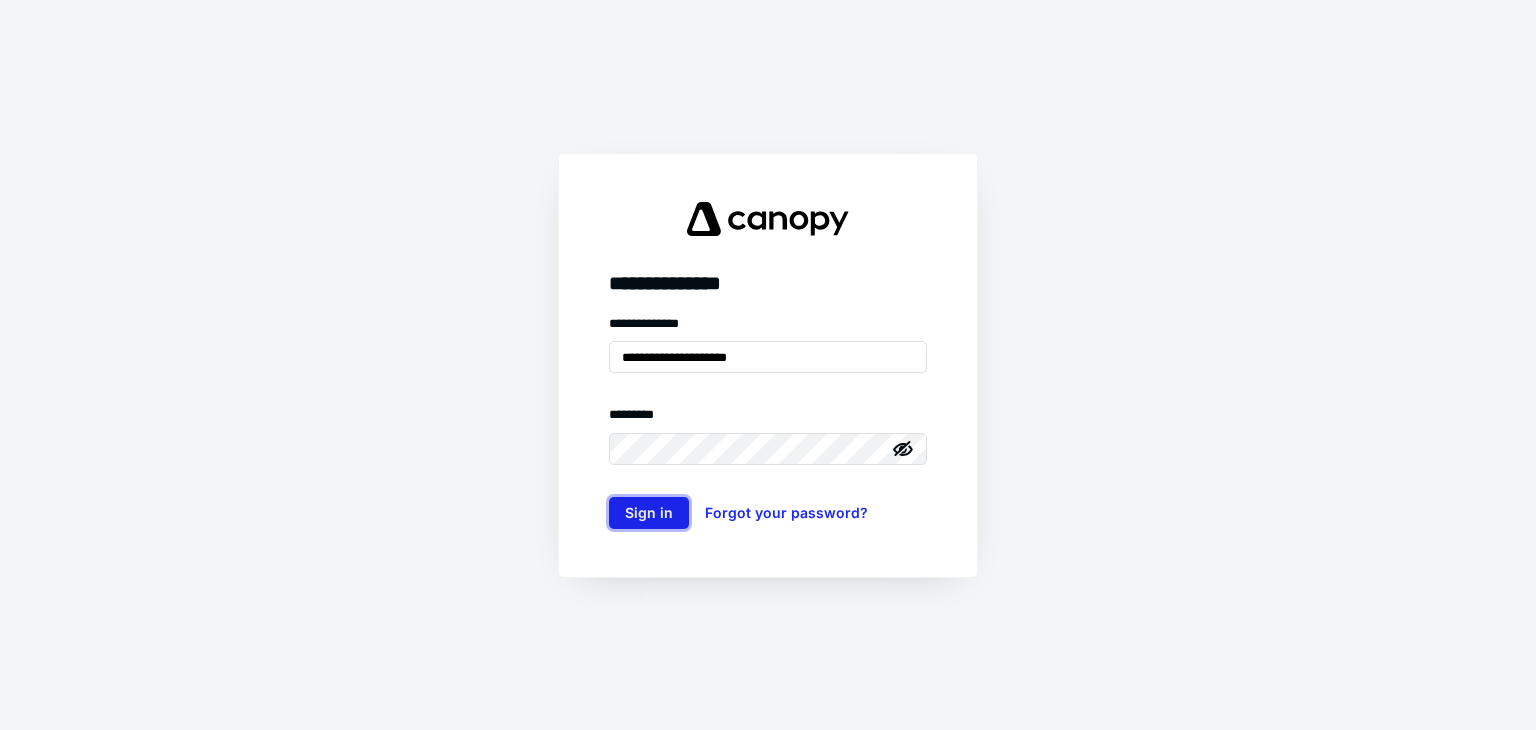 click on "Sign in" at bounding box center (649, 513) 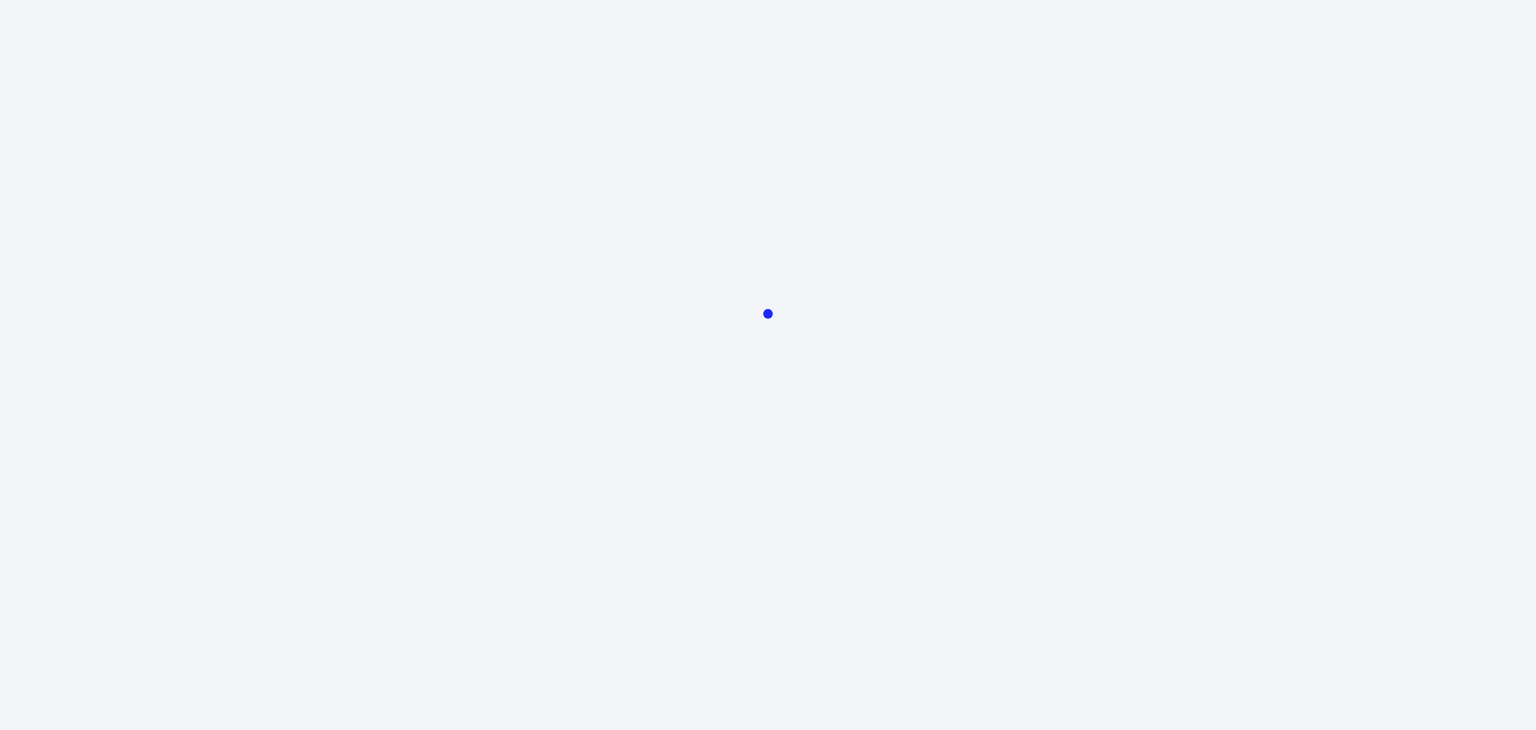 scroll, scrollTop: 0, scrollLeft: 0, axis: both 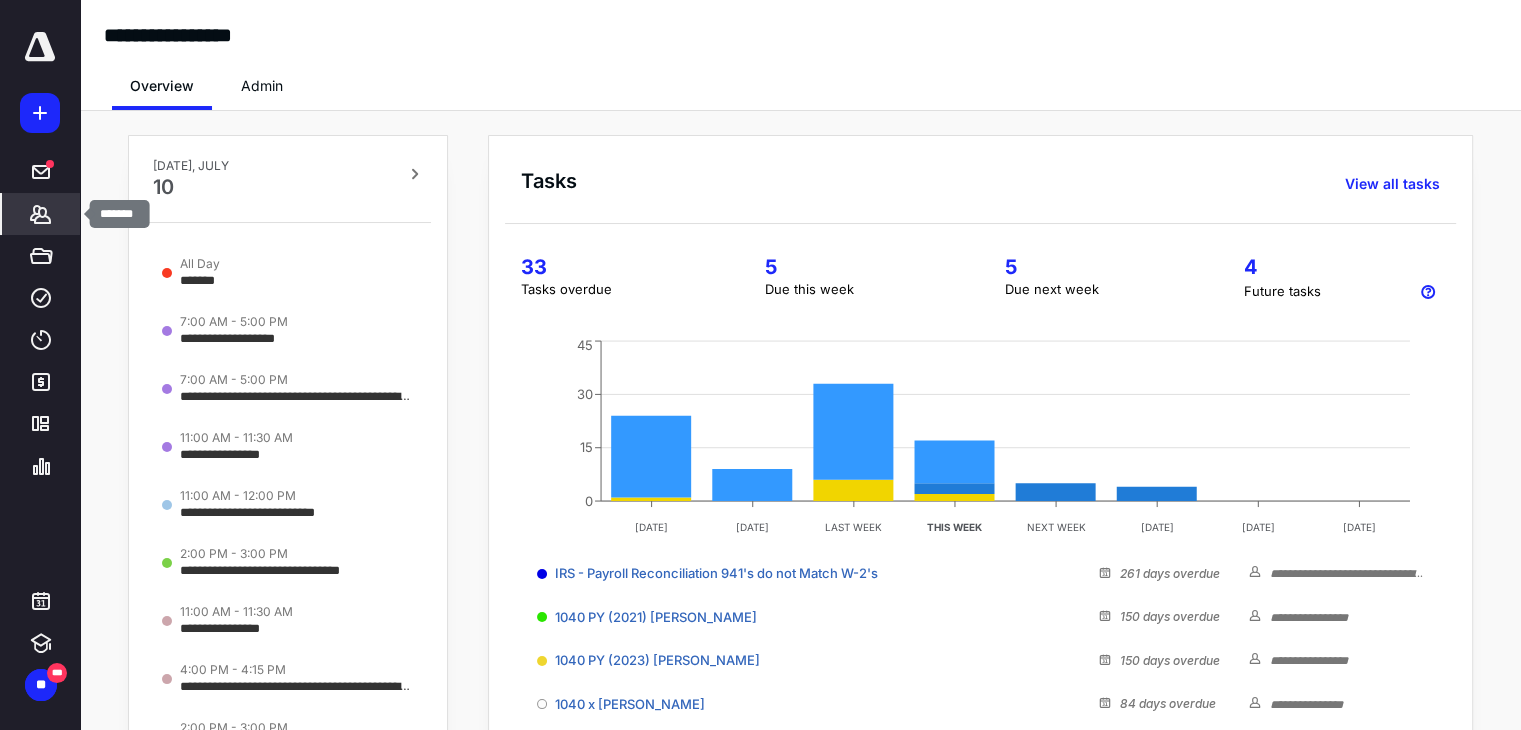 click 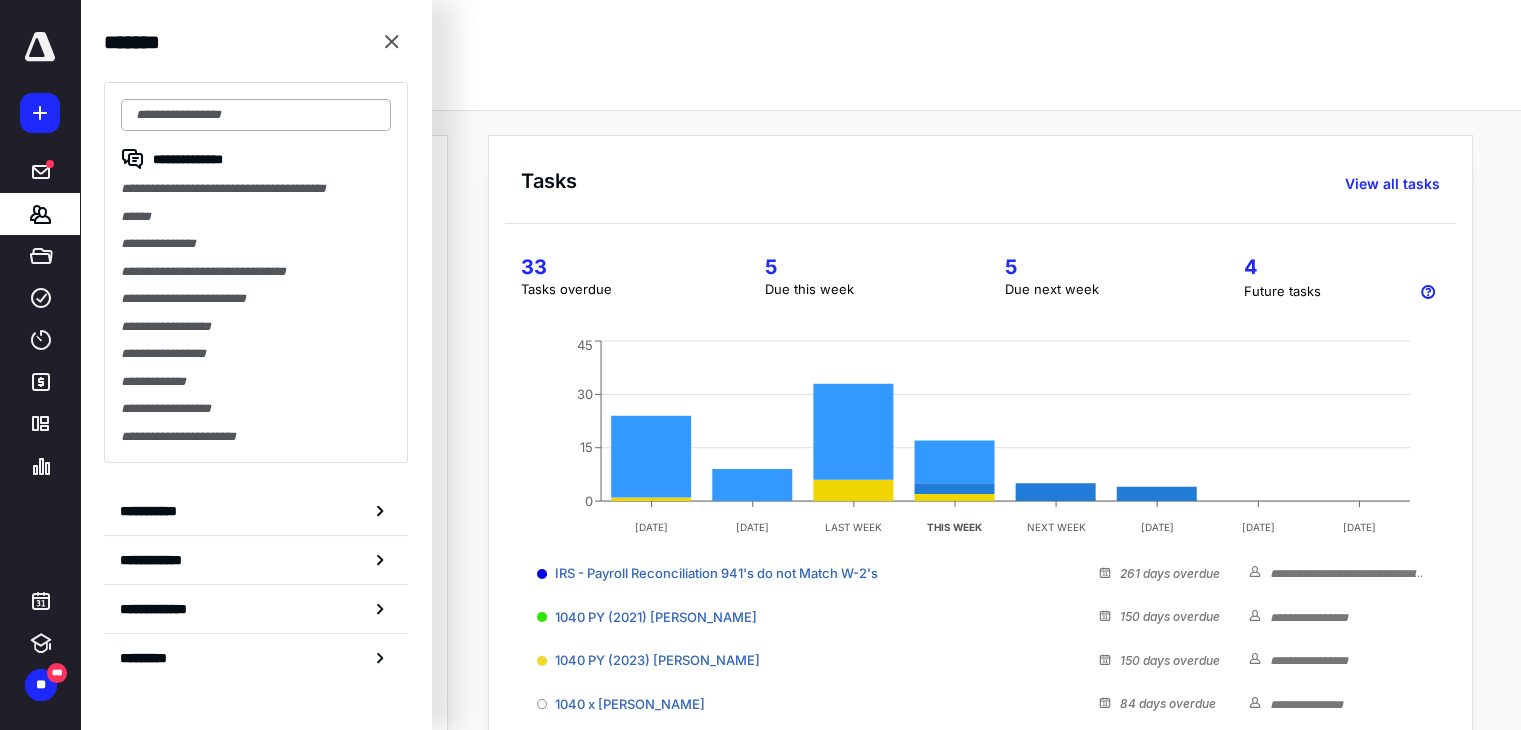 click at bounding box center [256, 115] 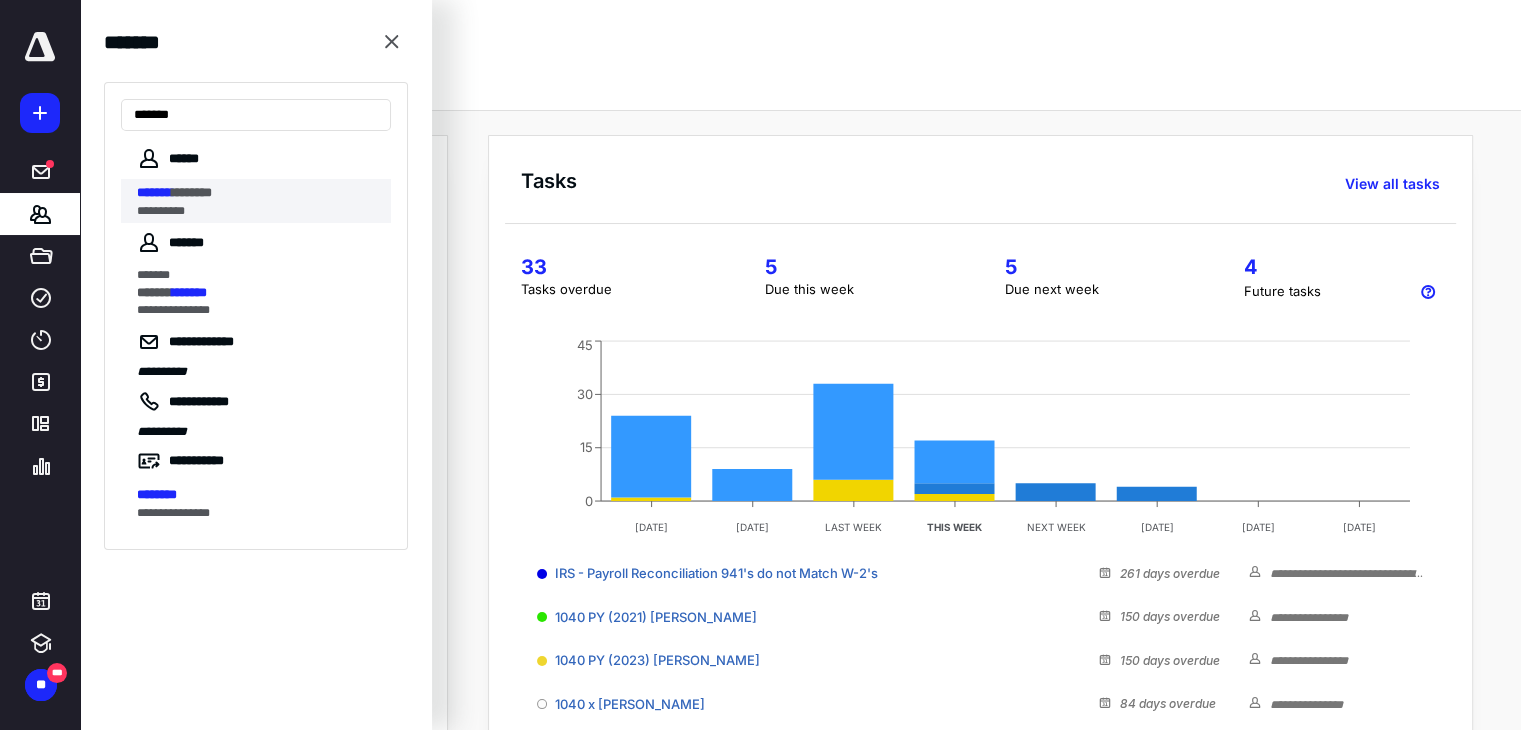 type on "*******" 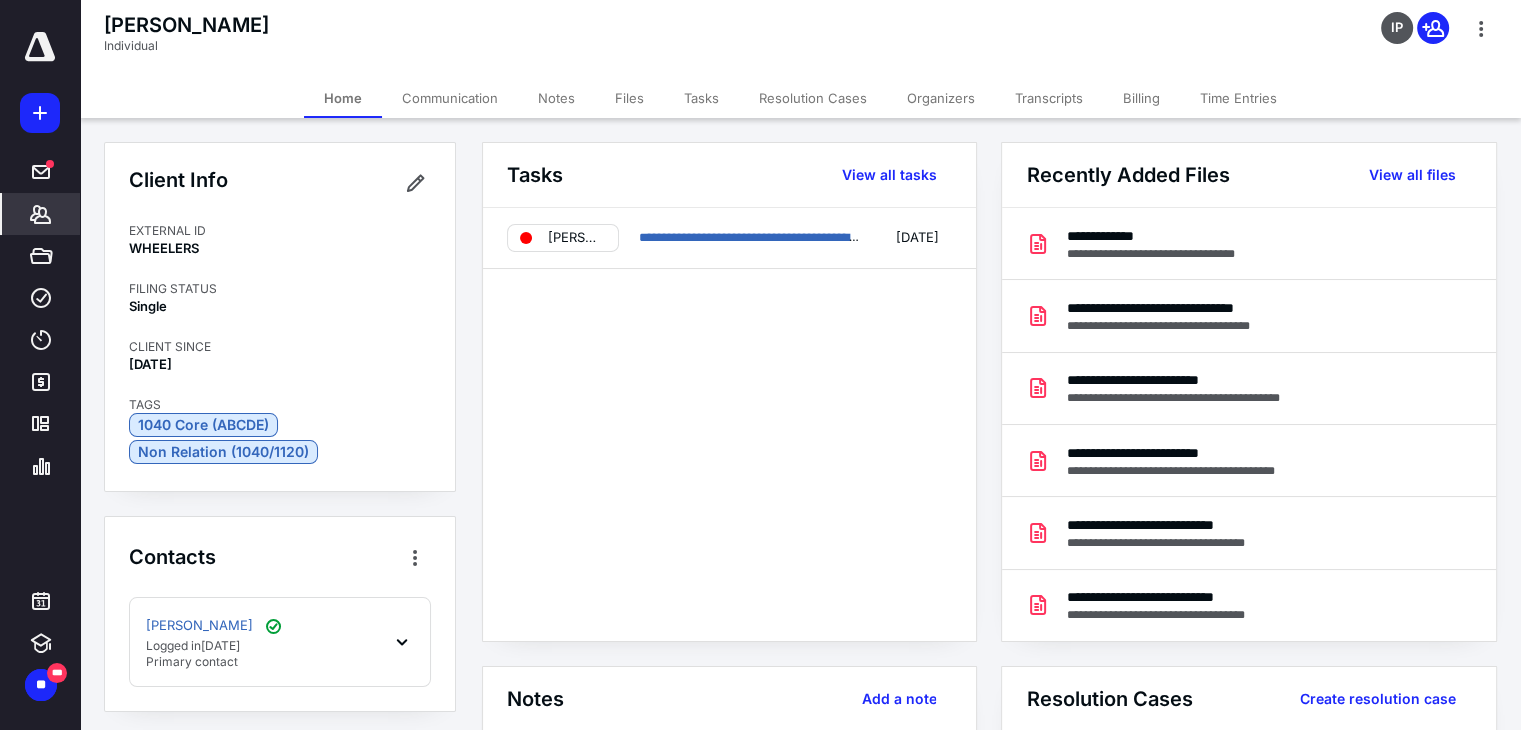 click on "Files" at bounding box center [629, 98] 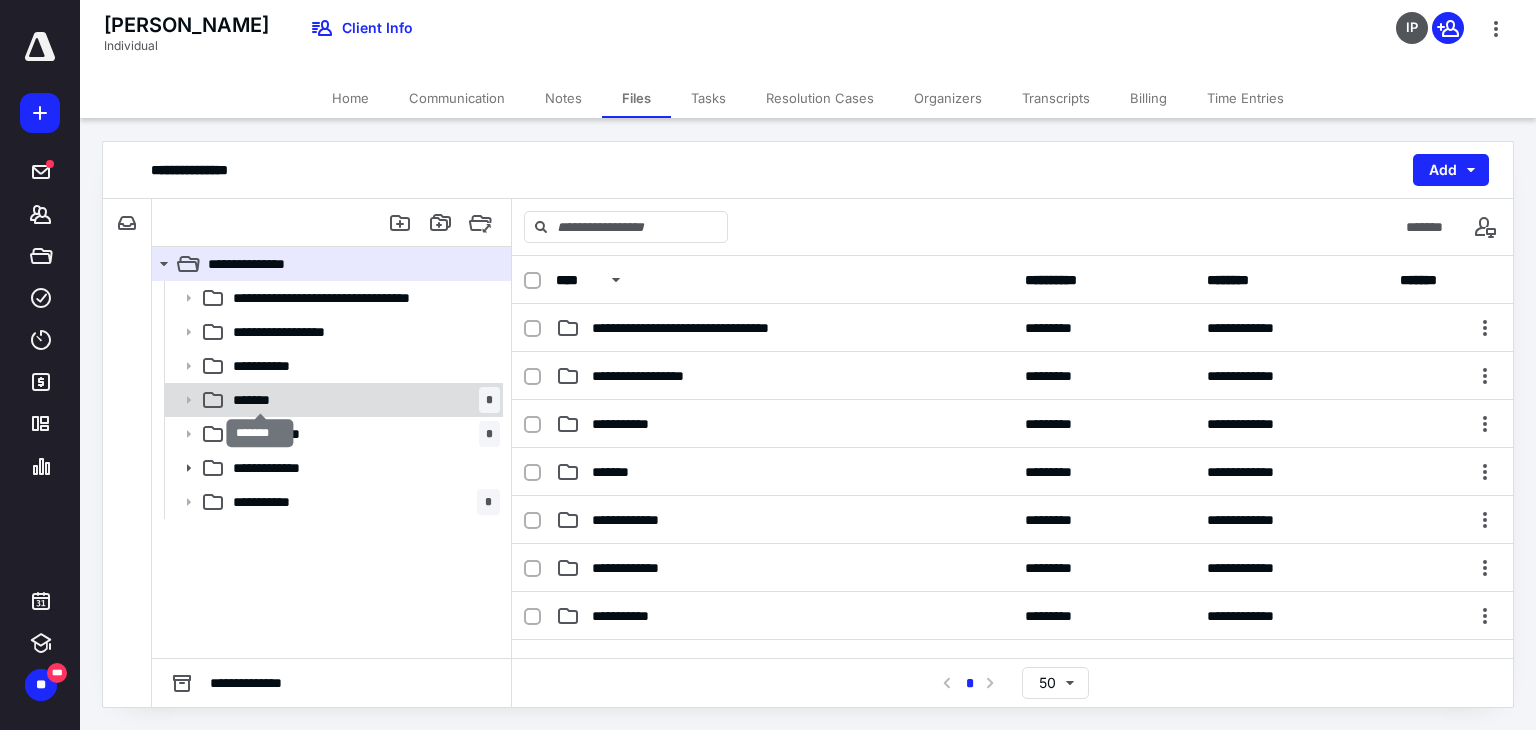 click on "*******" at bounding box center [260, 400] 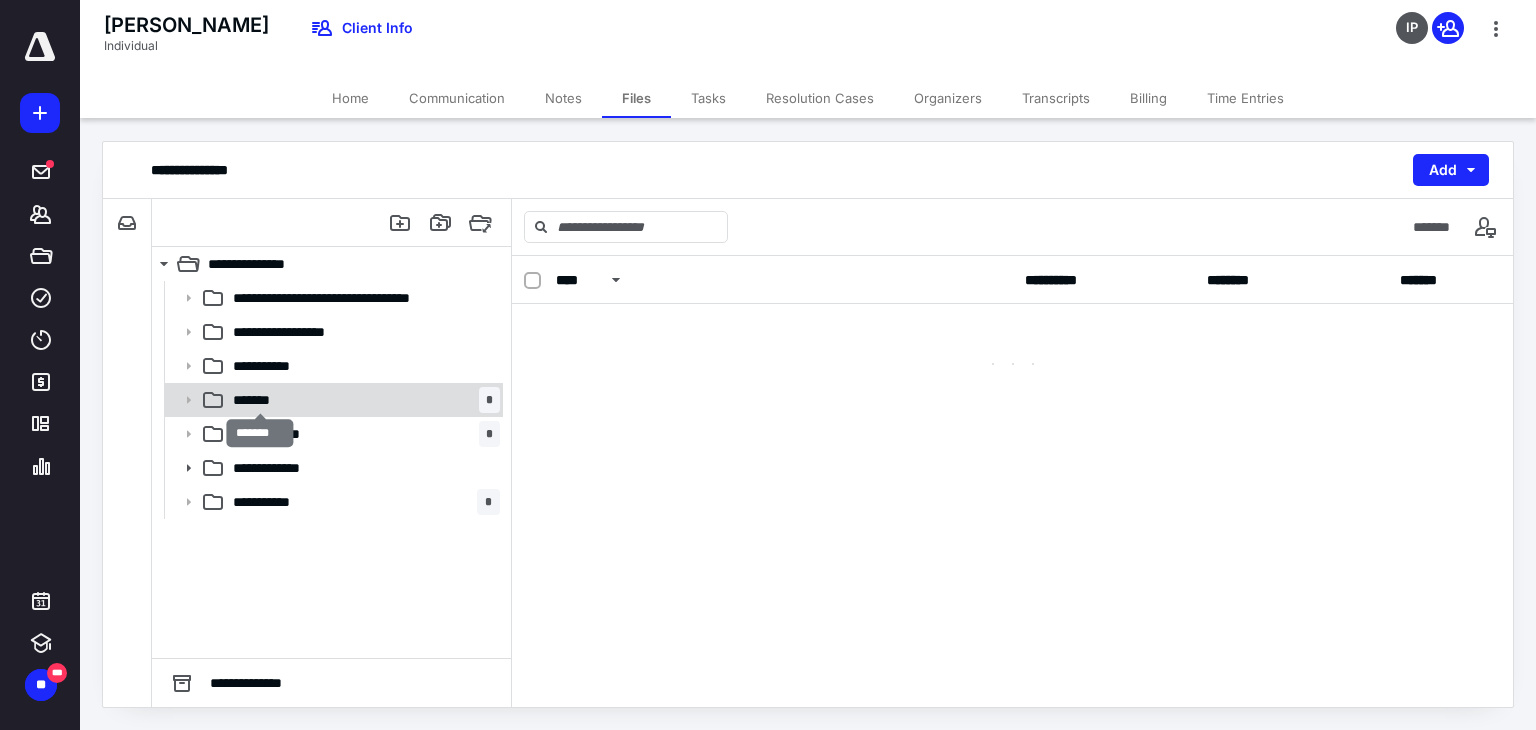 click on "*******" at bounding box center [260, 400] 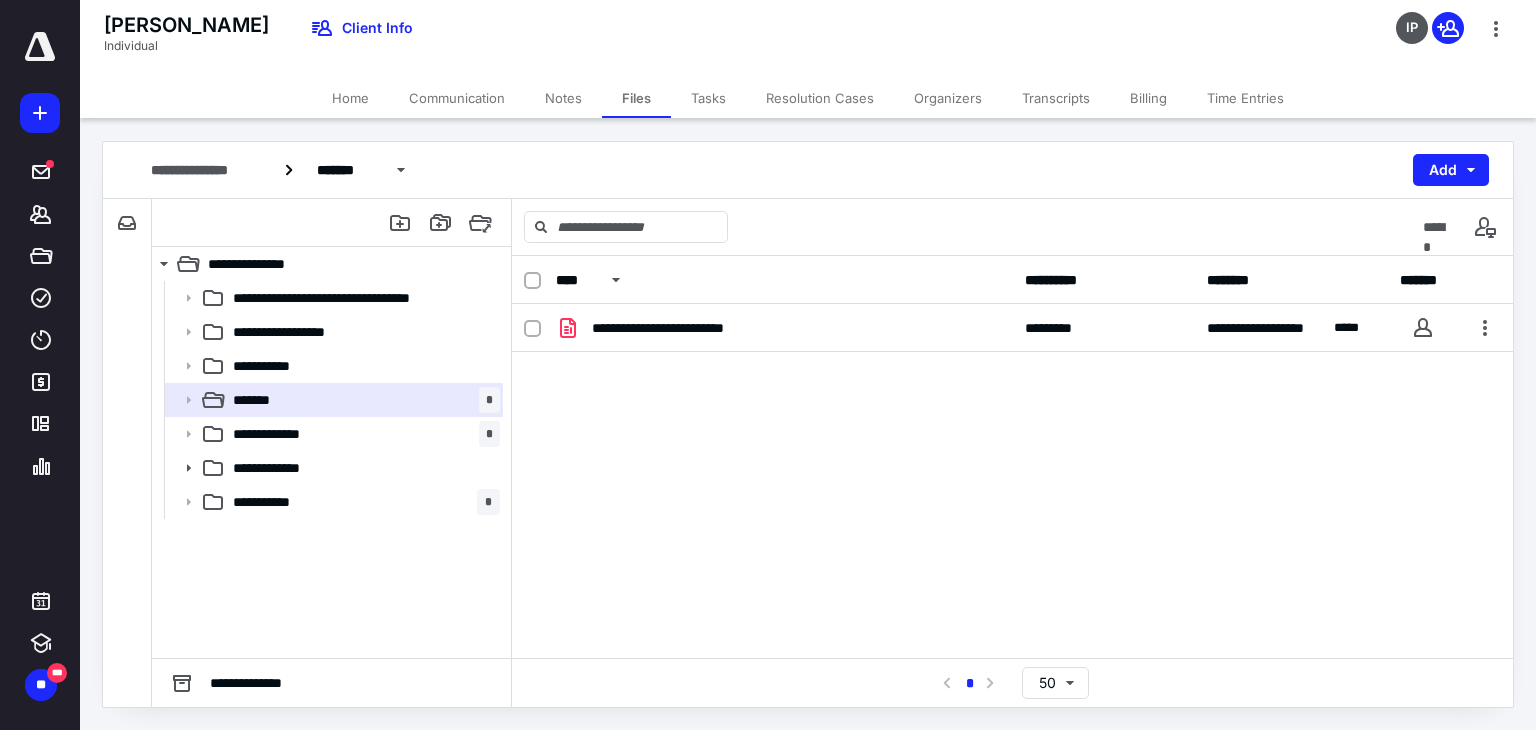 click on "Transcripts" at bounding box center (1056, 98) 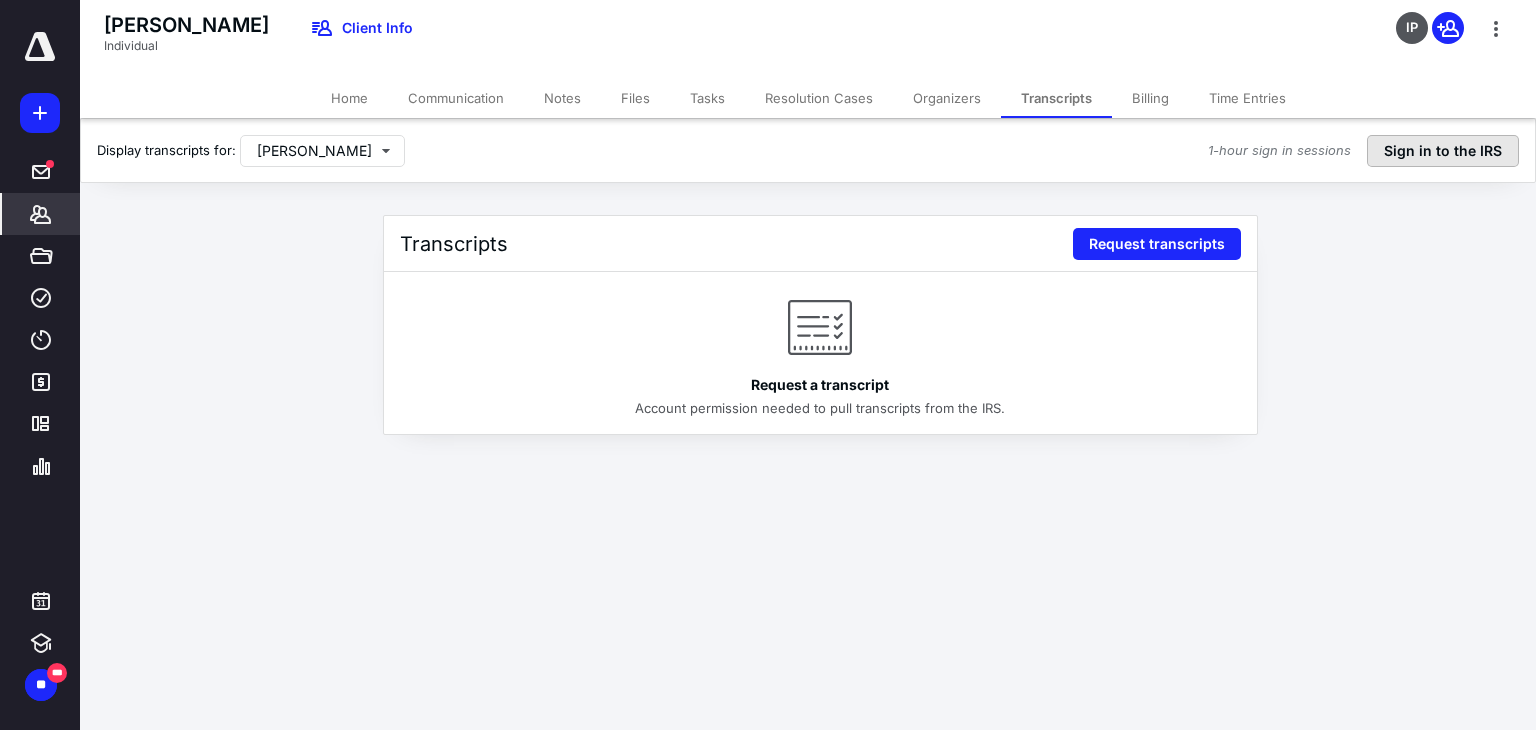 click on "Sign in to the IRS" at bounding box center [1443, 151] 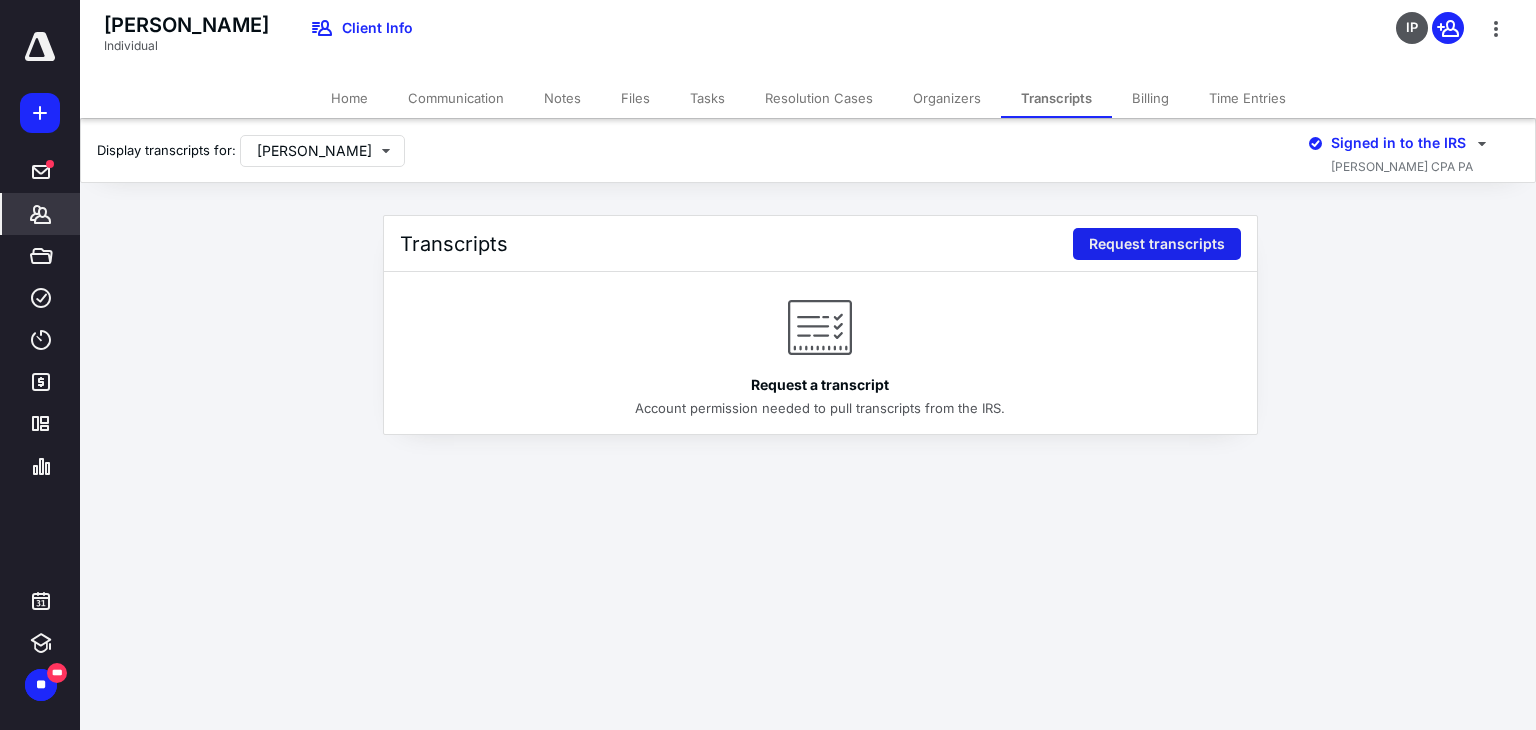 click on "Request transcripts" at bounding box center (1157, 244) 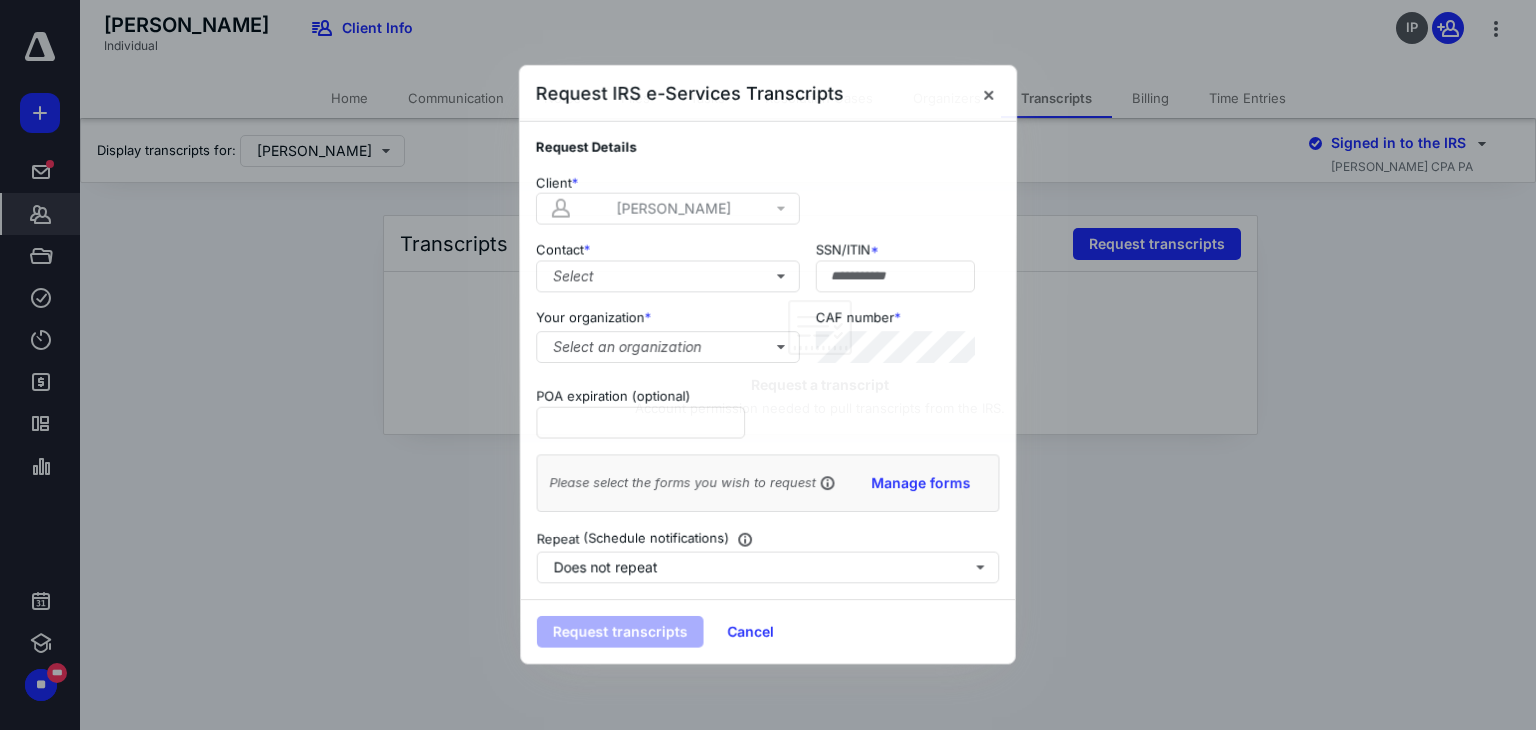type on "**********" 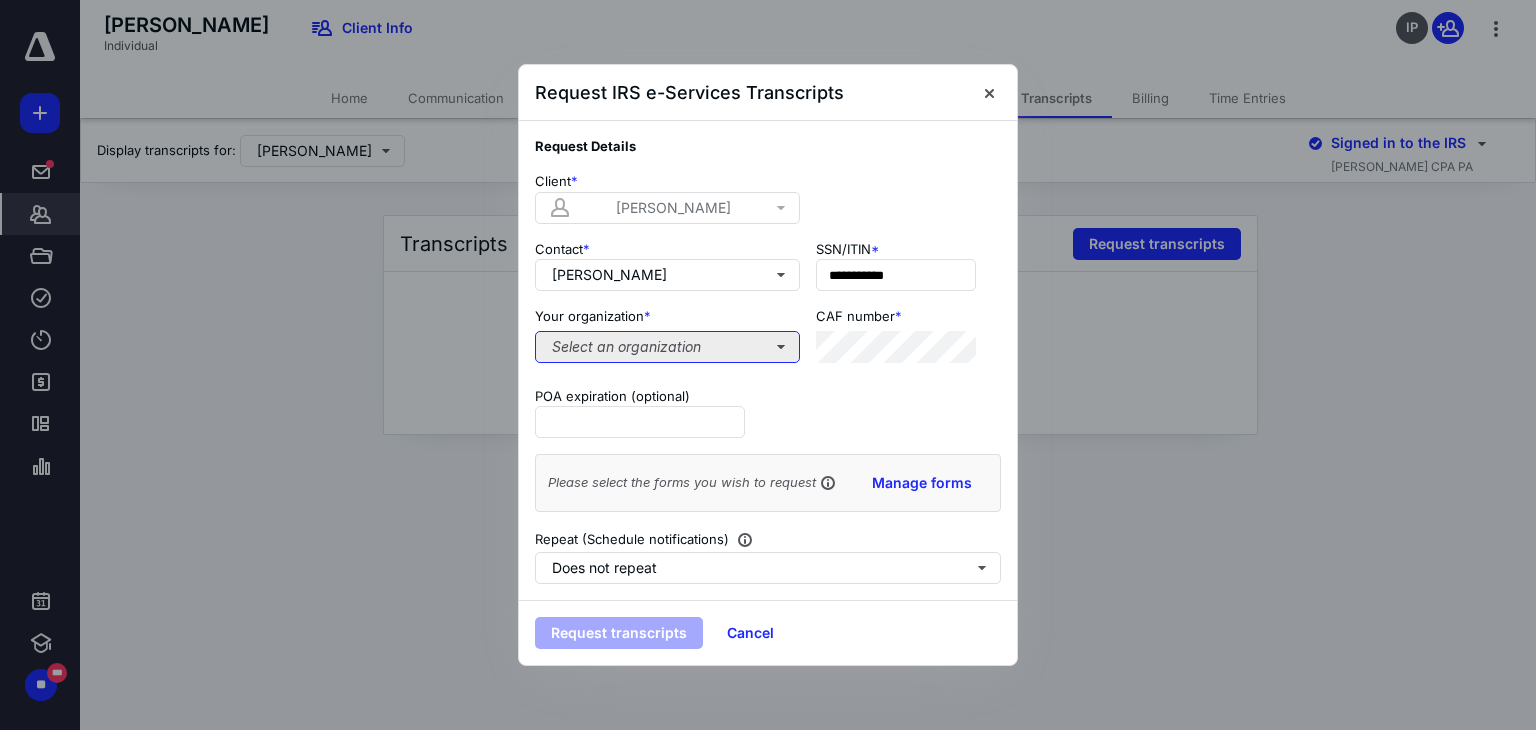 click on "Select an organization" at bounding box center [667, 347] 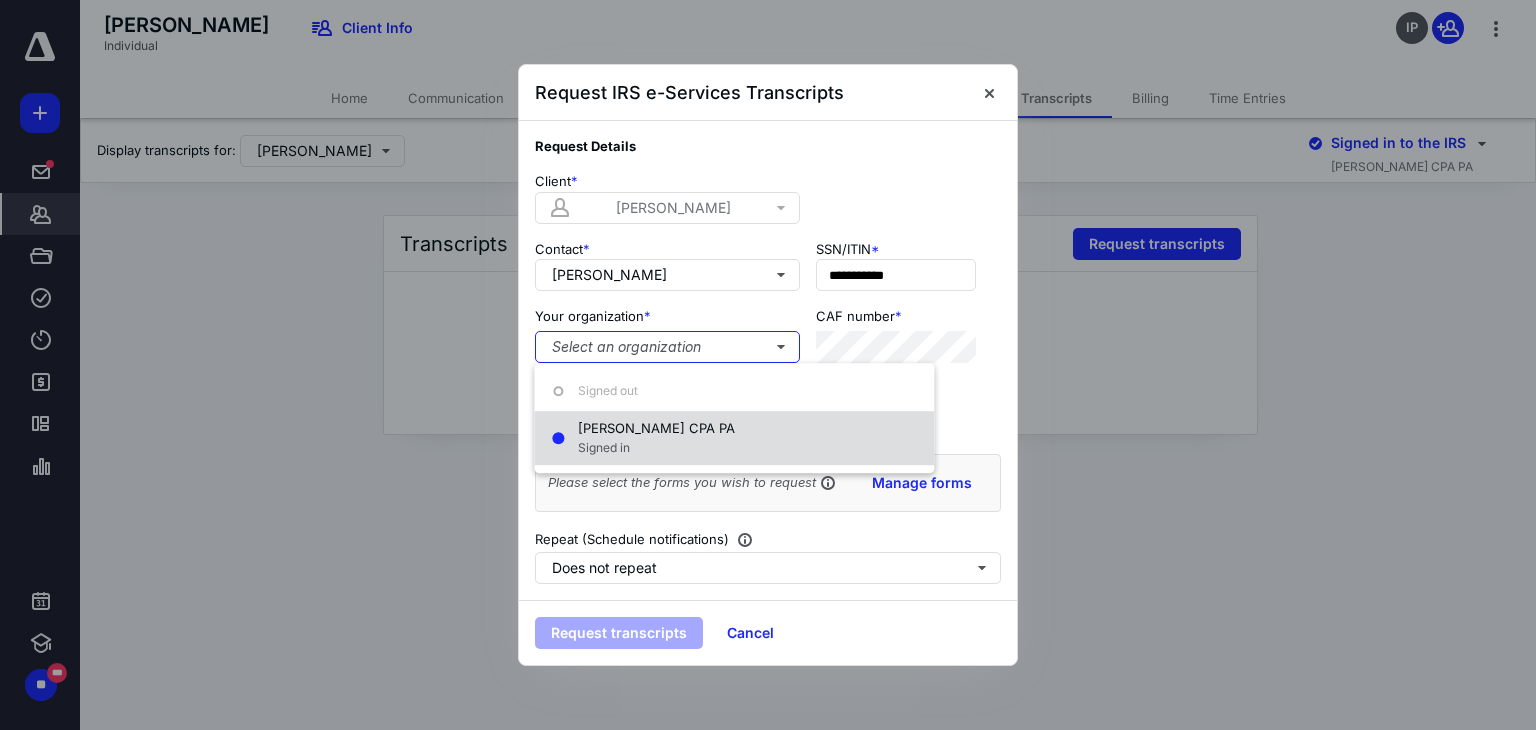 click on "[PERSON_NAME] CPA PA" at bounding box center [656, 428] 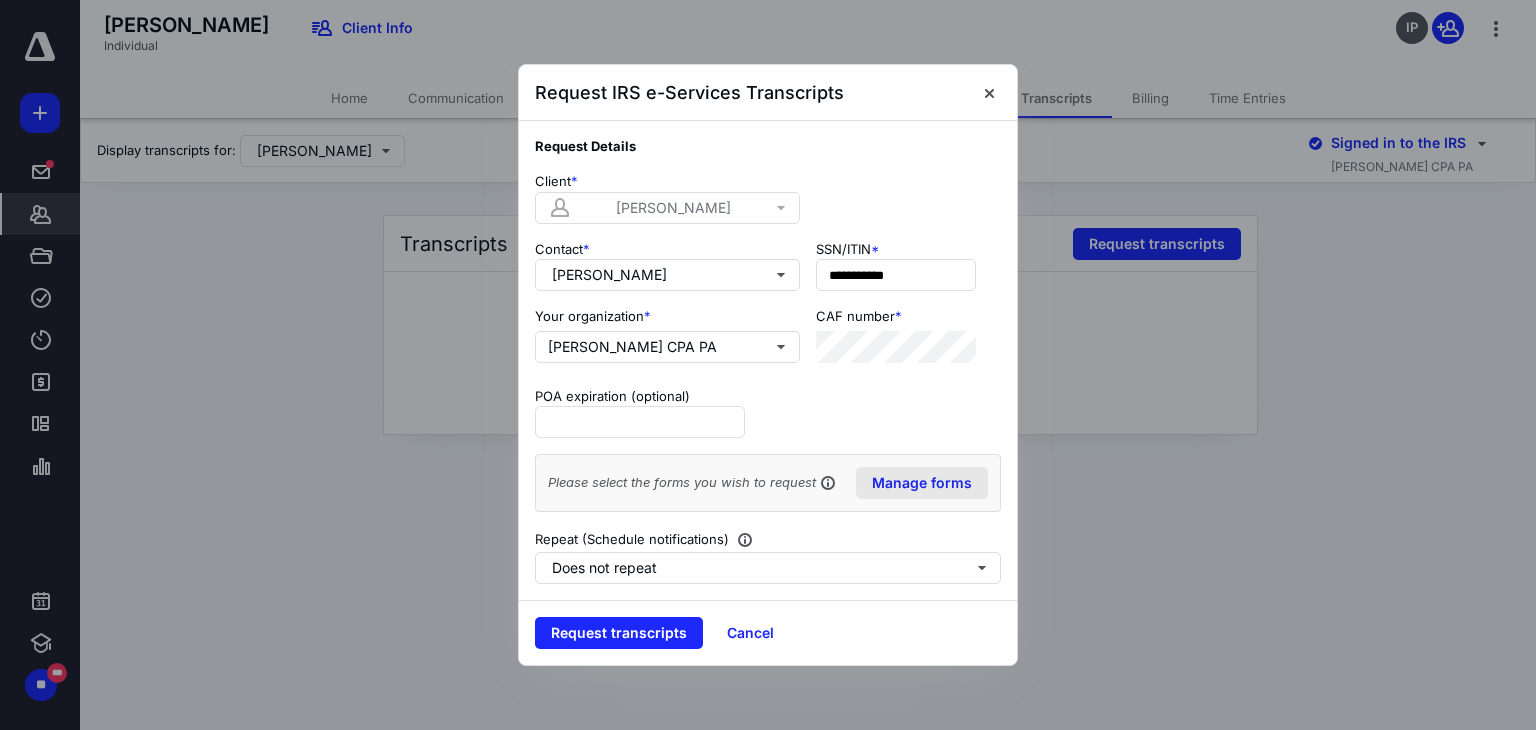 click on "Manage forms" at bounding box center (922, 483) 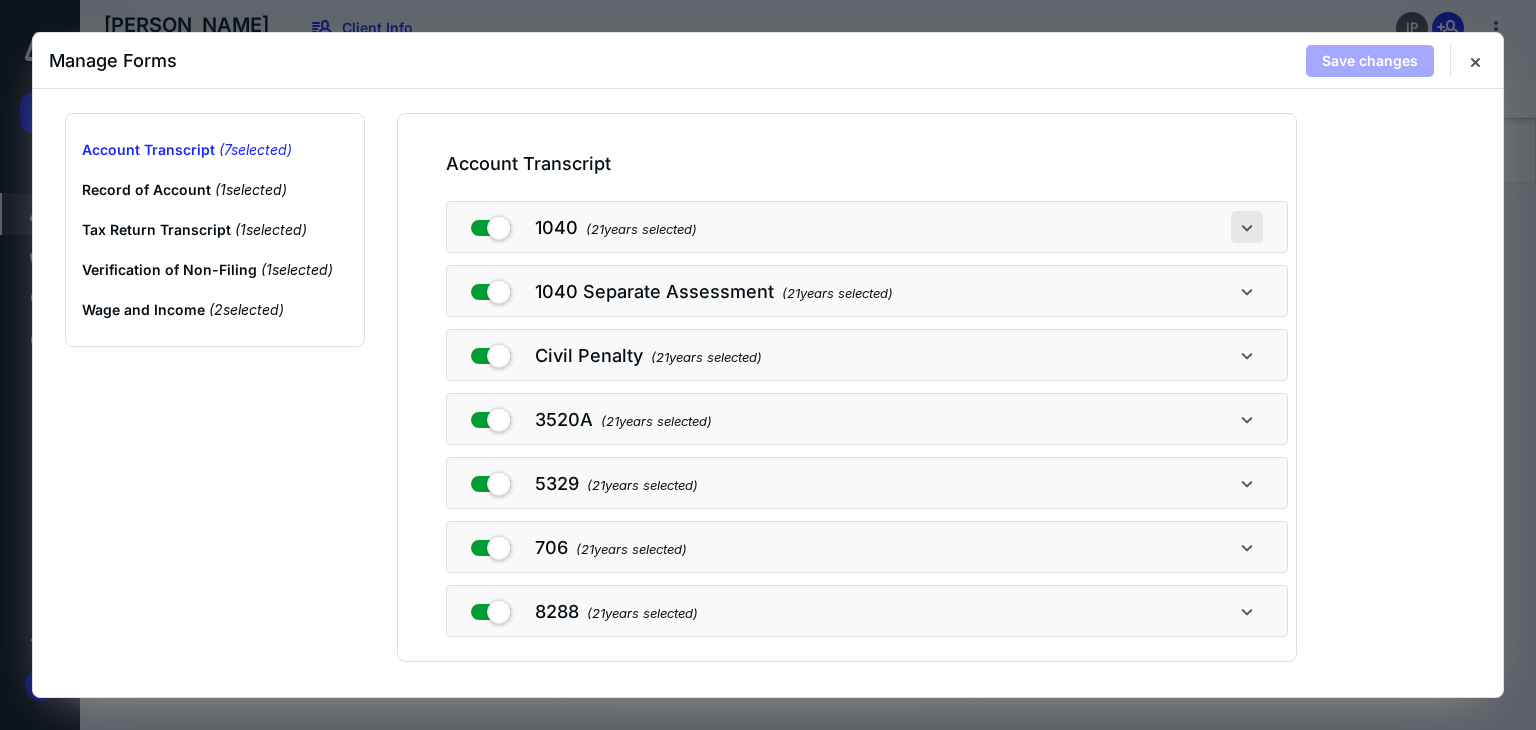 click at bounding box center [1247, 227] 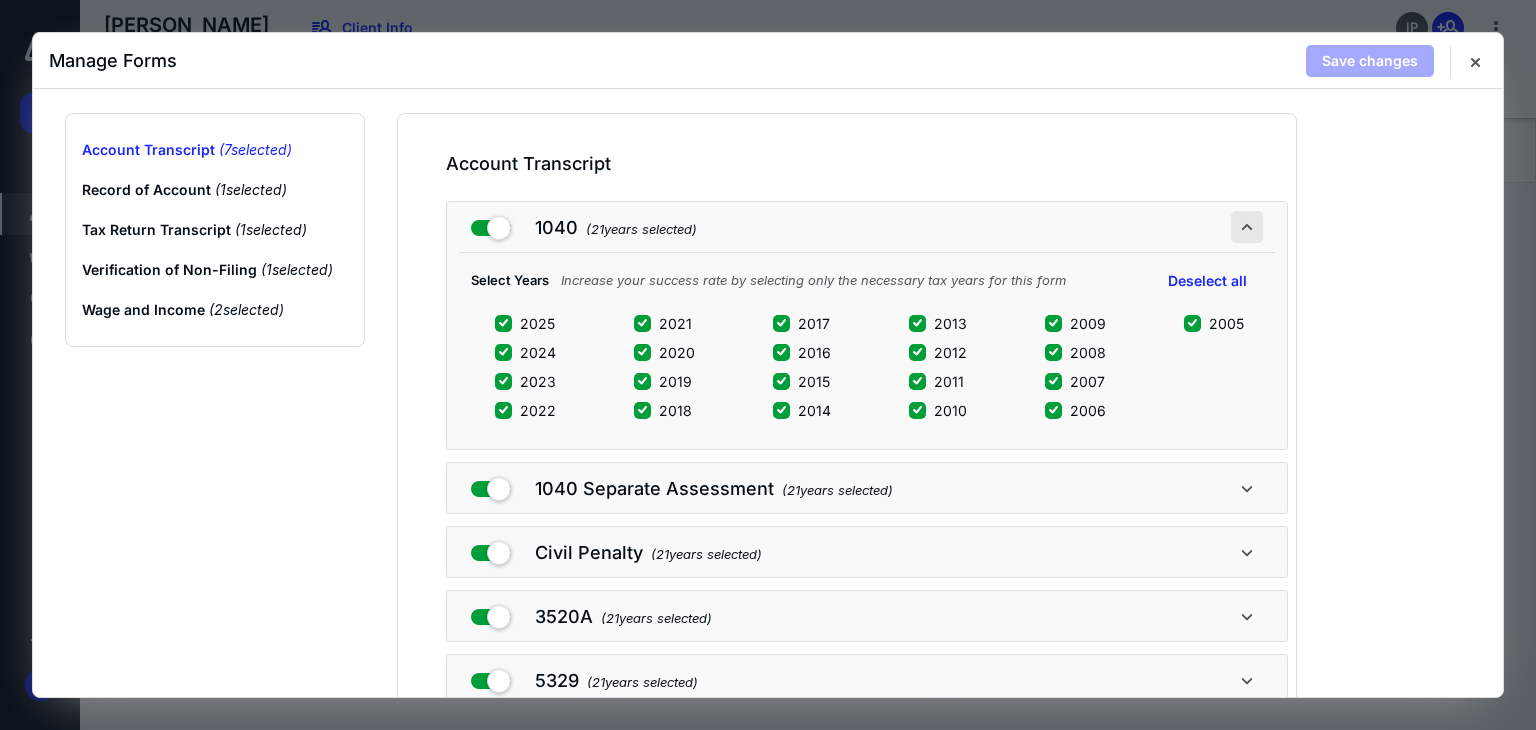 click at bounding box center [1247, 227] 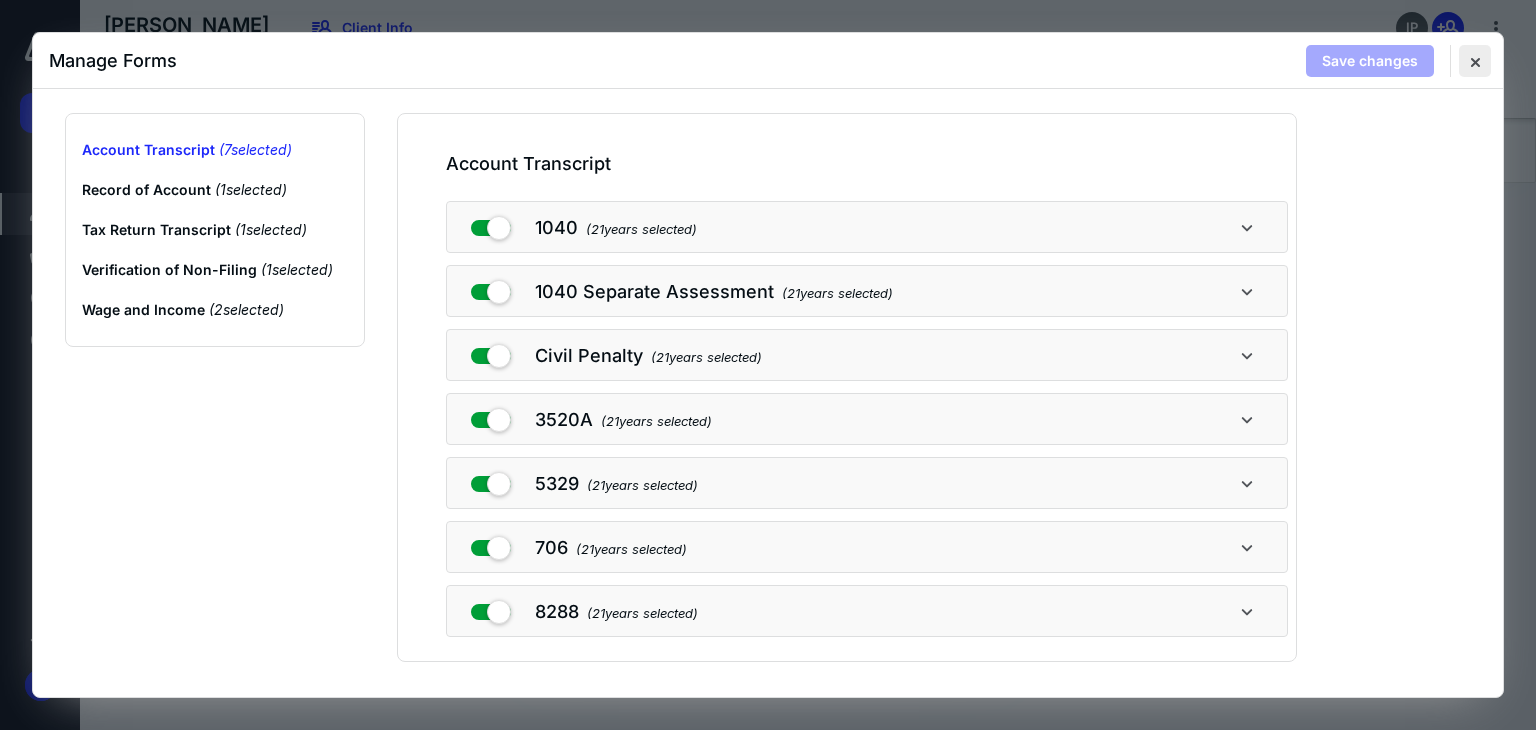 click at bounding box center [1475, 61] 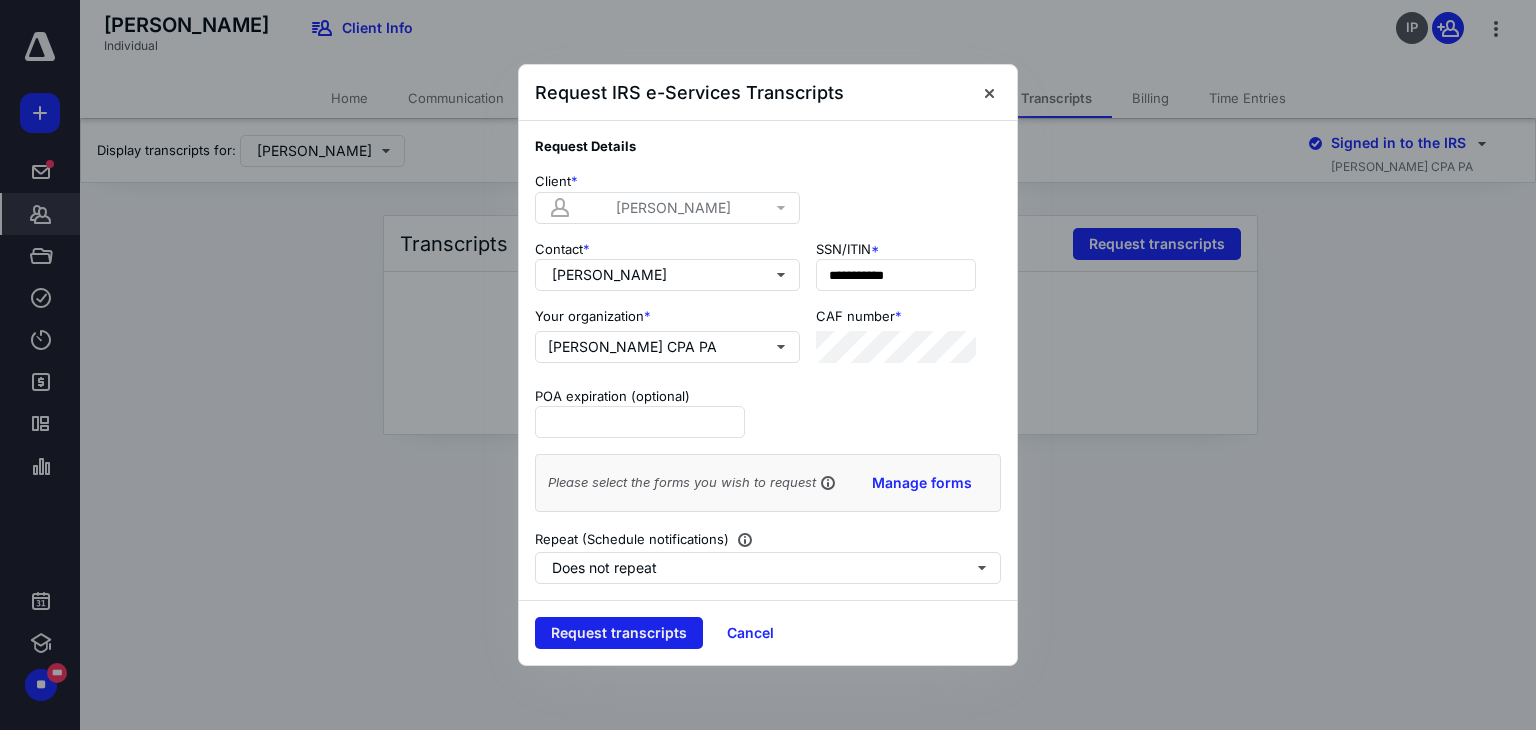 click on "Request transcripts" at bounding box center (619, 633) 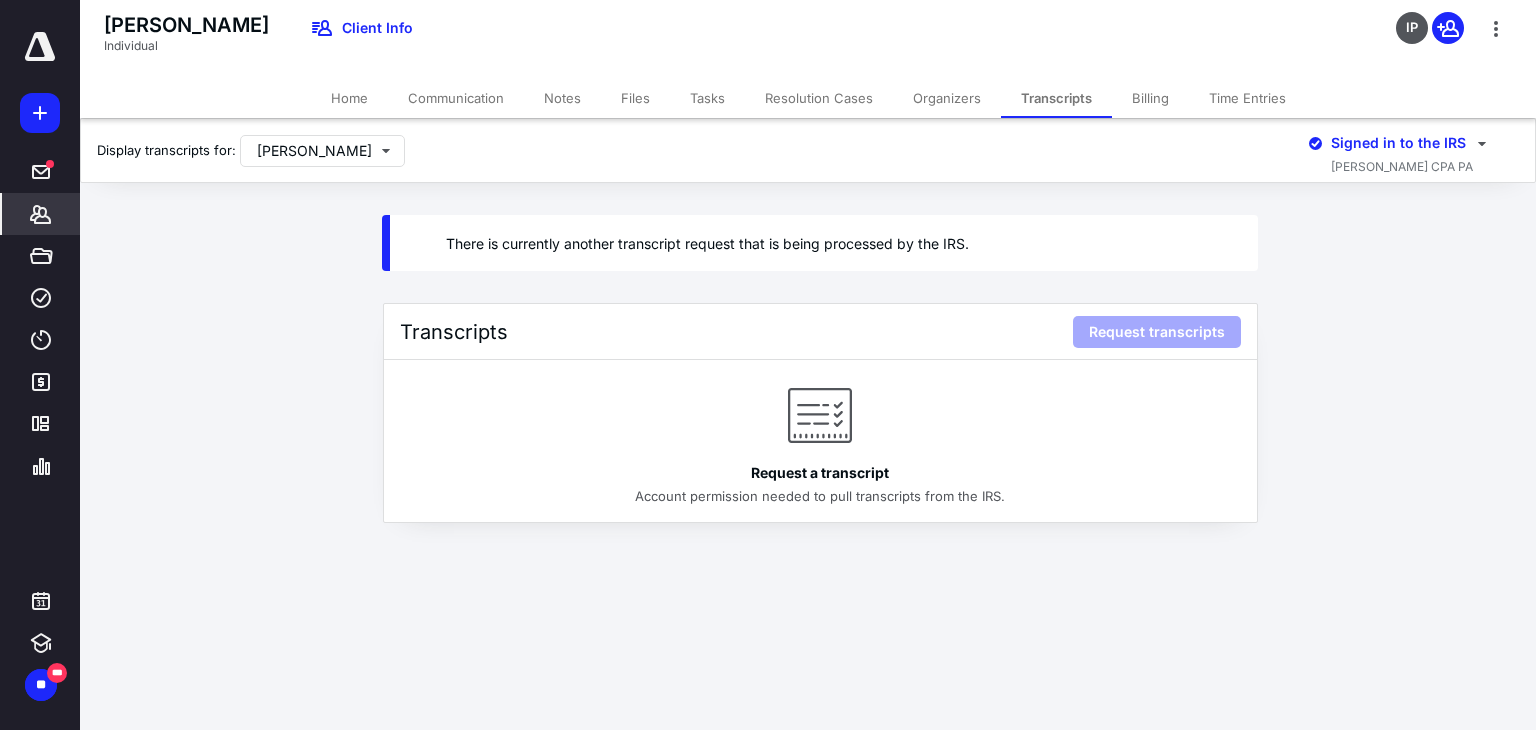 click on "Files" at bounding box center (635, 98) 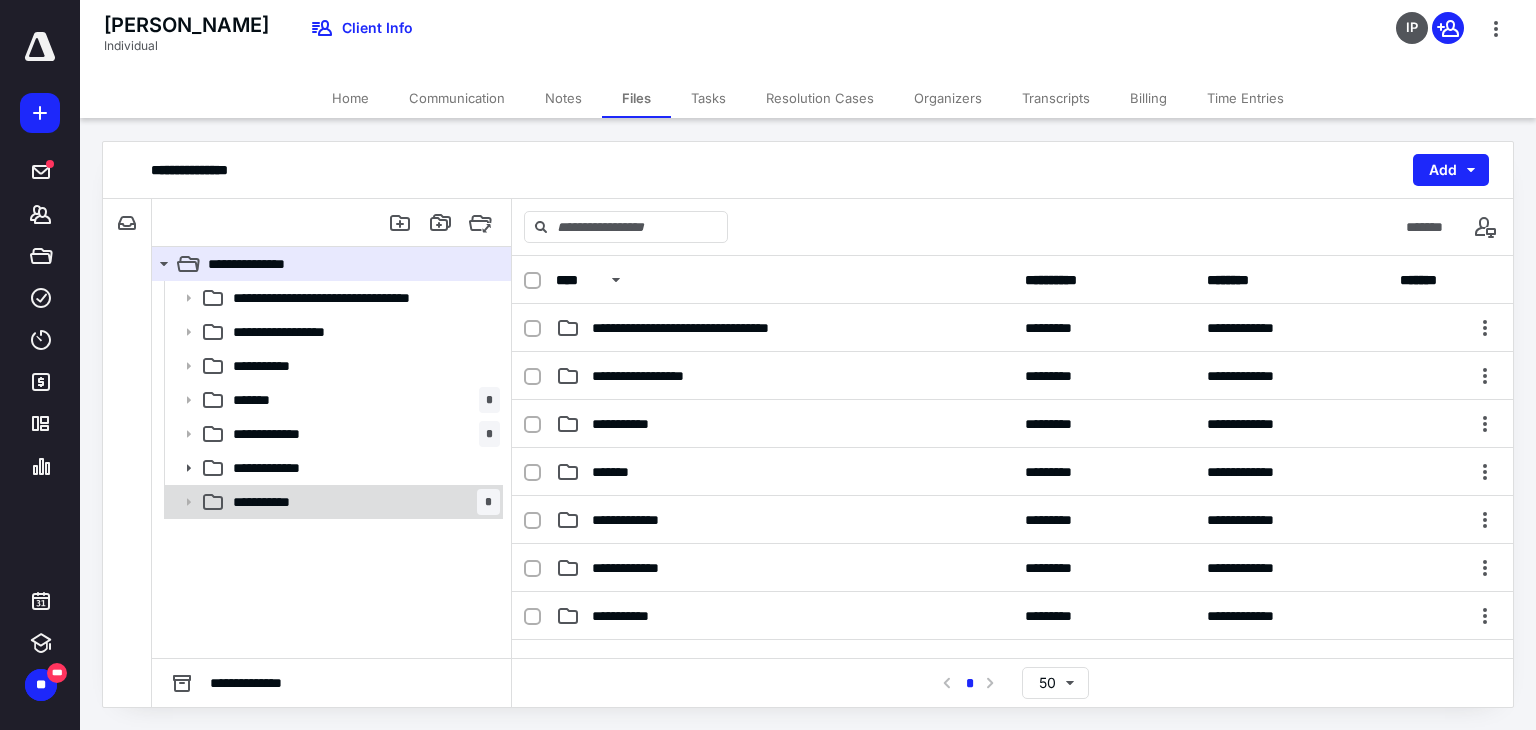 click on "**********" at bounding box center [362, 502] 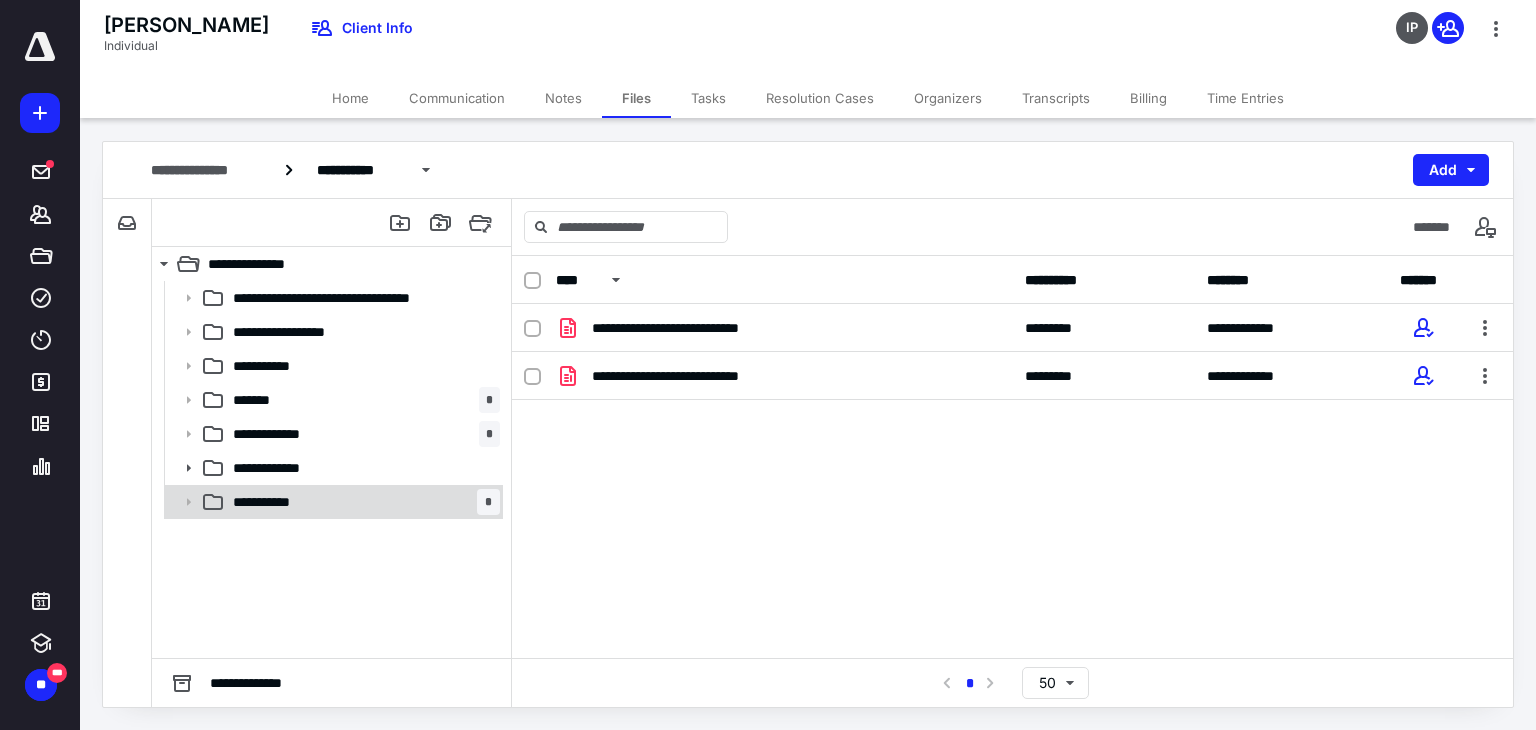 click on "**********" at bounding box center (362, 502) 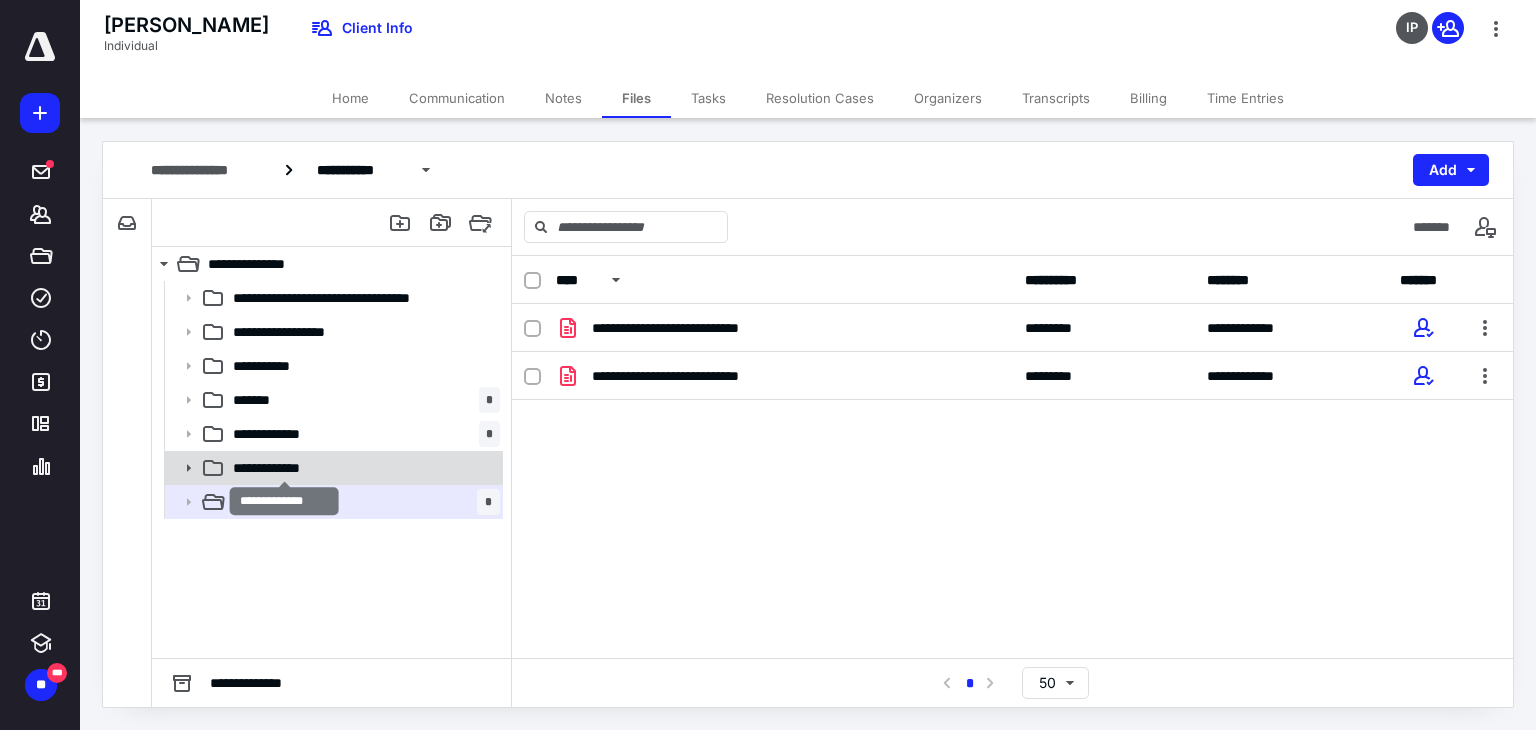 click on "**********" at bounding box center [284, 468] 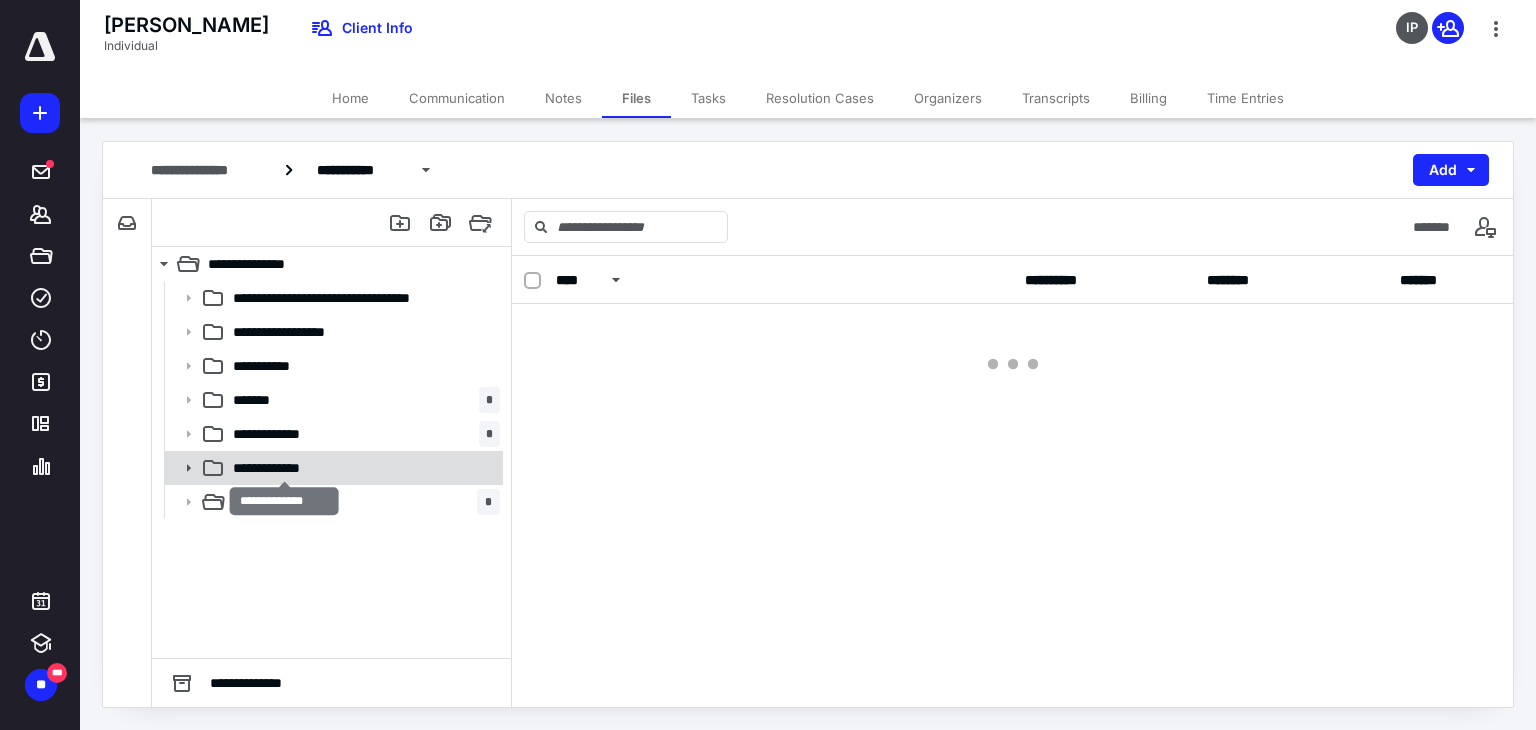click on "**********" at bounding box center [284, 468] 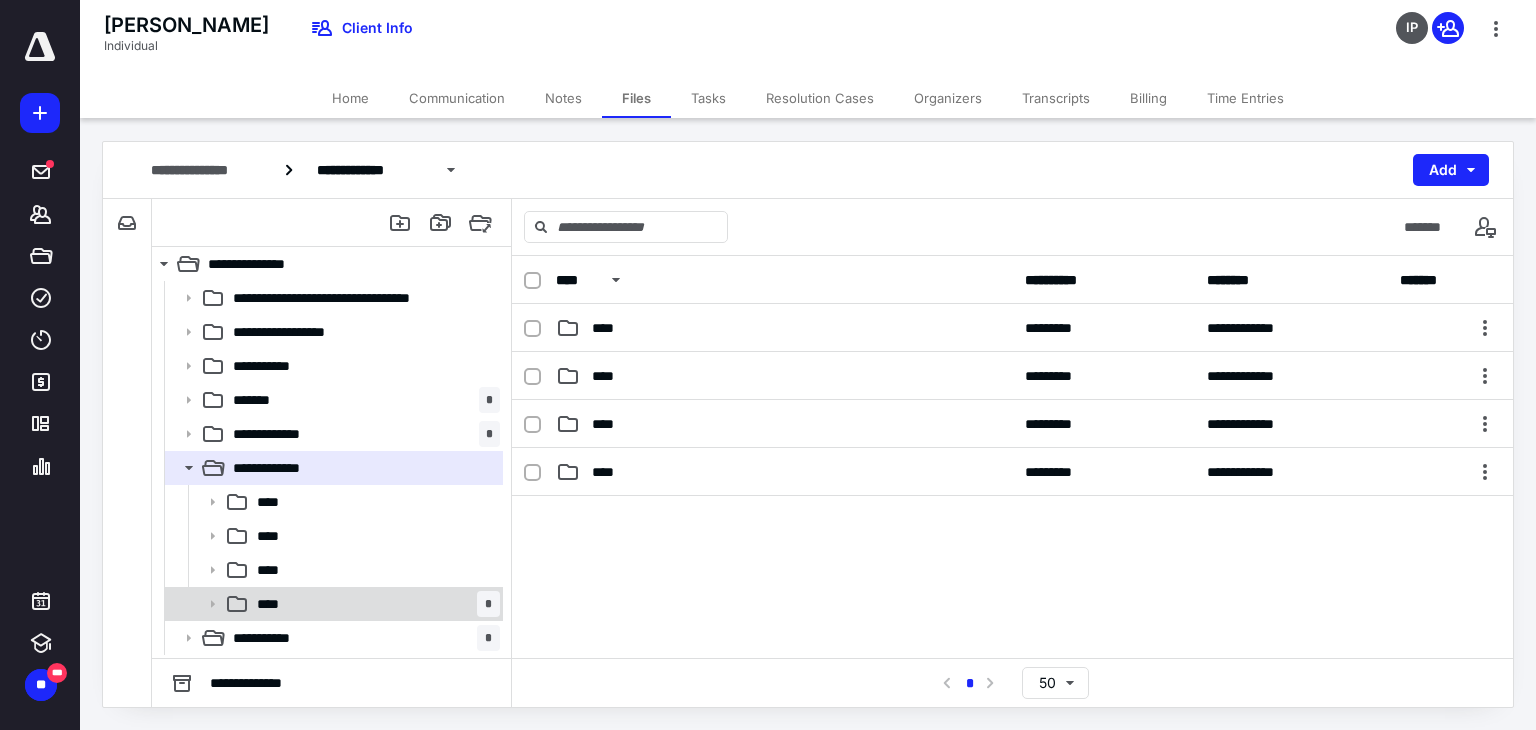 click on "**** *" at bounding box center (374, 604) 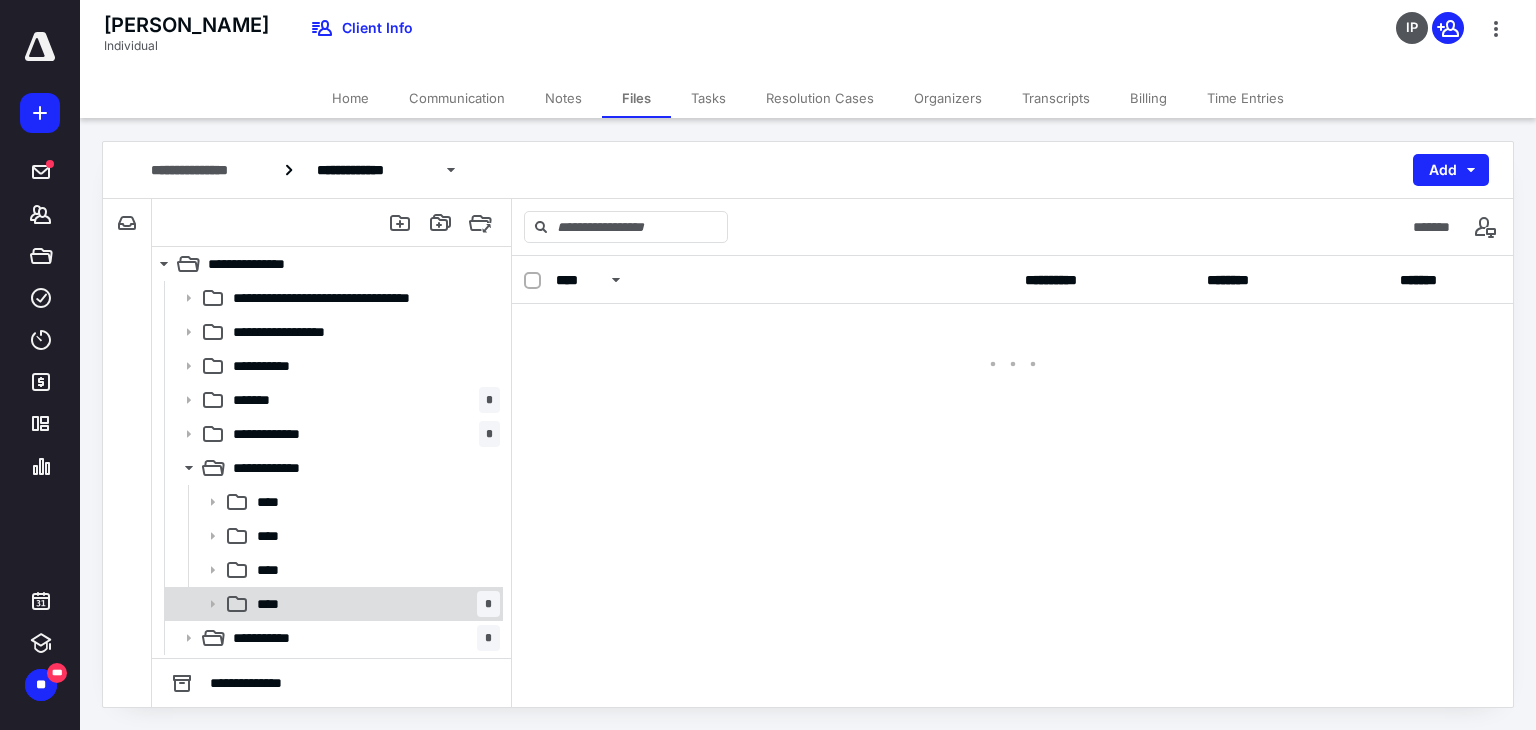 click on "**** *" at bounding box center [374, 604] 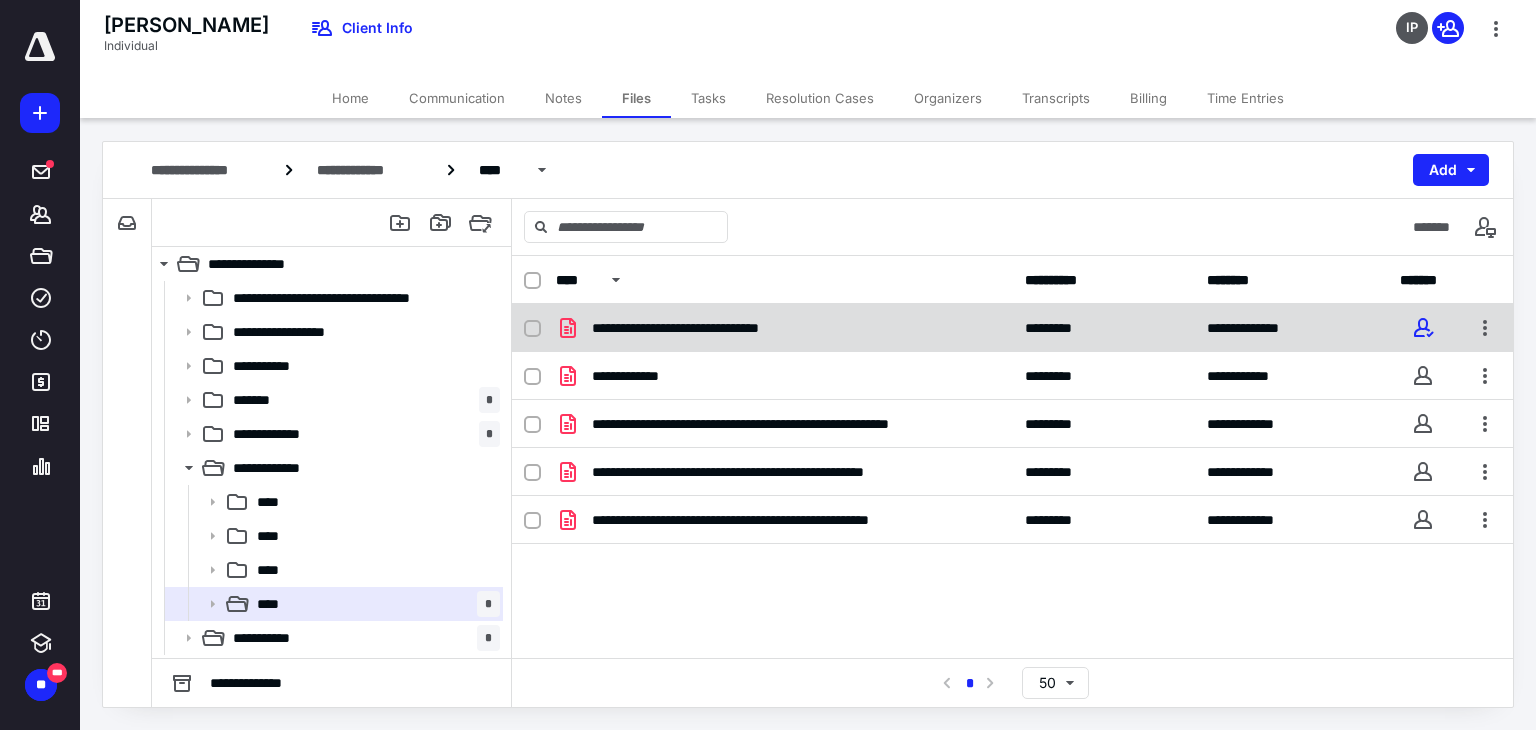 click on "**********" at bounding box center [709, 328] 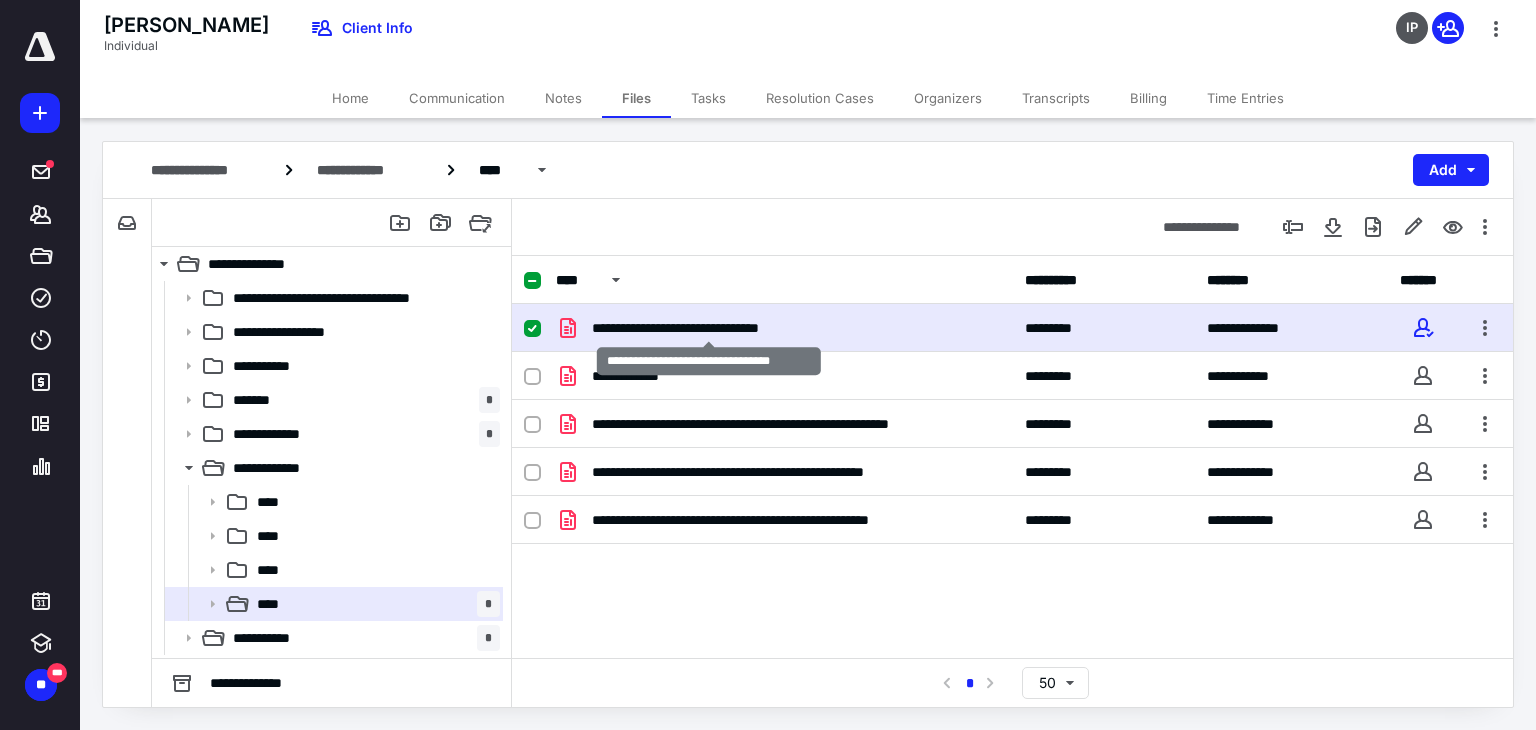 click on "**********" at bounding box center [709, 328] 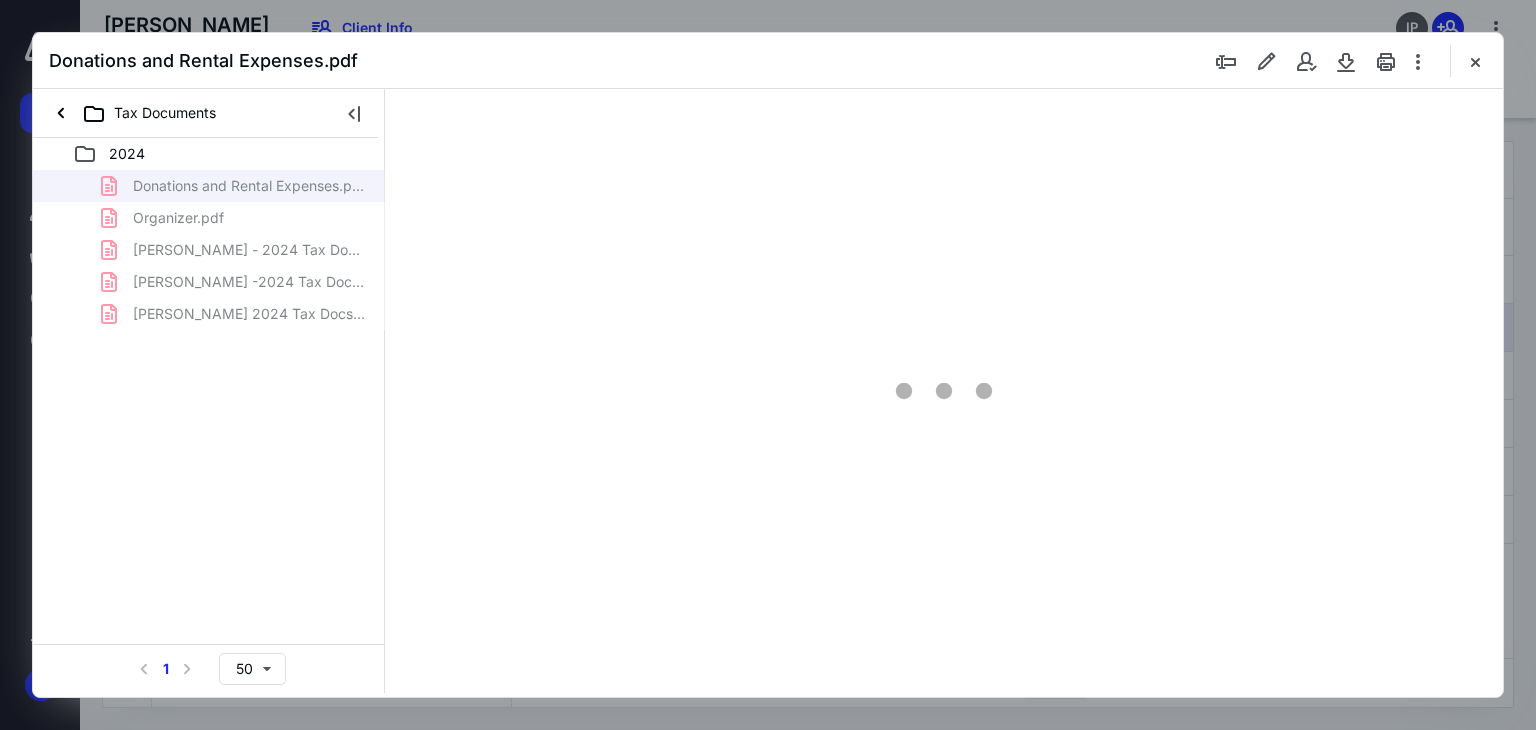 scroll, scrollTop: 0, scrollLeft: 0, axis: both 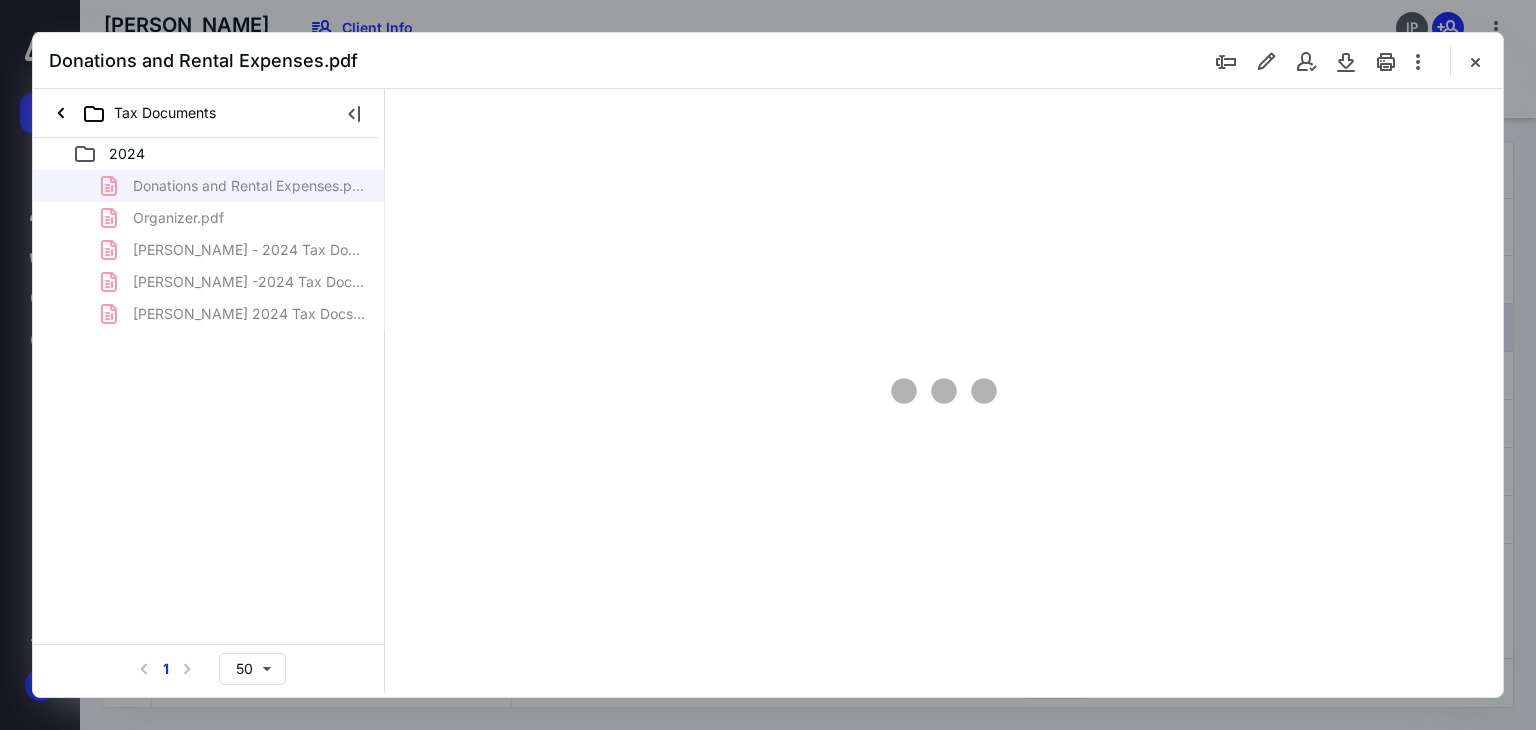 type on "180" 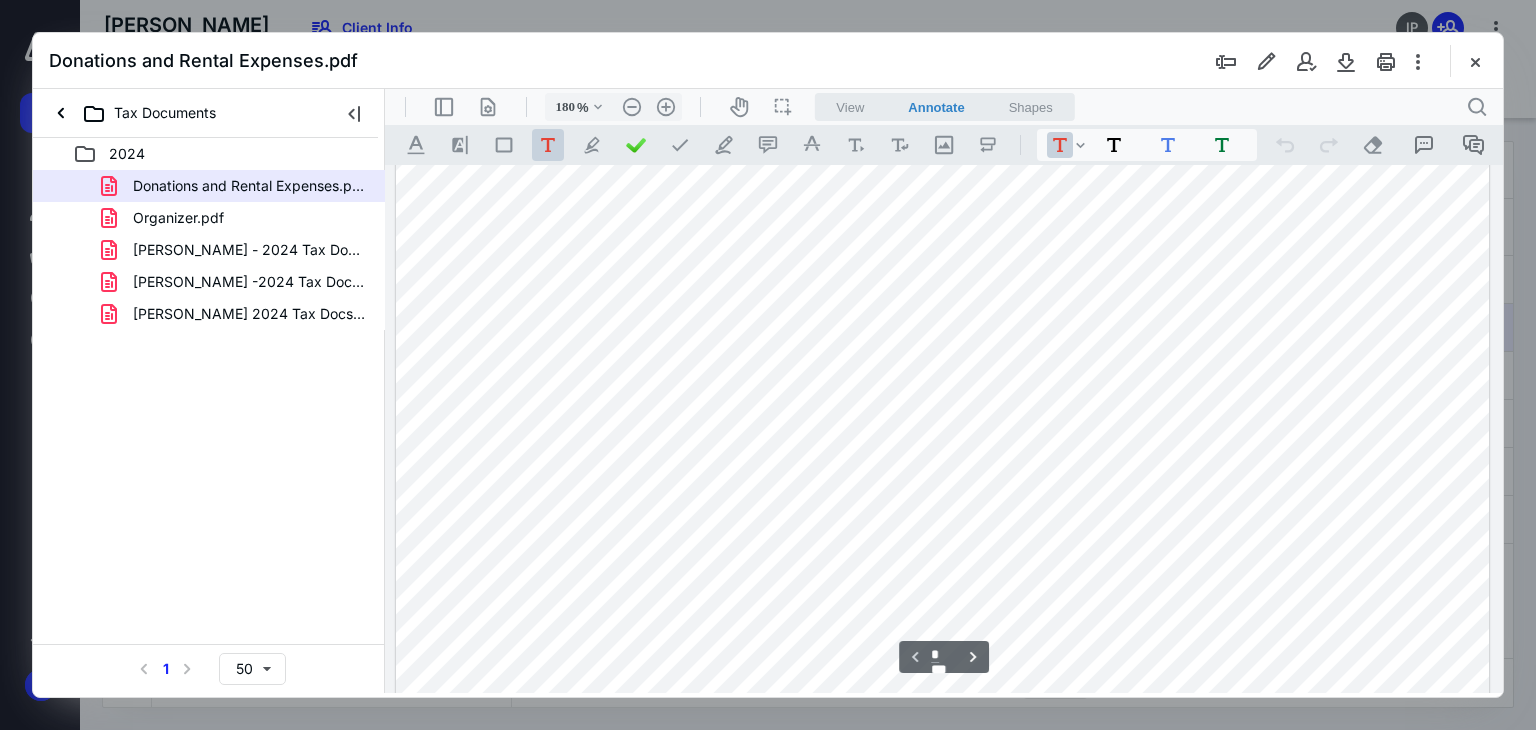 scroll, scrollTop: 383, scrollLeft: 0, axis: vertical 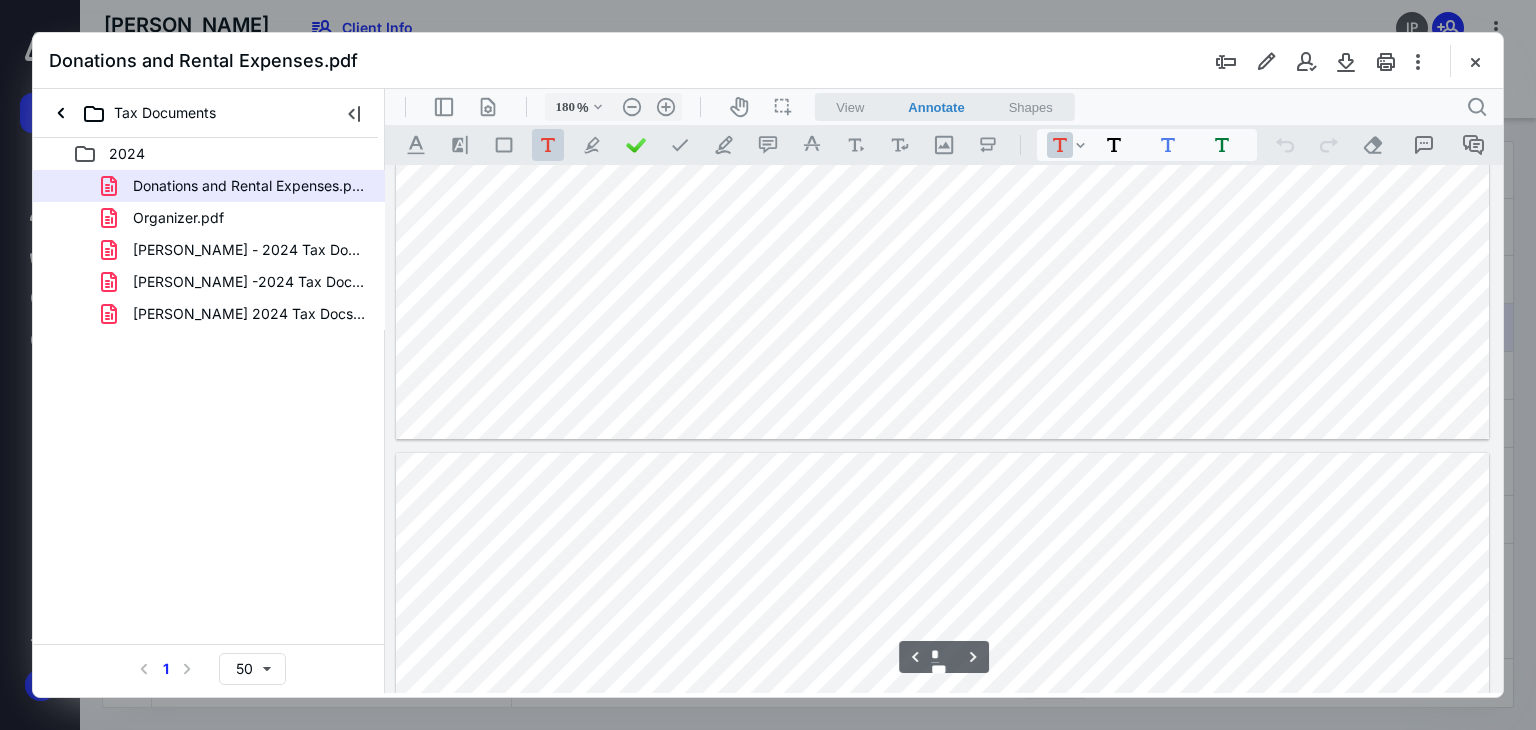 type on "*" 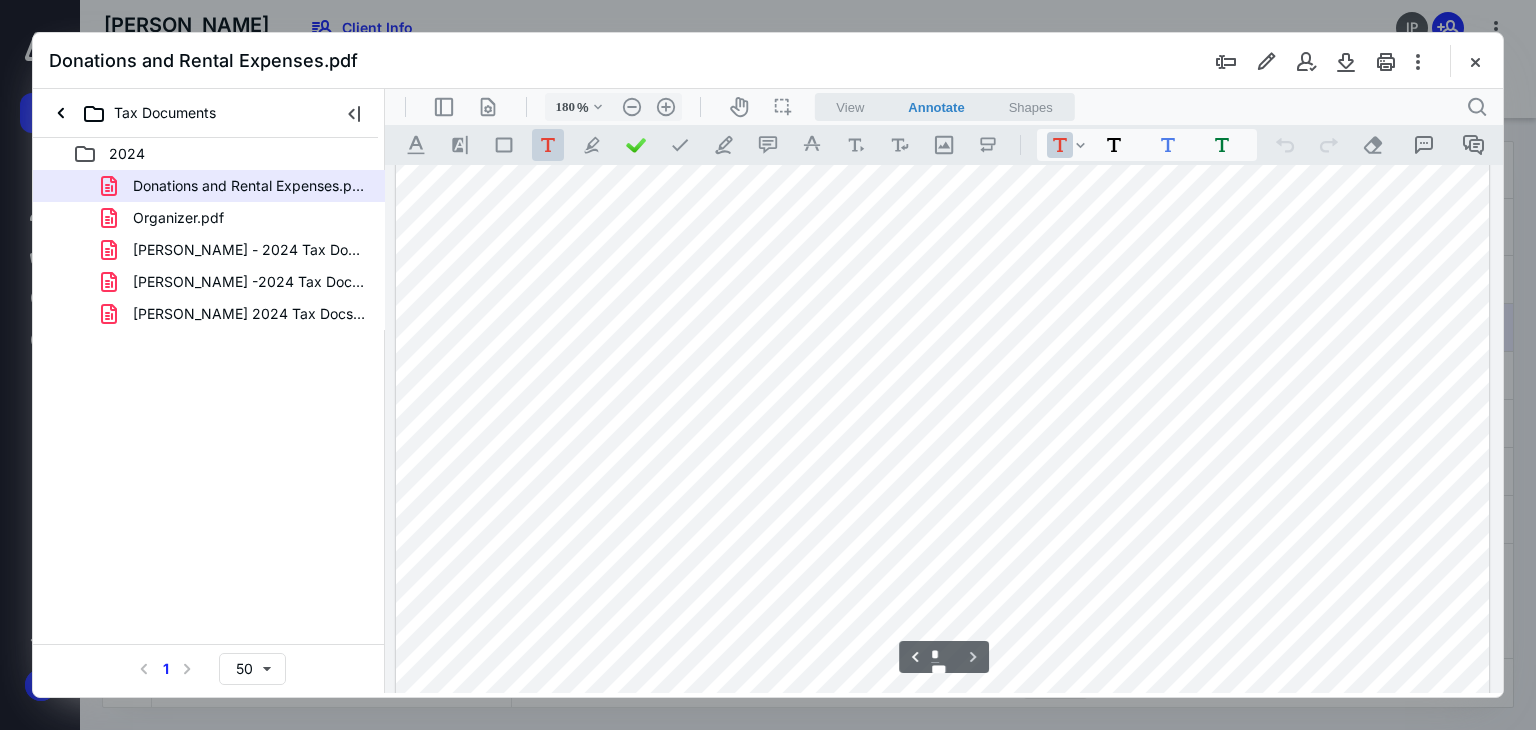 scroll, scrollTop: 3730, scrollLeft: 0, axis: vertical 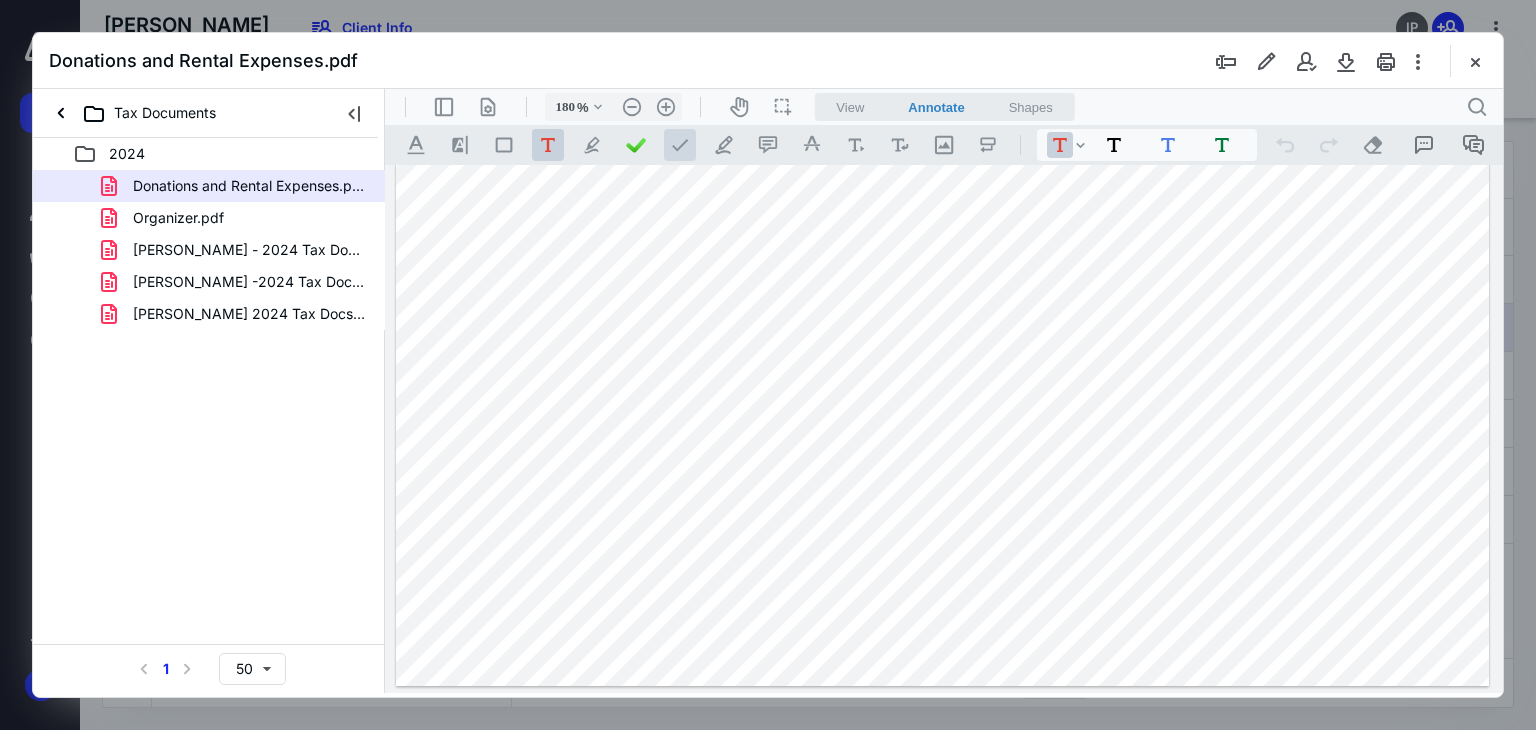 click at bounding box center (680, 145) 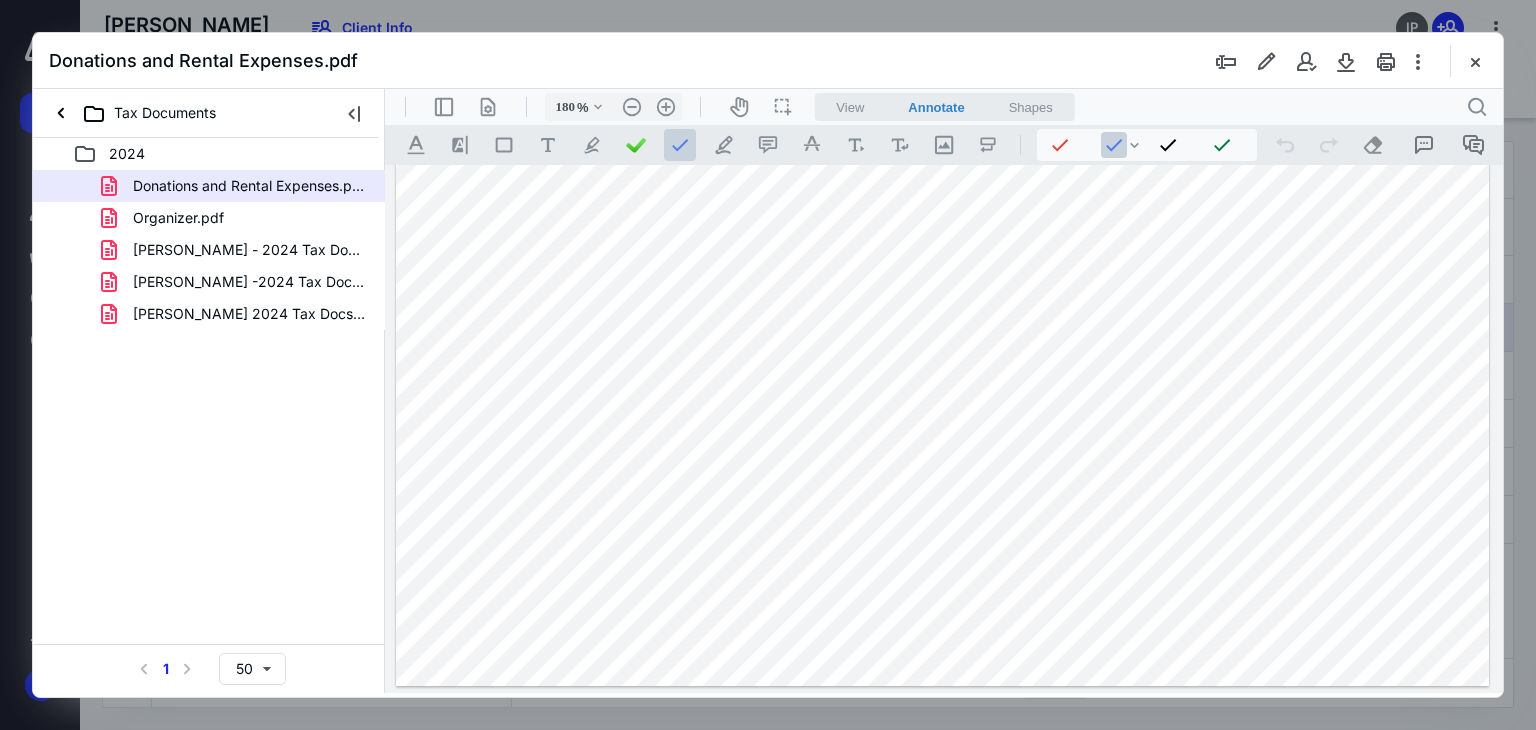 click at bounding box center [943, -19] 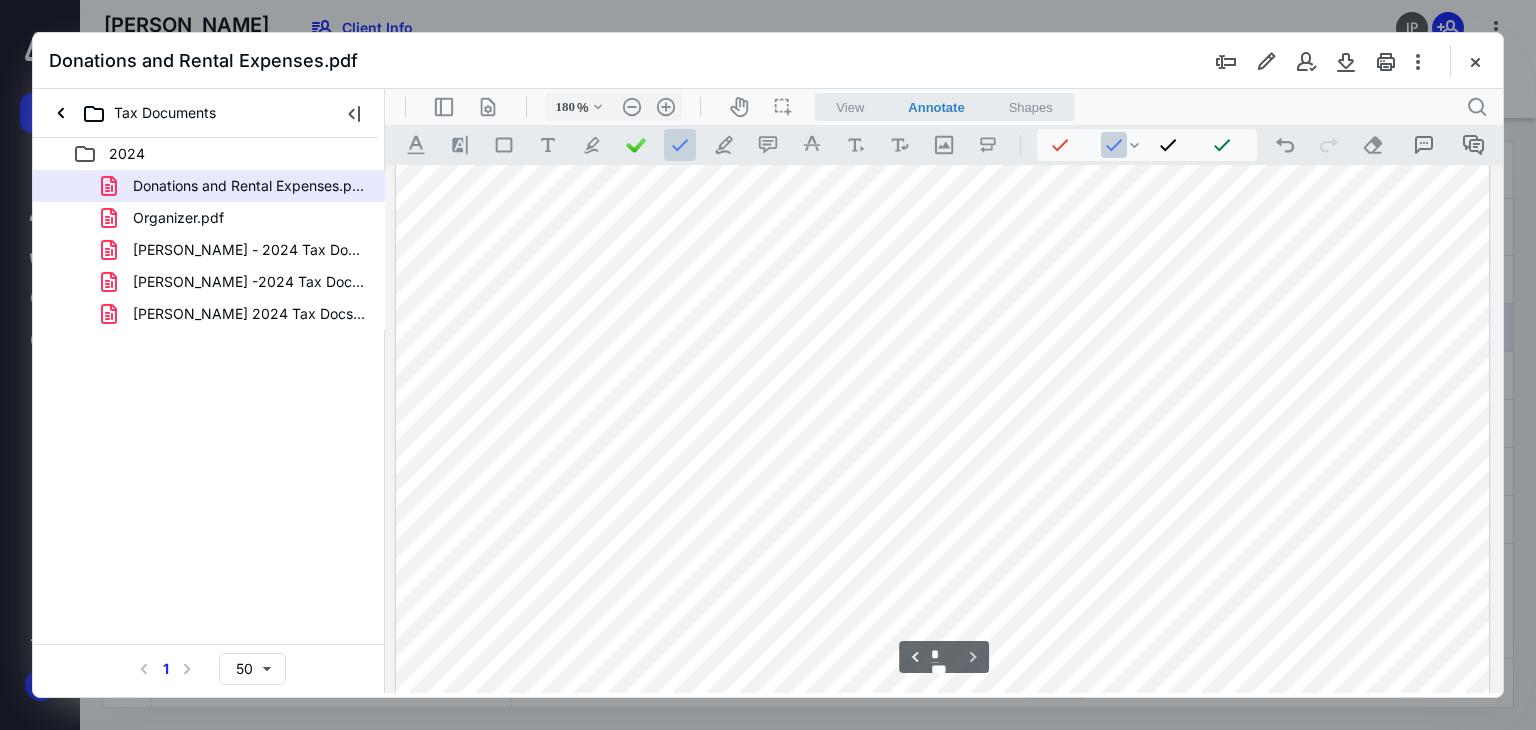 scroll, scrollTop: 3130, scrollLeft: 0, axis: vertical 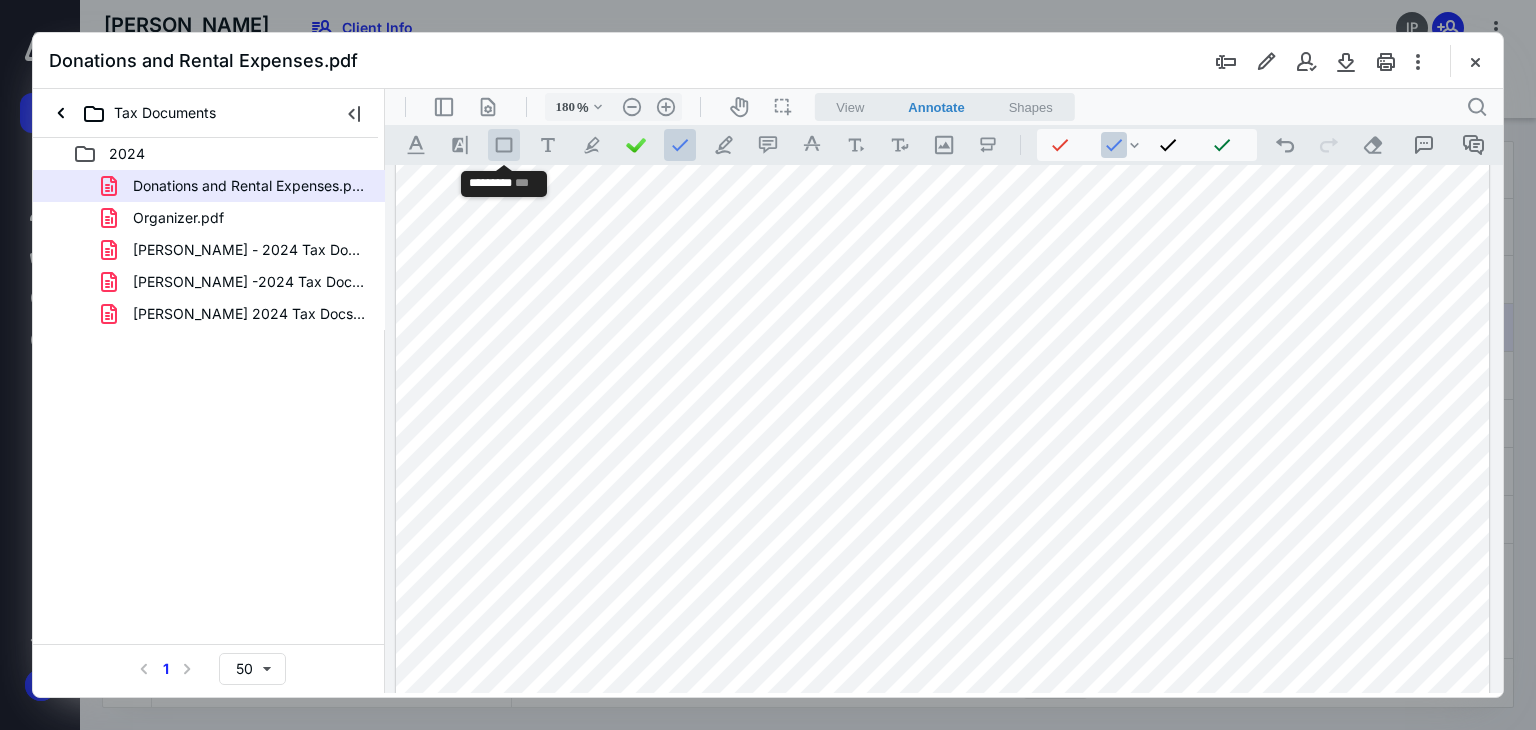 click on ".st0{fill:#868E96;}" at bounding box center [504, 145] 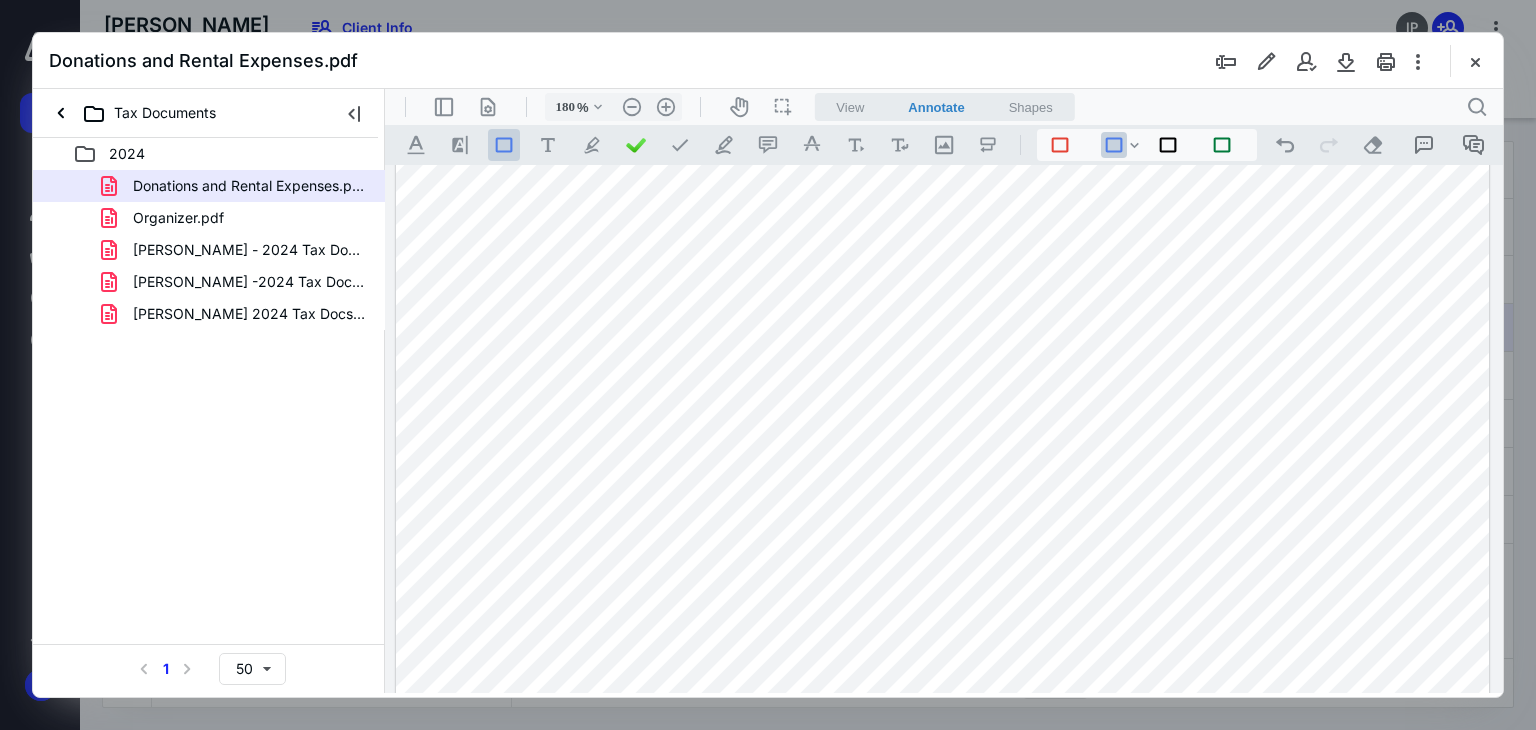 drag, startPoint x: 602, startPoint y: 304, endPoint x: 1394, endPoint y: 557, distance: 831.4283 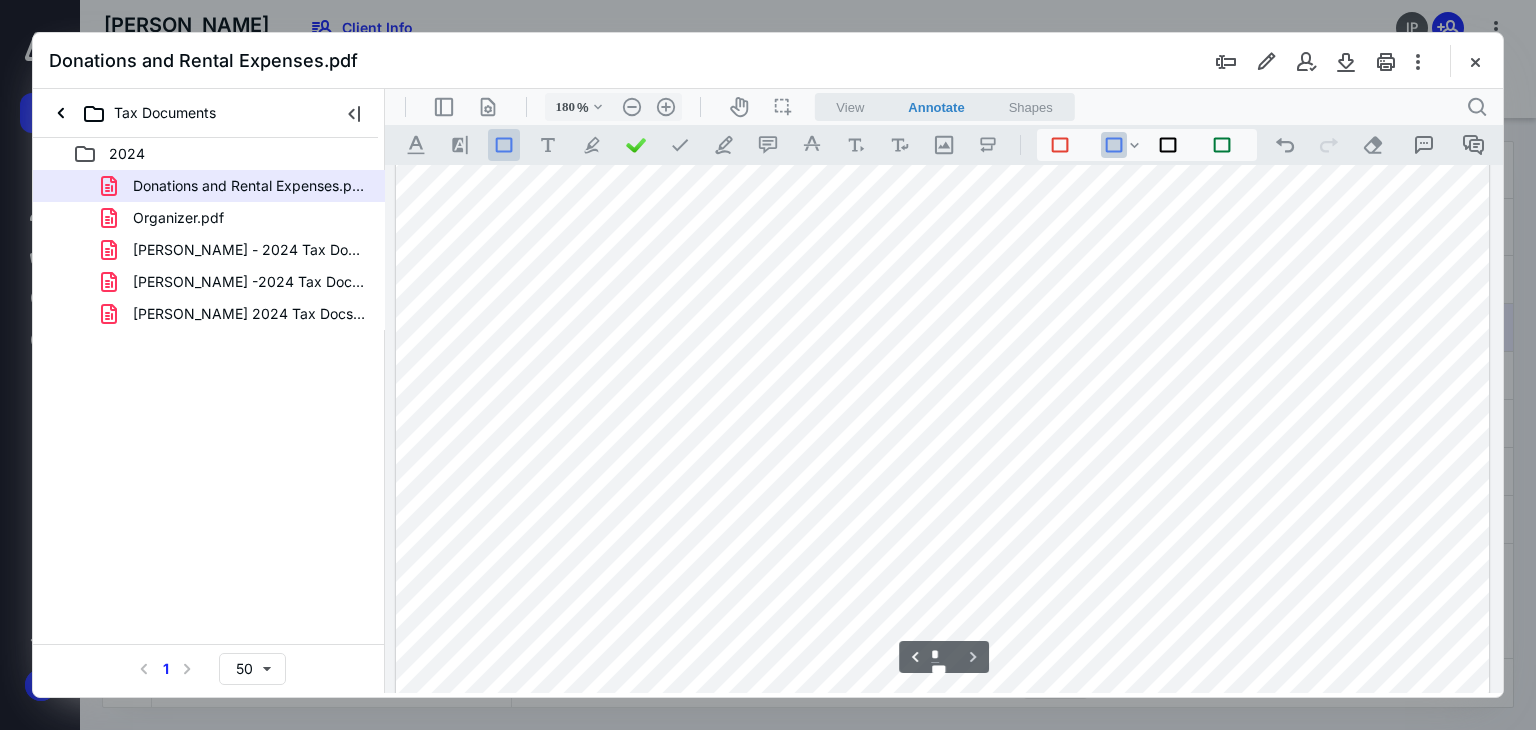 scroll, scrollTop: 3730, scrollLeft: 0, axis: vertical 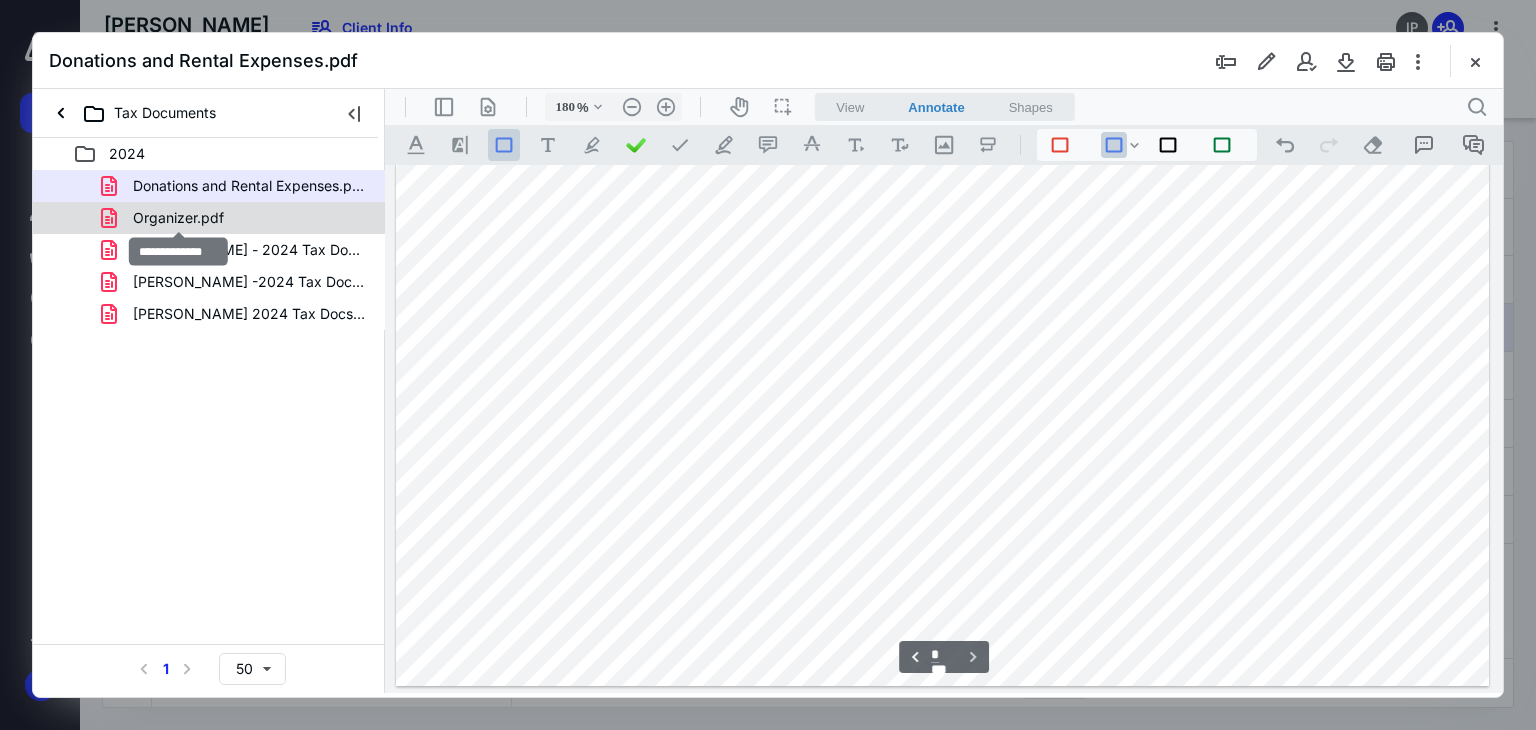 click on "Organizer.pdf" at bounding box center [178, 218] 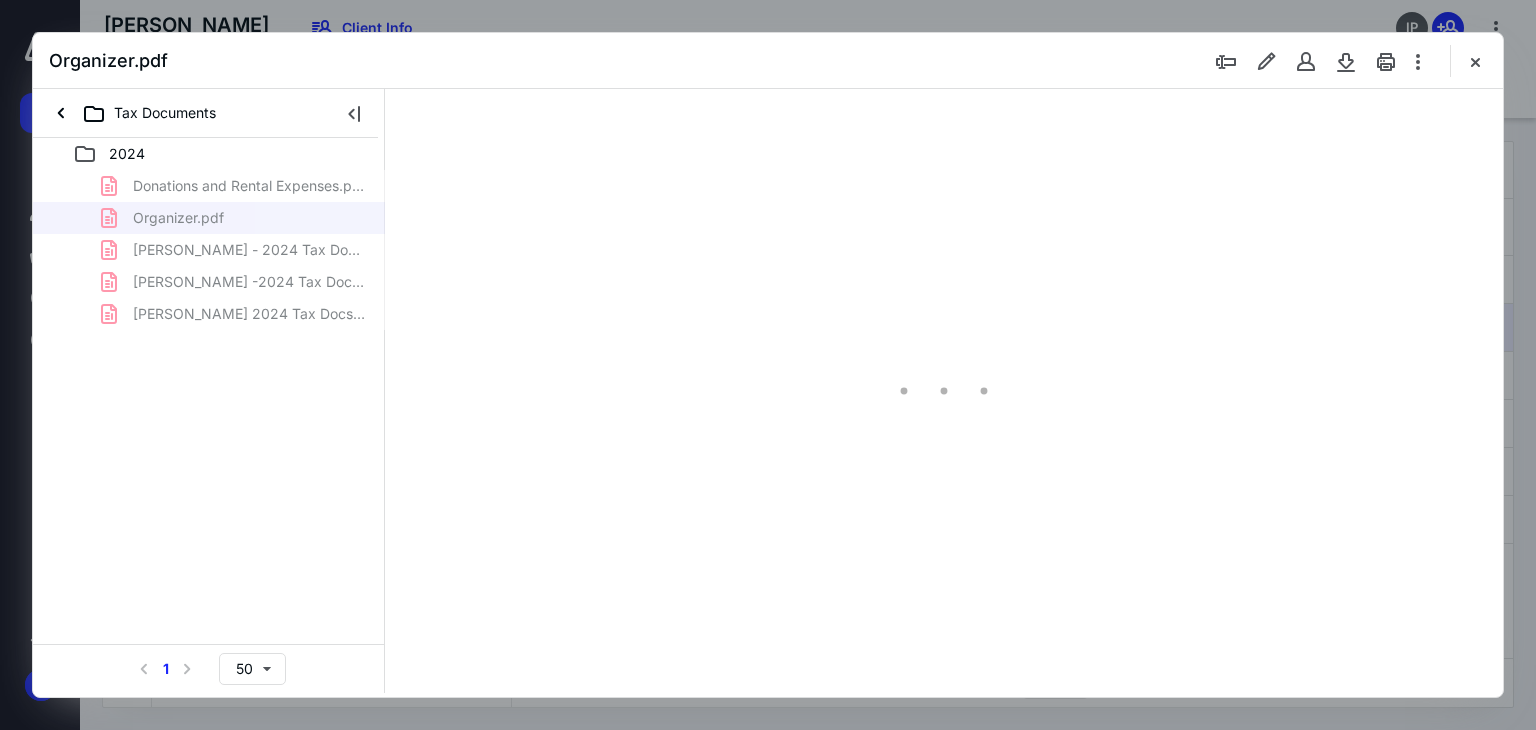 type on "179" 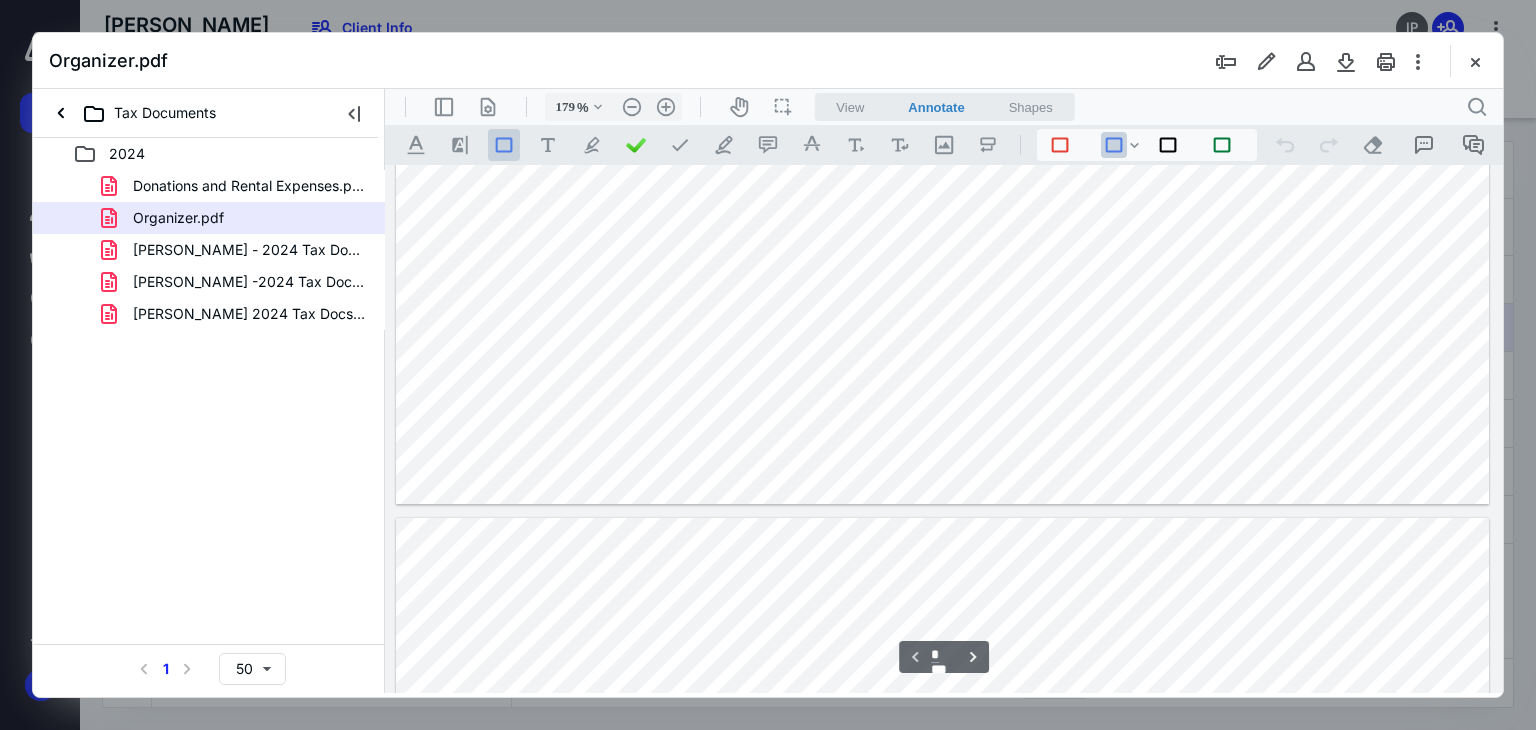 scroll, scrollTop: 1183, scrollLeft: 0, axis: vertical 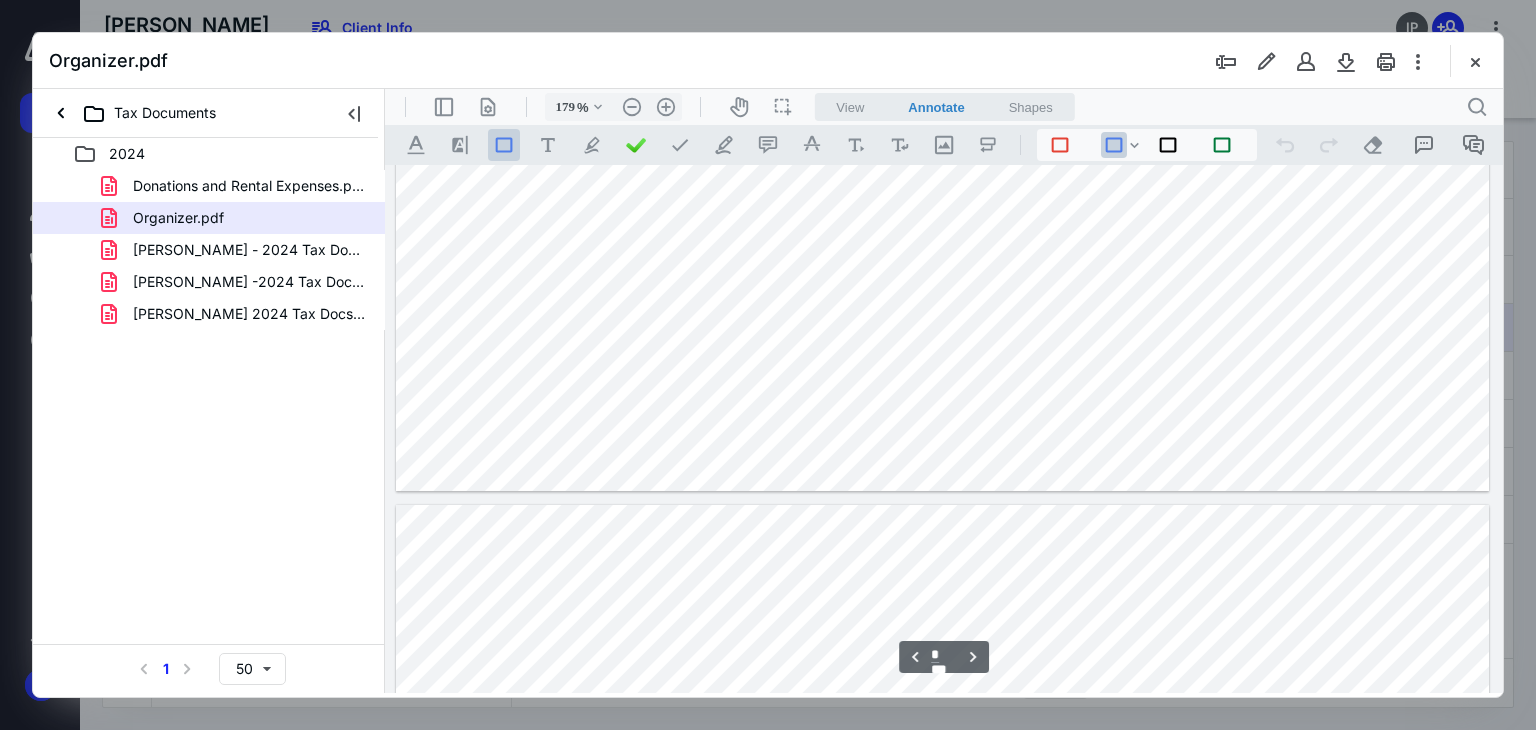 type on "*" 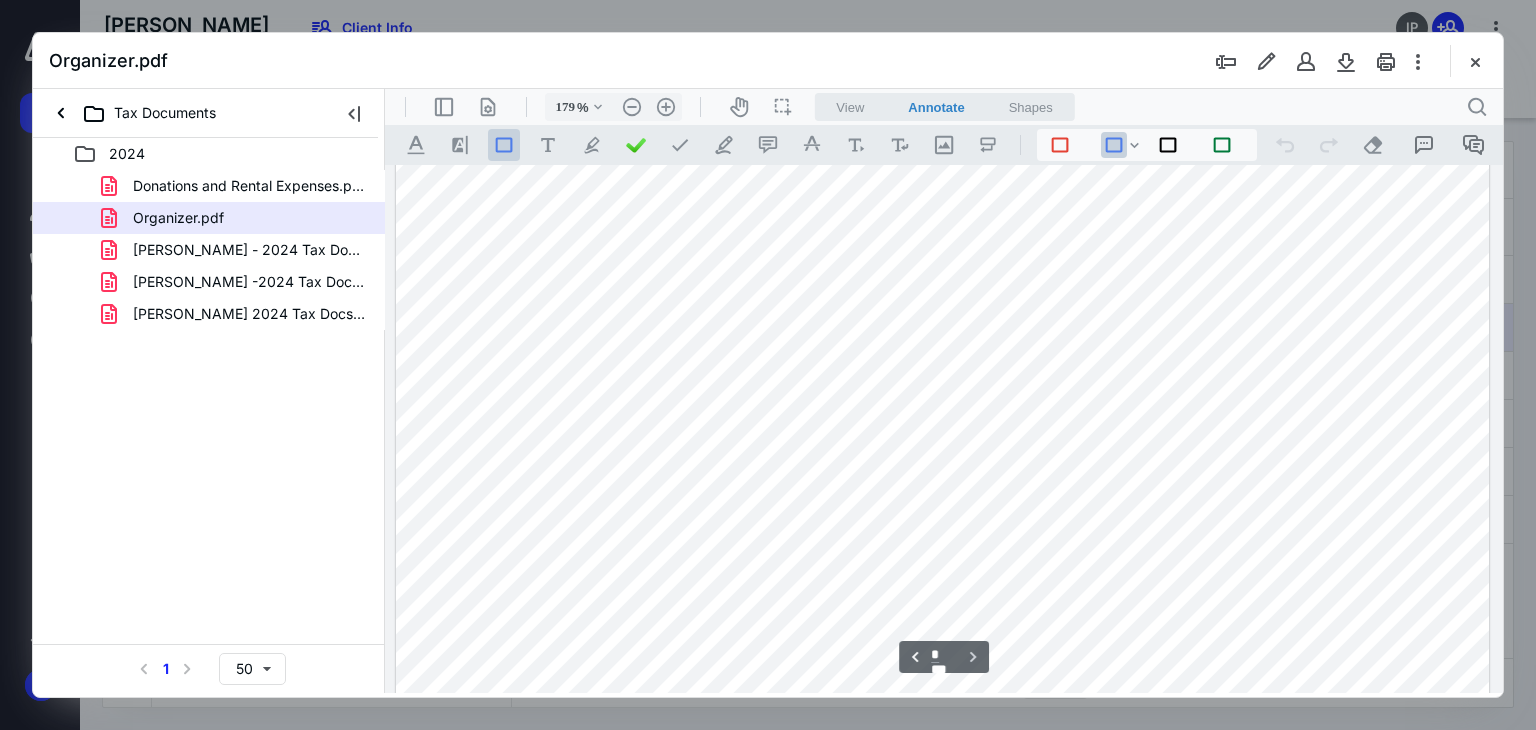 scroll, scrollTop: 5883, scrollLeft: 0, axis: vertical 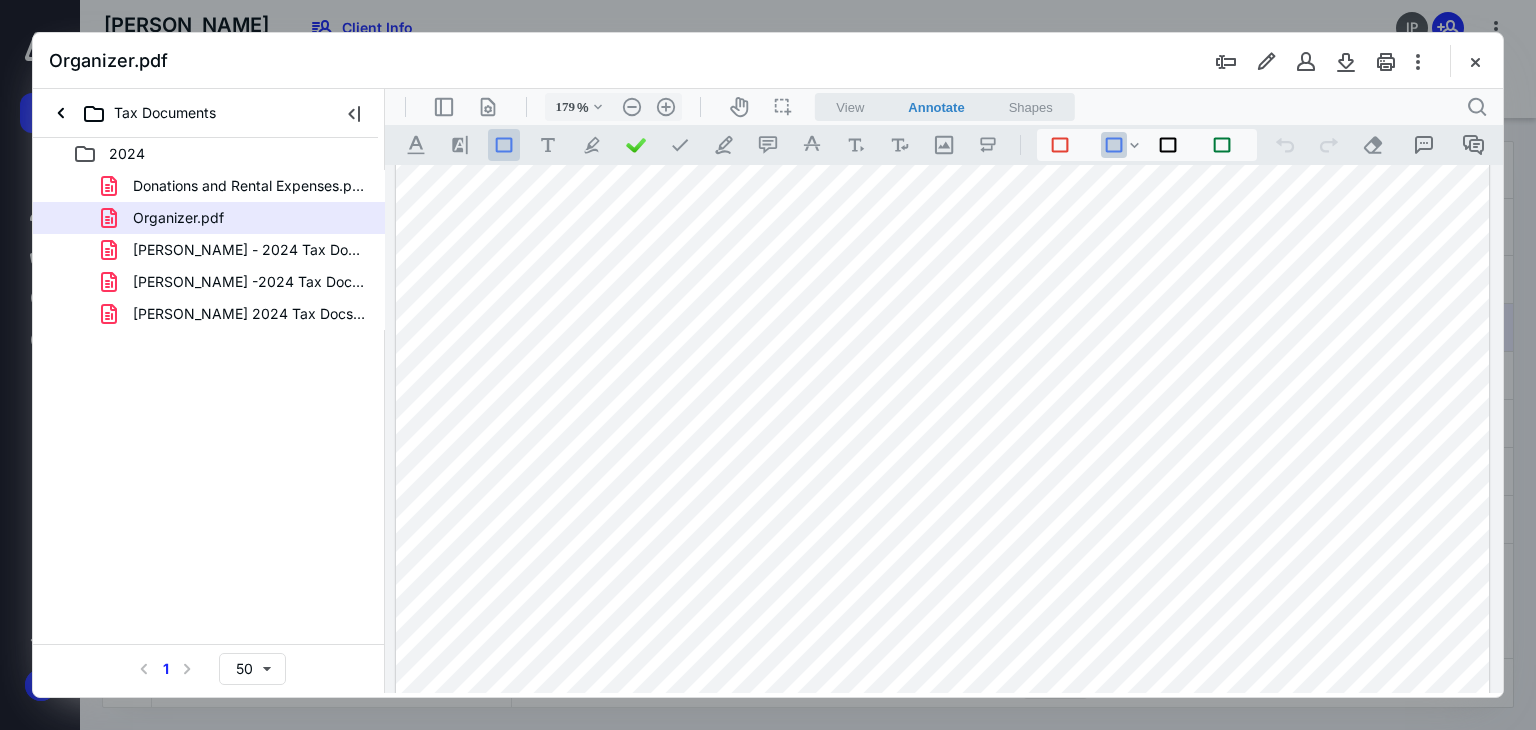 click at bounding box center (943, 713) 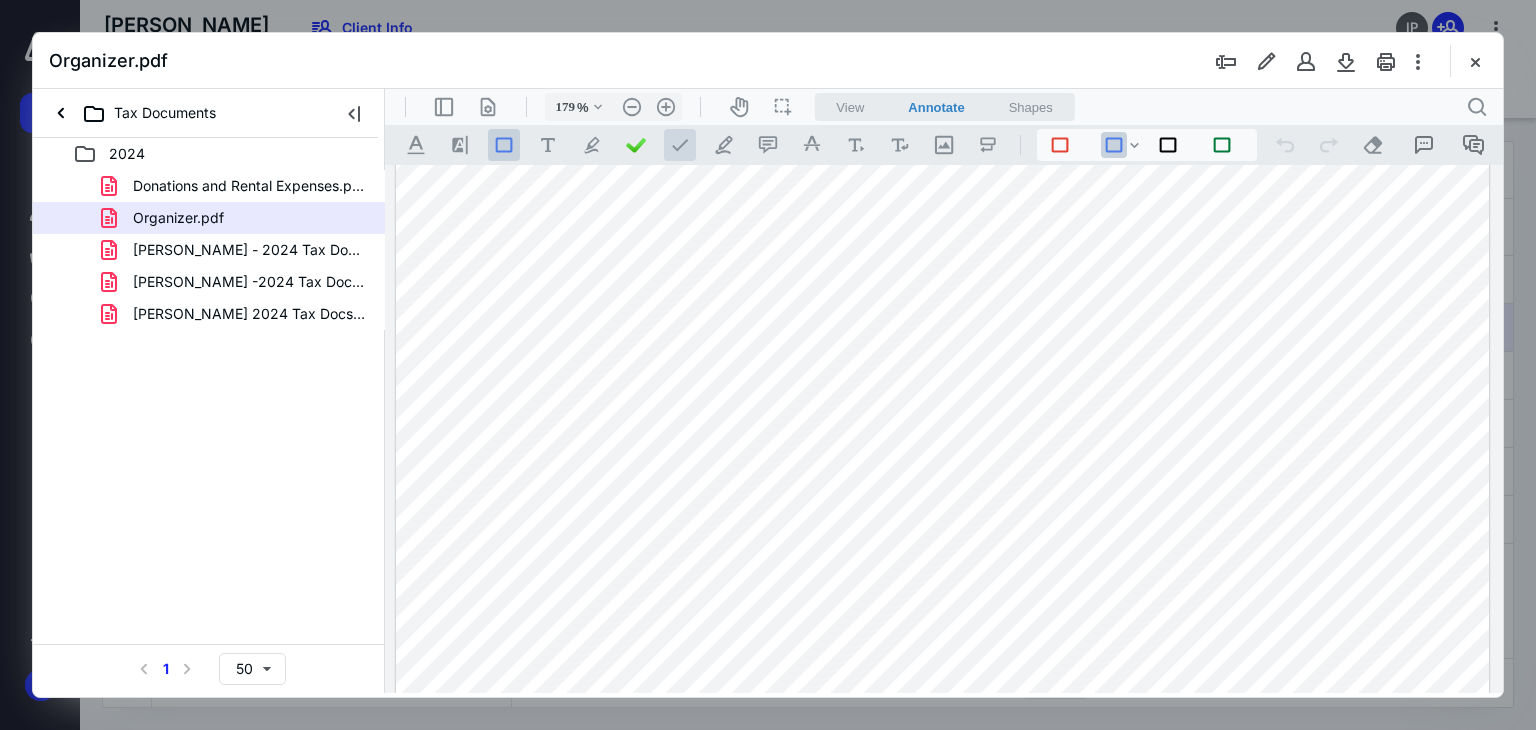 click at bounding box center [680, 145] 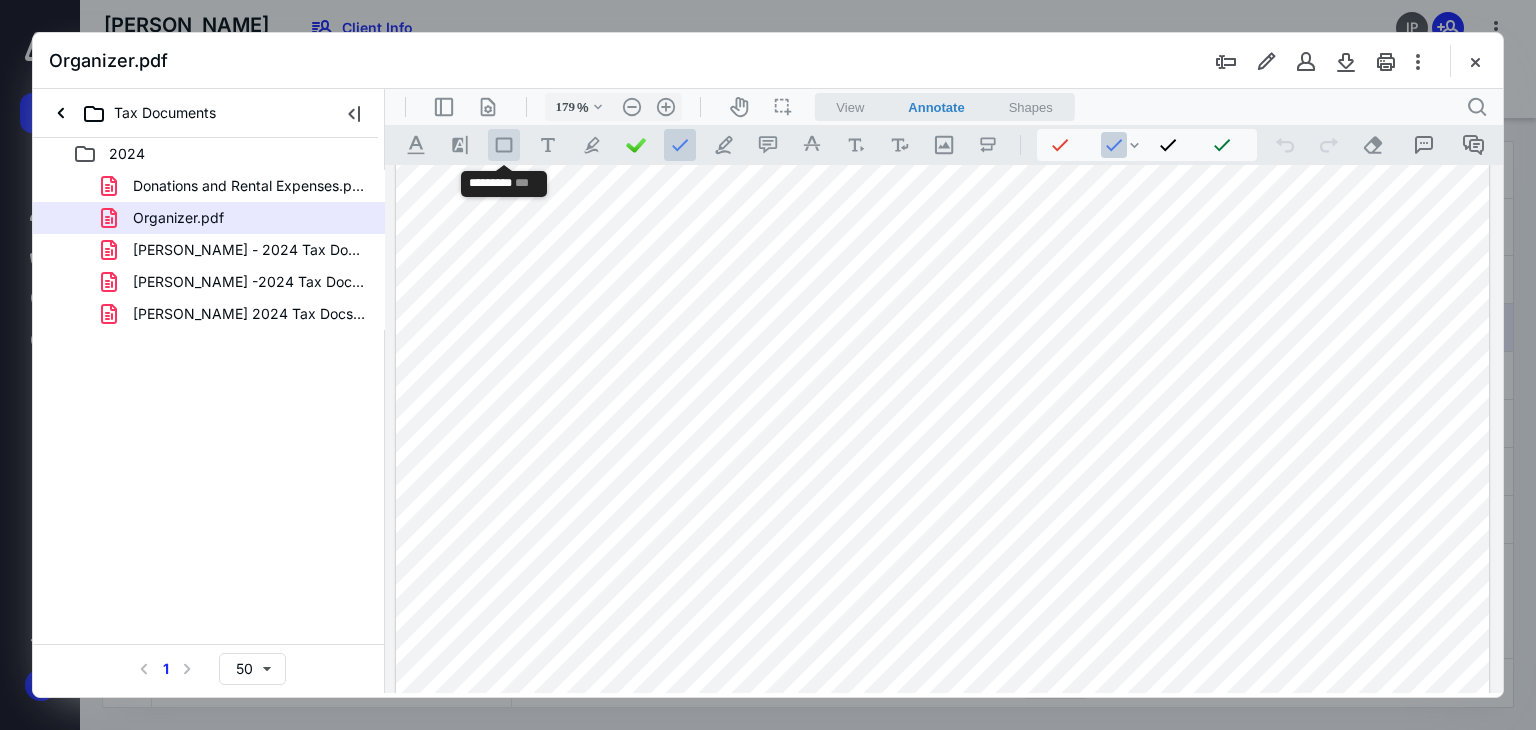 click on ".st0{fill:#868E96;}" at bounding box center (504, 145) 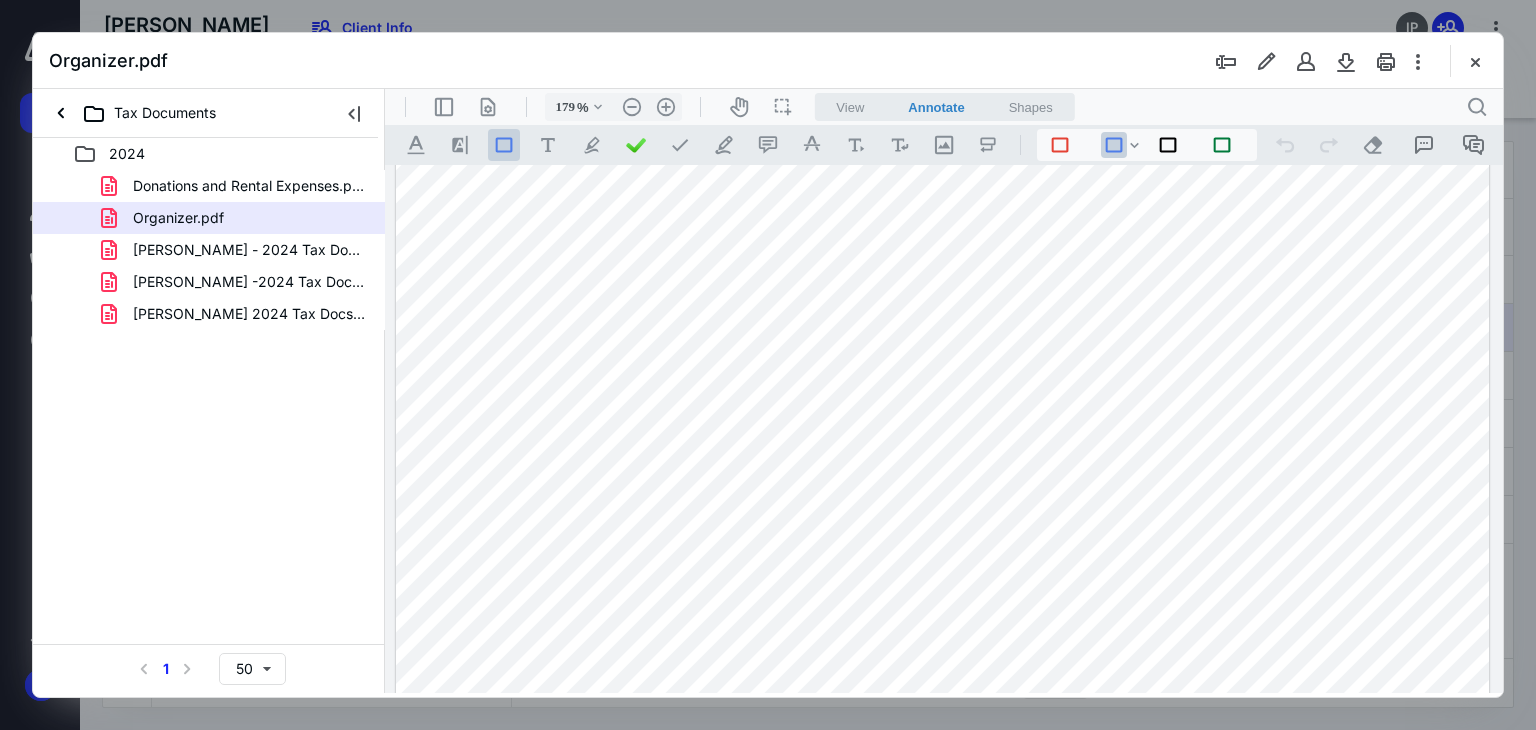 drag, startPoint x: 516, startPoint y: 427, endPoint x: 720, endPoint y: 490, distance: 213.50644 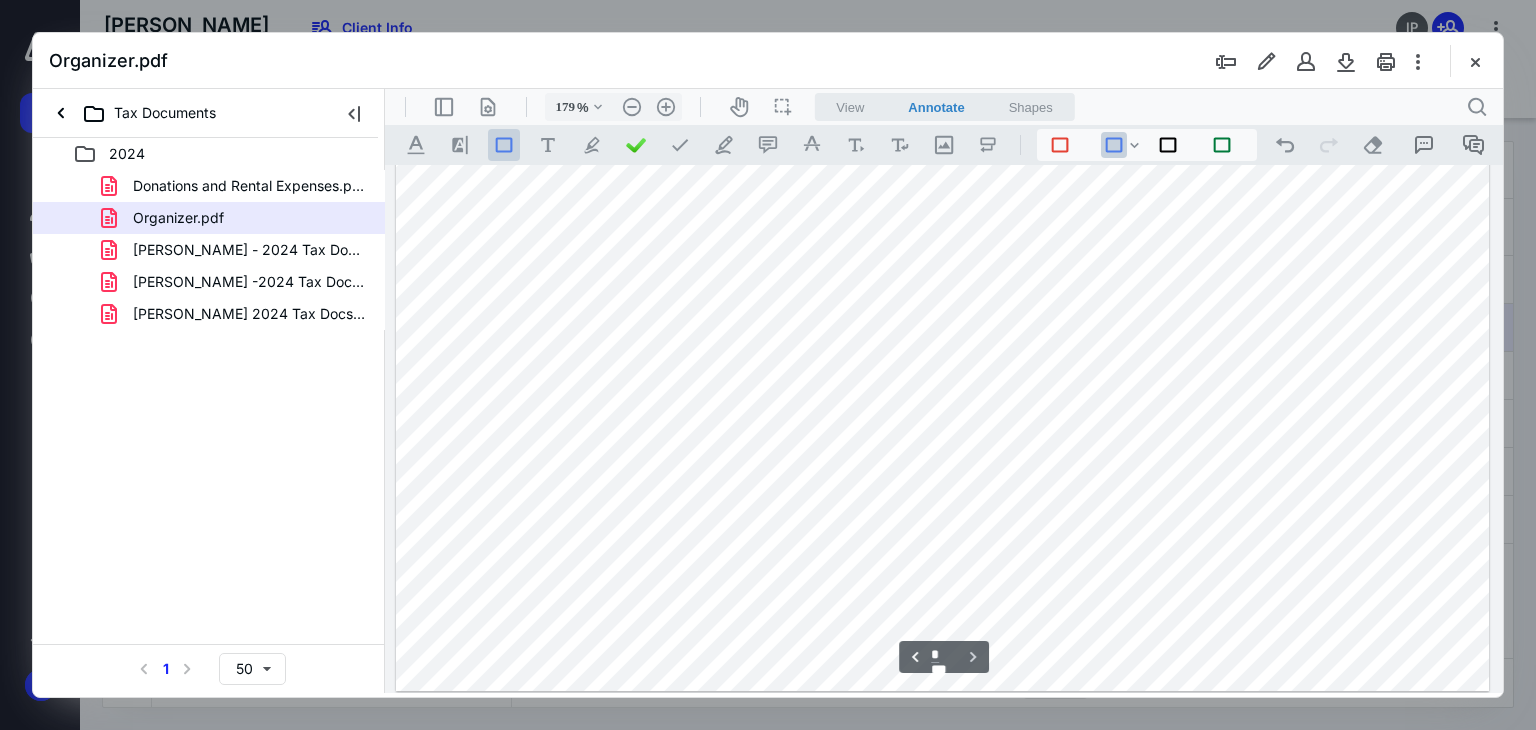 scroll, scrollTop: 6616, scrollLeft: 0, axis: vertical 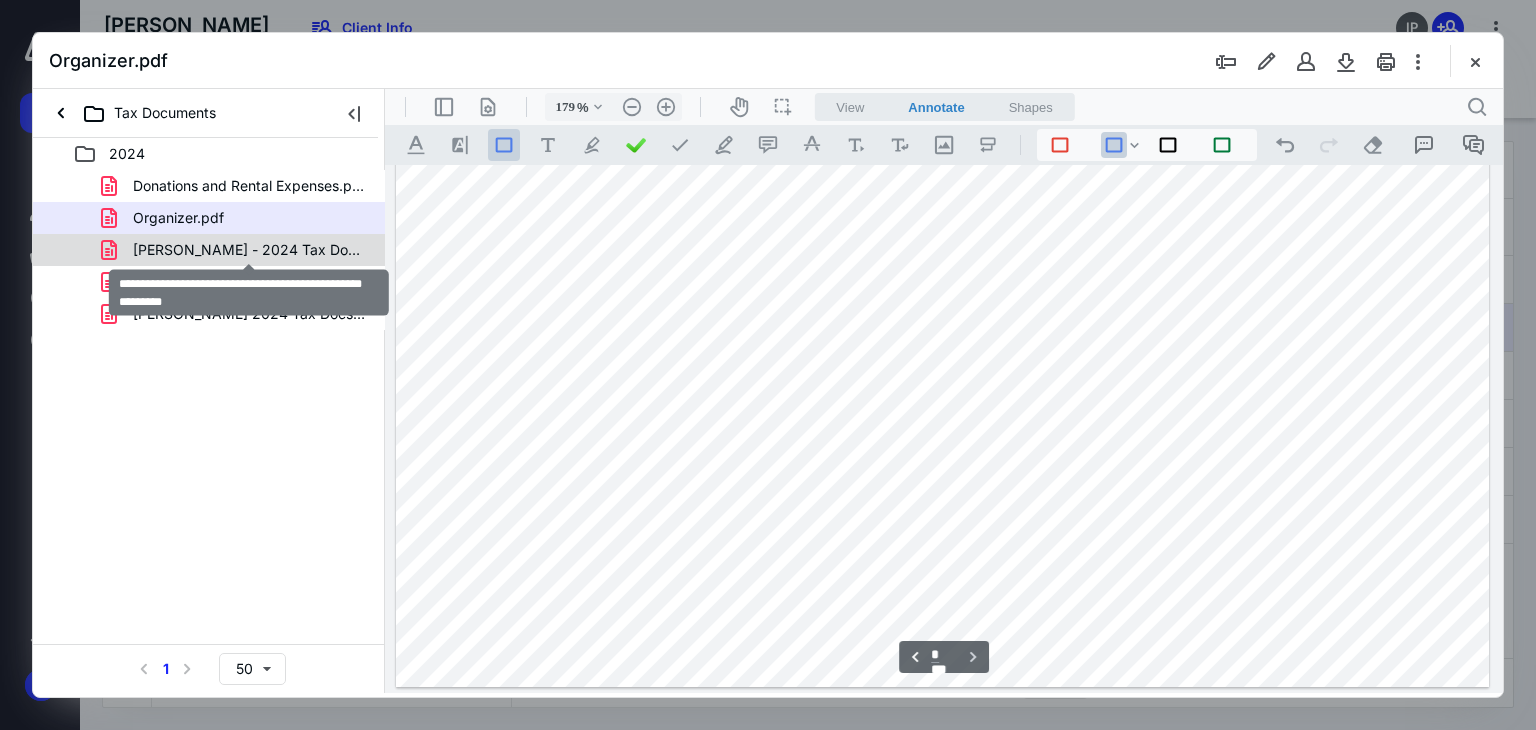 click on "[PERSON_NAME] - 2024 Tax Docs - W-2, 1099 & IRA contributions.pdf" at bounding box center (249, 250) 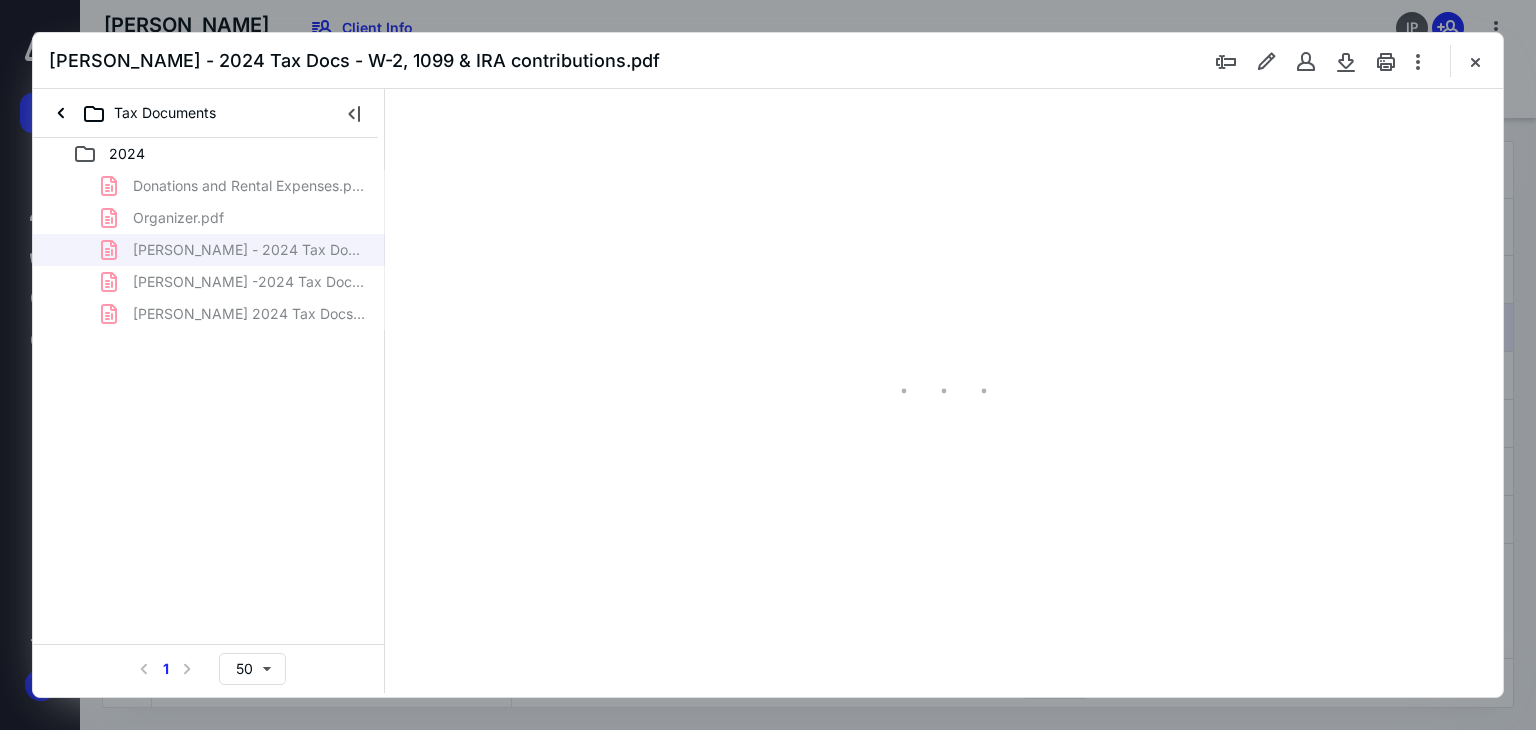 type on "181" 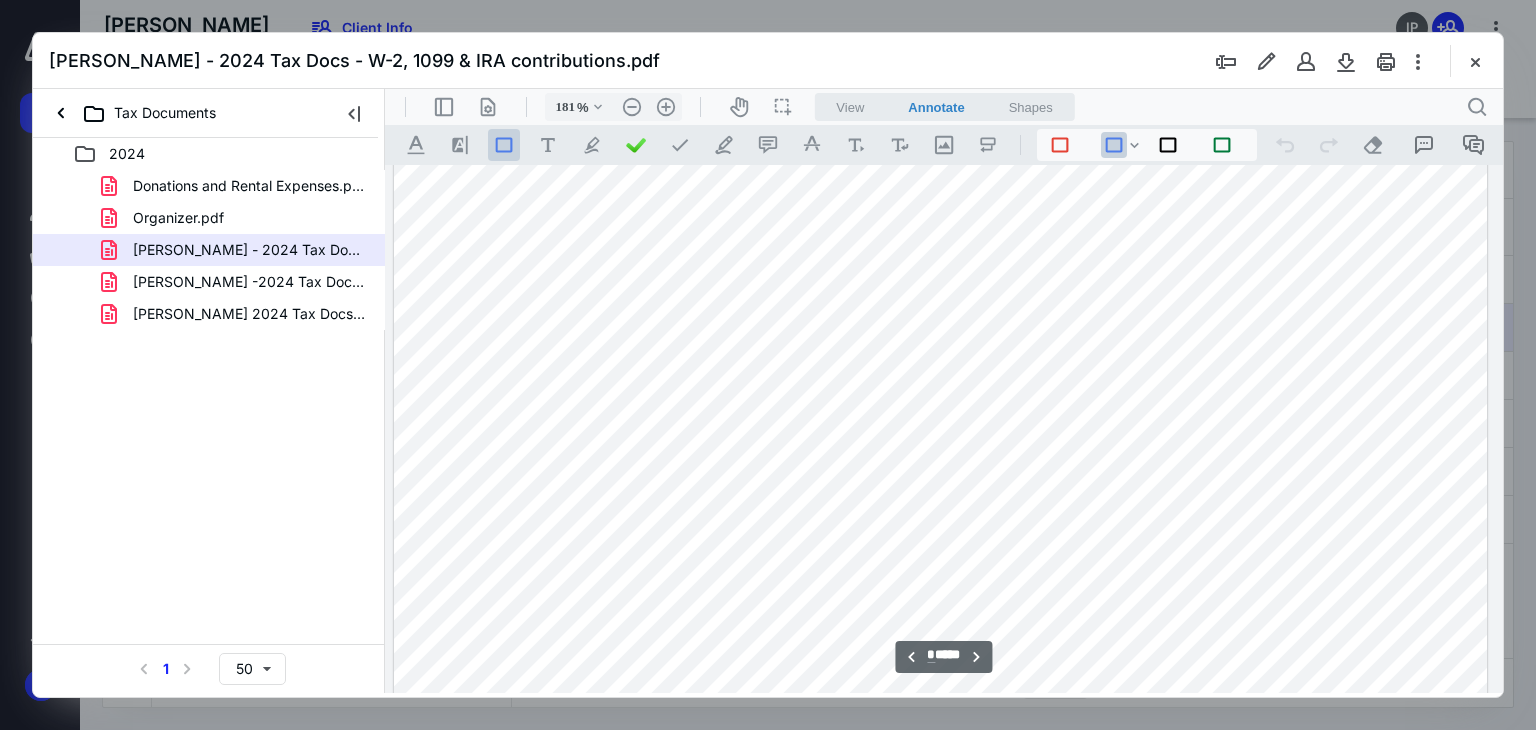scroll, scrollTop: 2783, scrollLeft: 172, axis: both 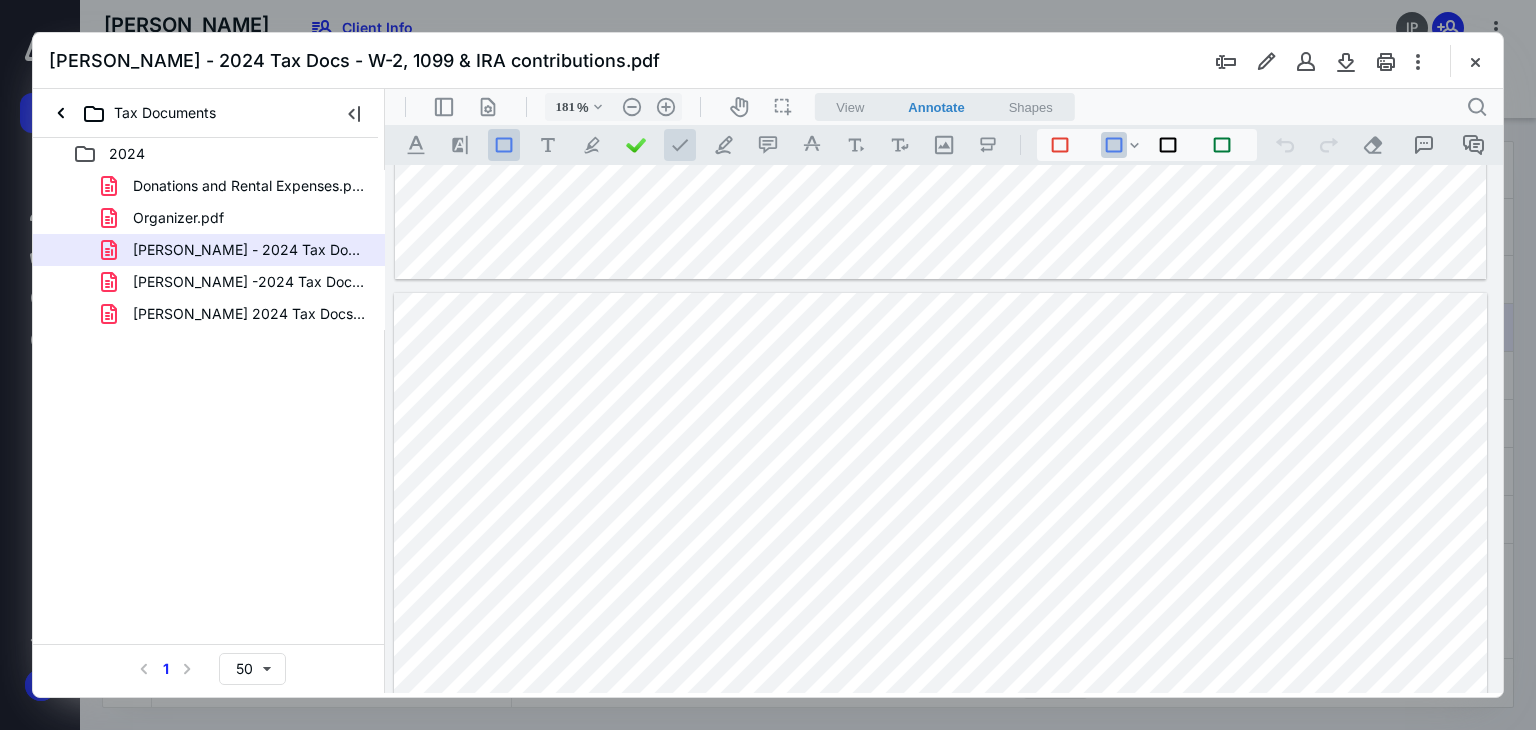 click at bounding box center (680, 145) 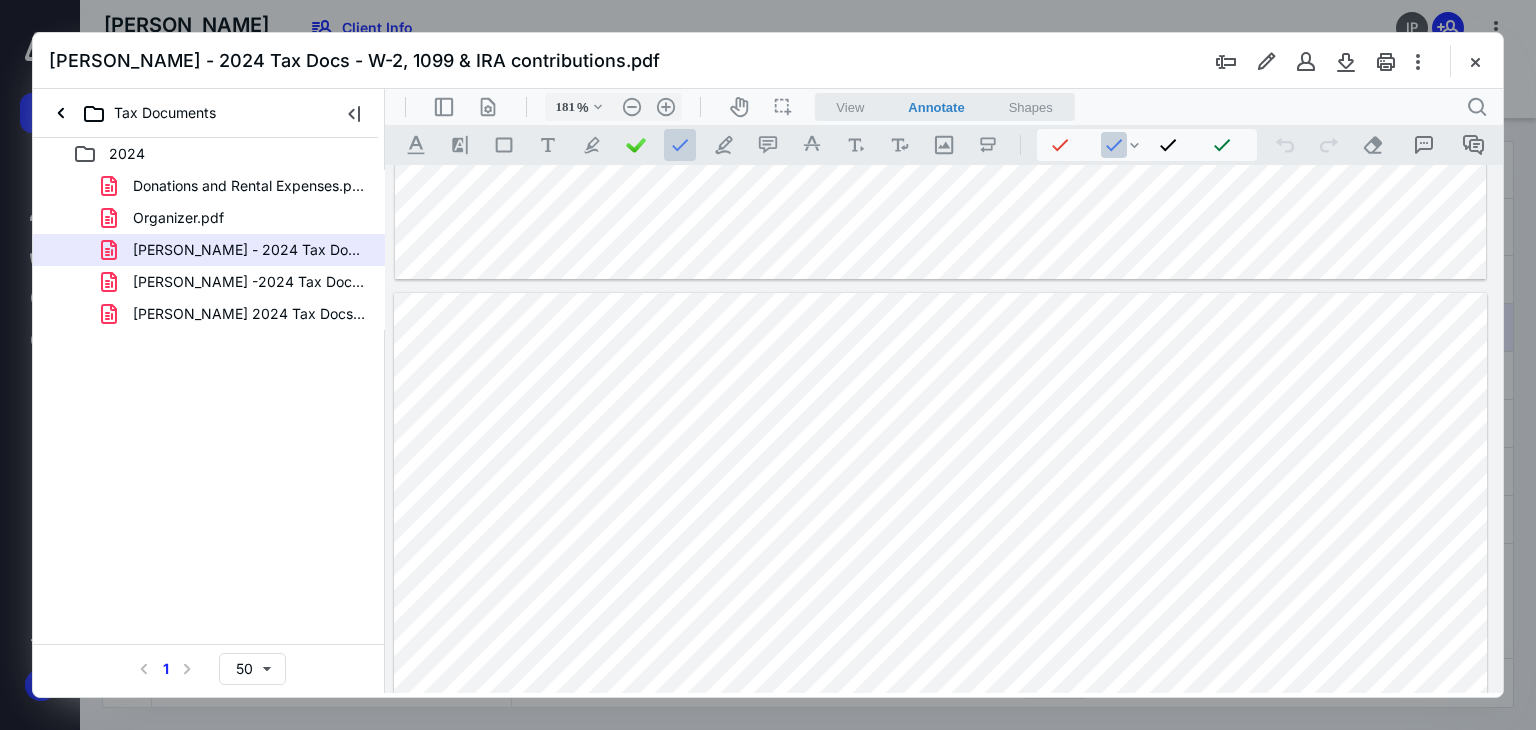 click at bounding box center (941, 1014) 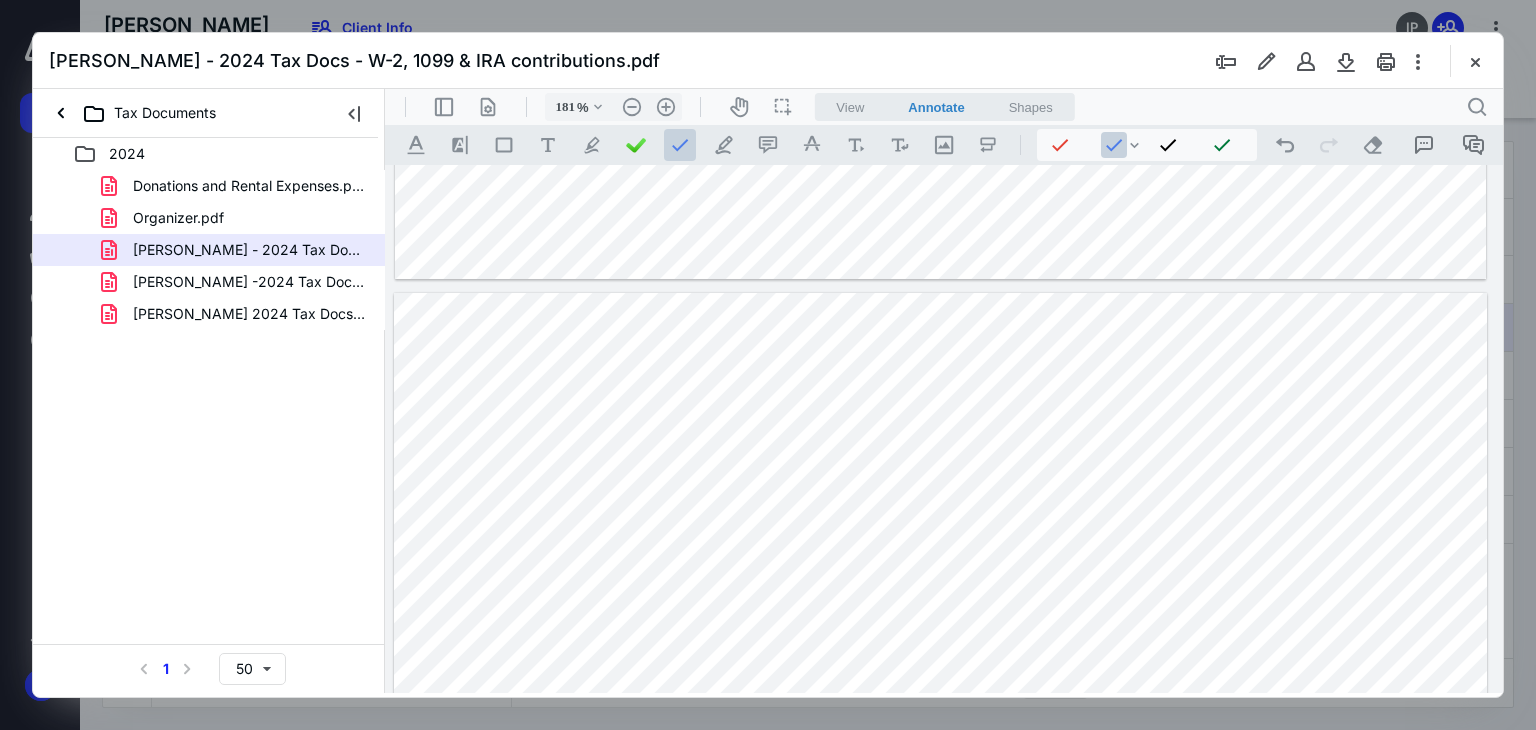 click at bounding box center (941, 1014) 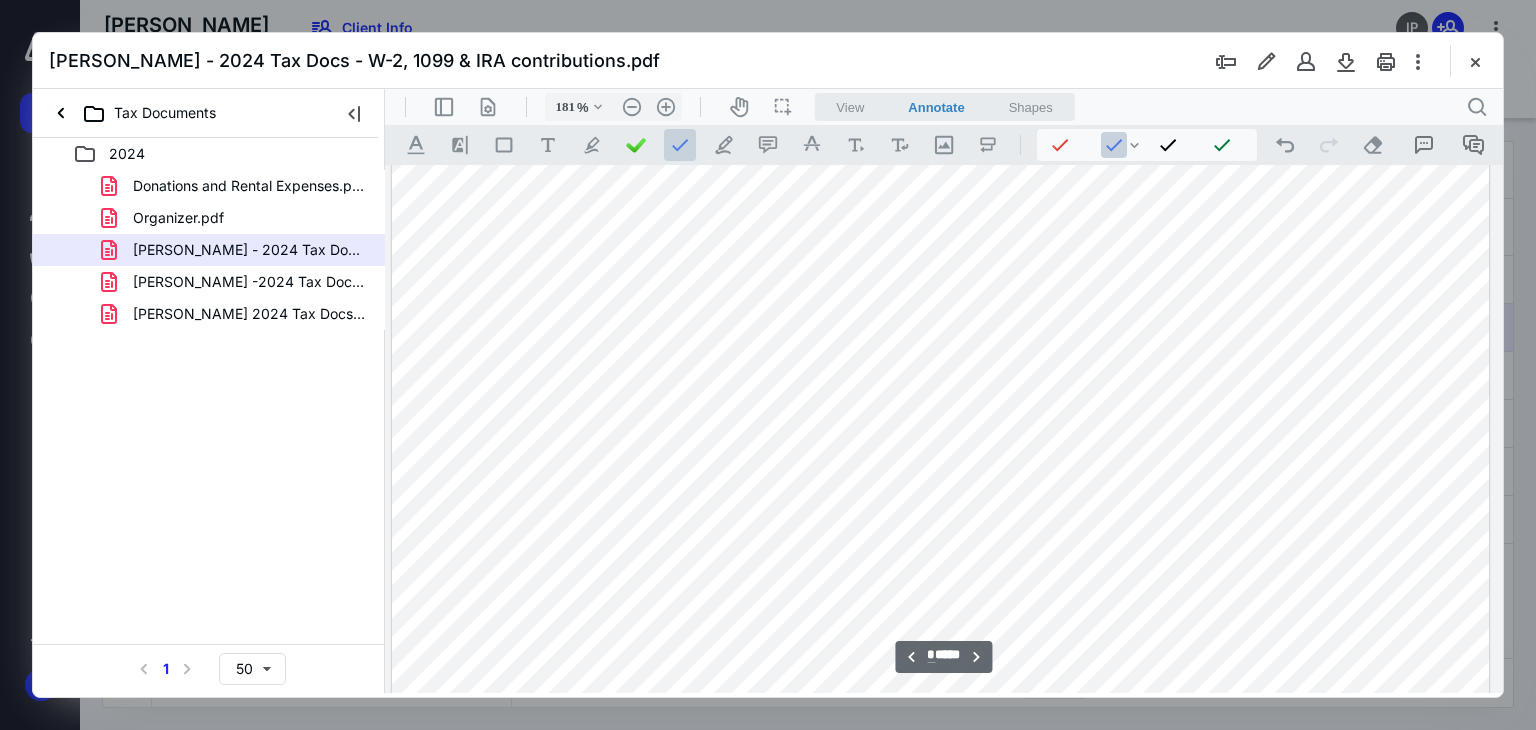 scroll, scrollTop: 4983, scrollLeft: 172, axis: both 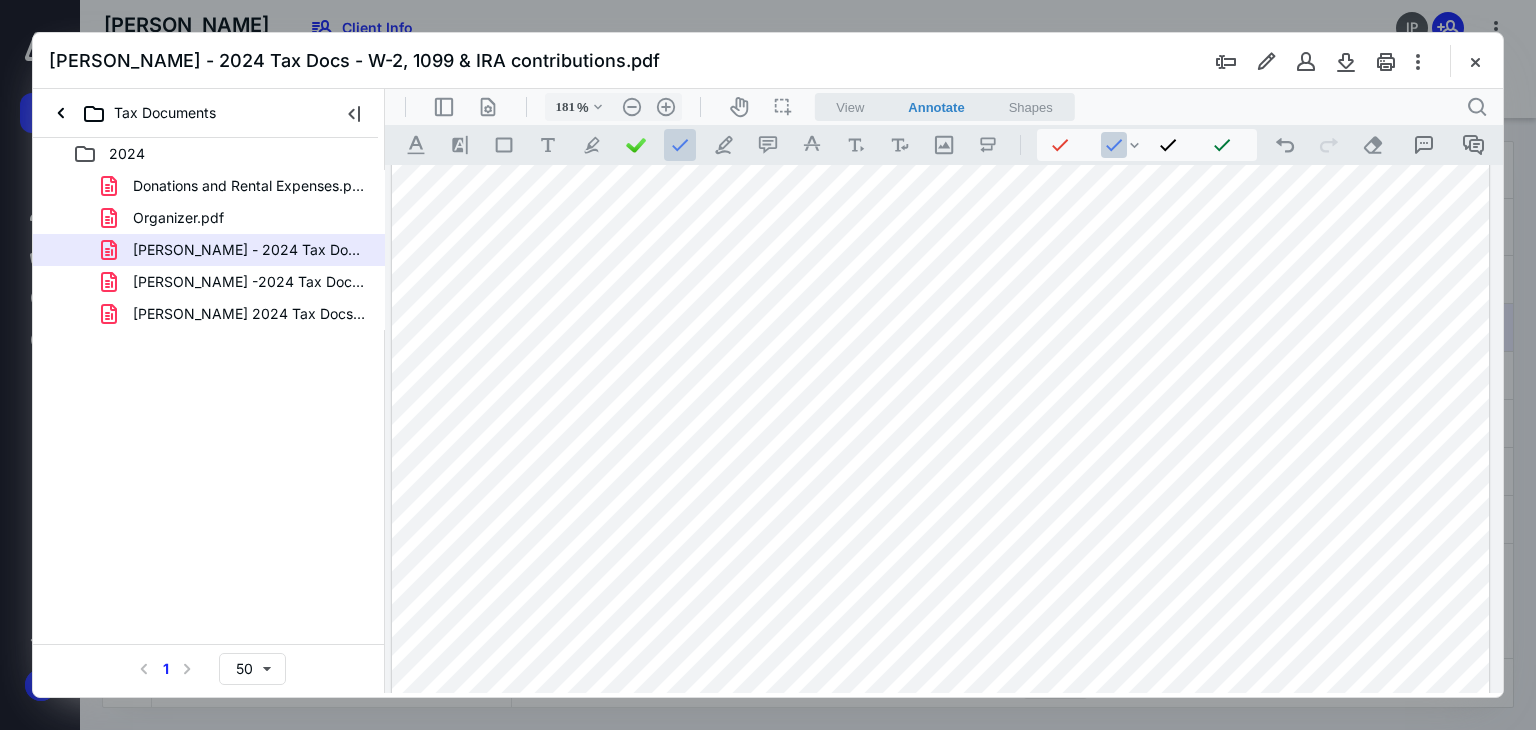 click at bounding box center (940, 266) 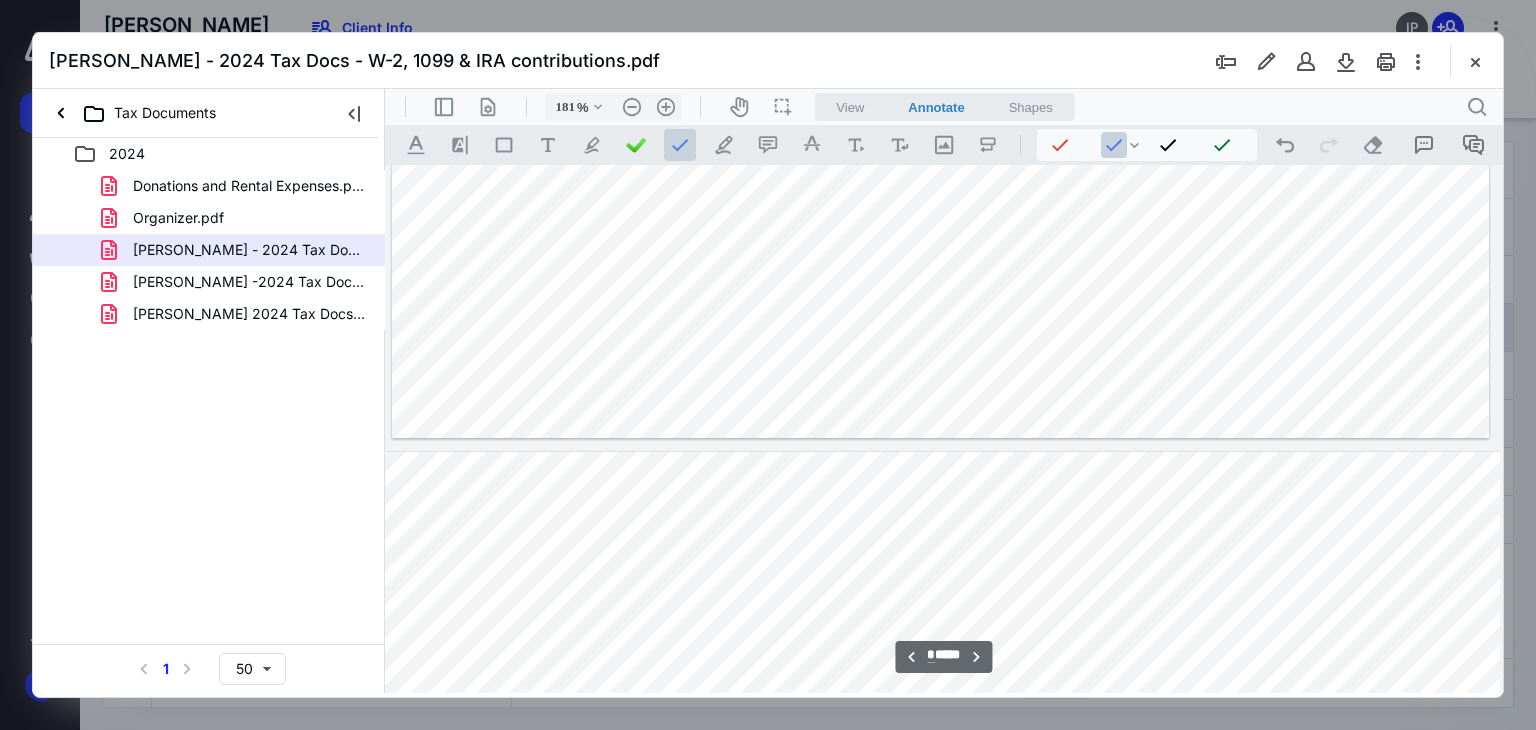 type on "*" 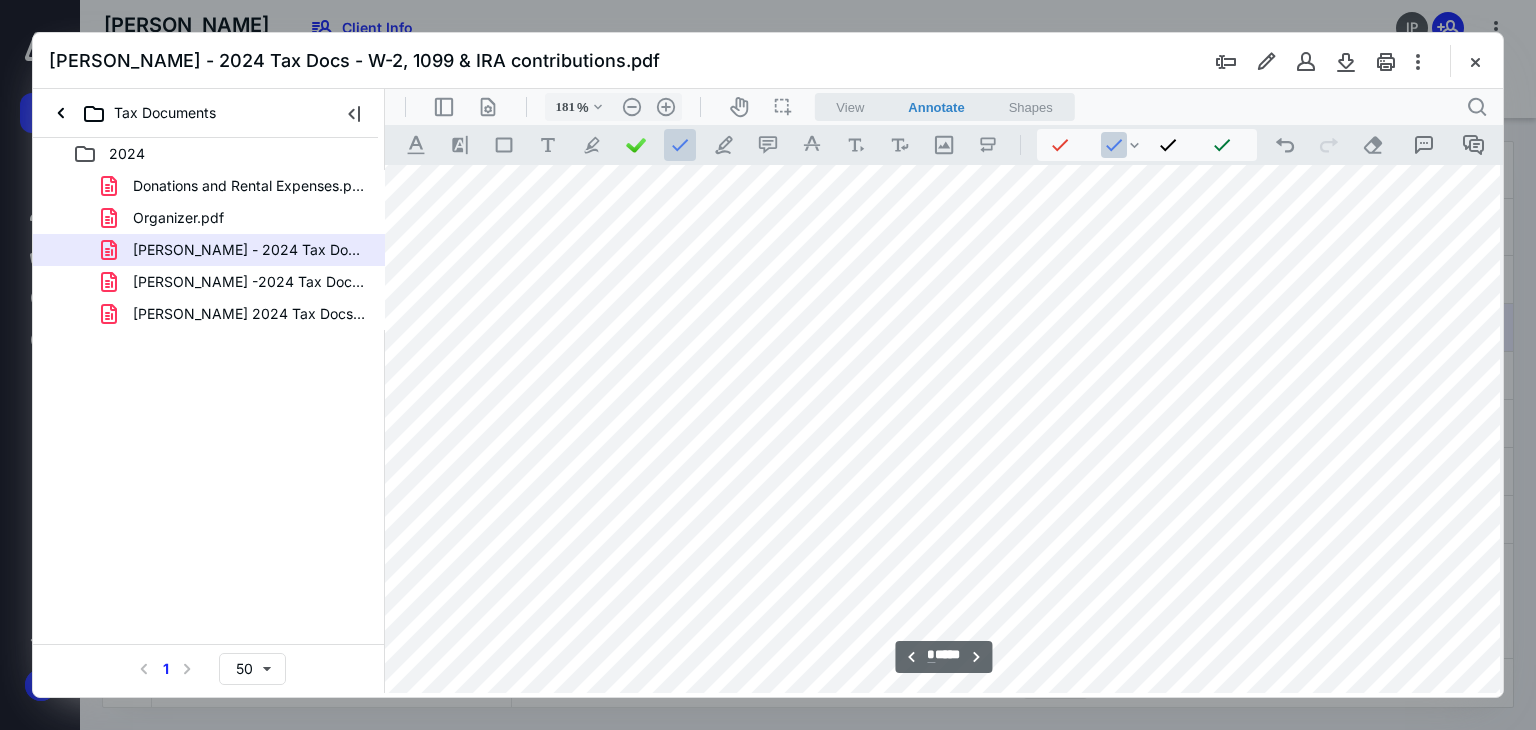 scroll, scrollTop: 5783, scrollLeft: 172, axis: both 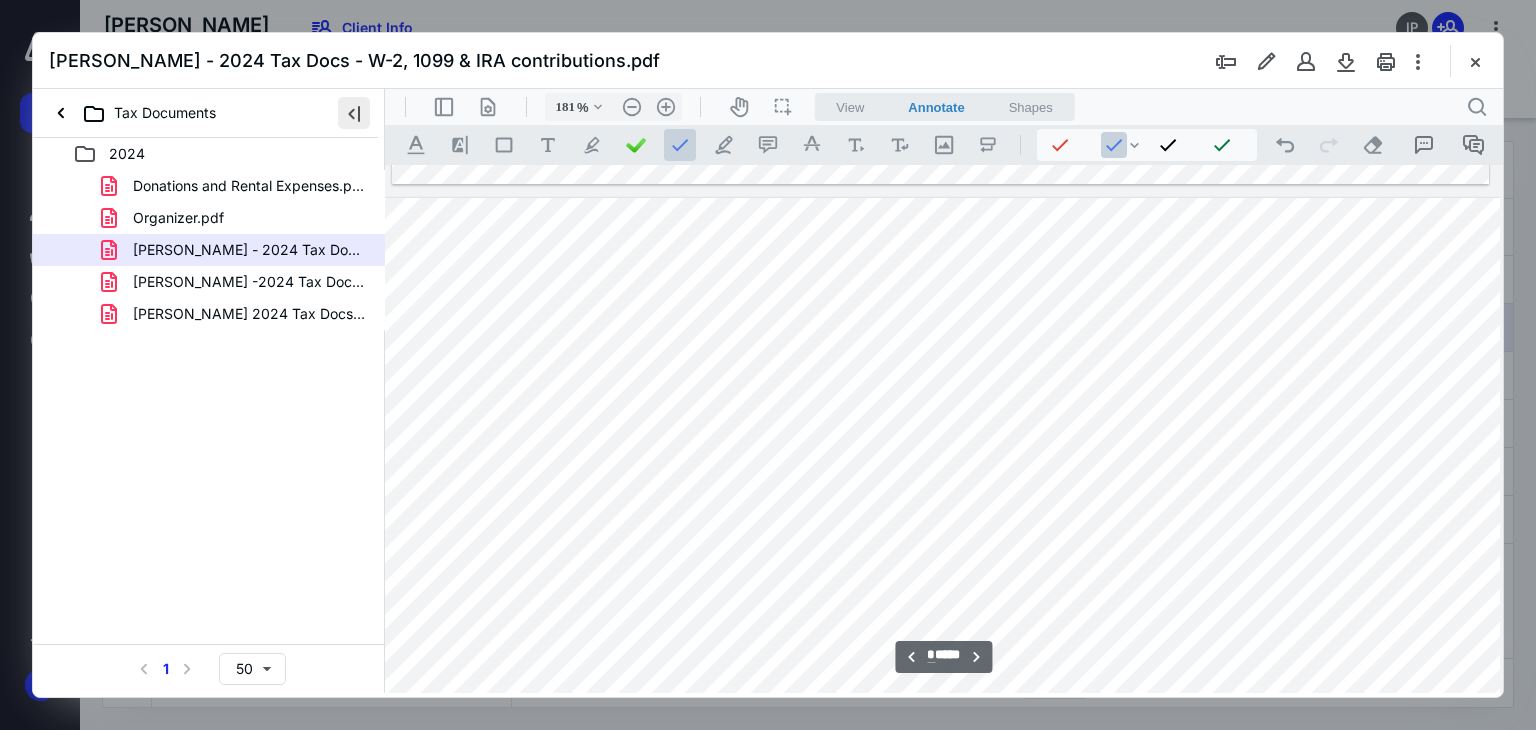 click at bounding box center [354, 113] 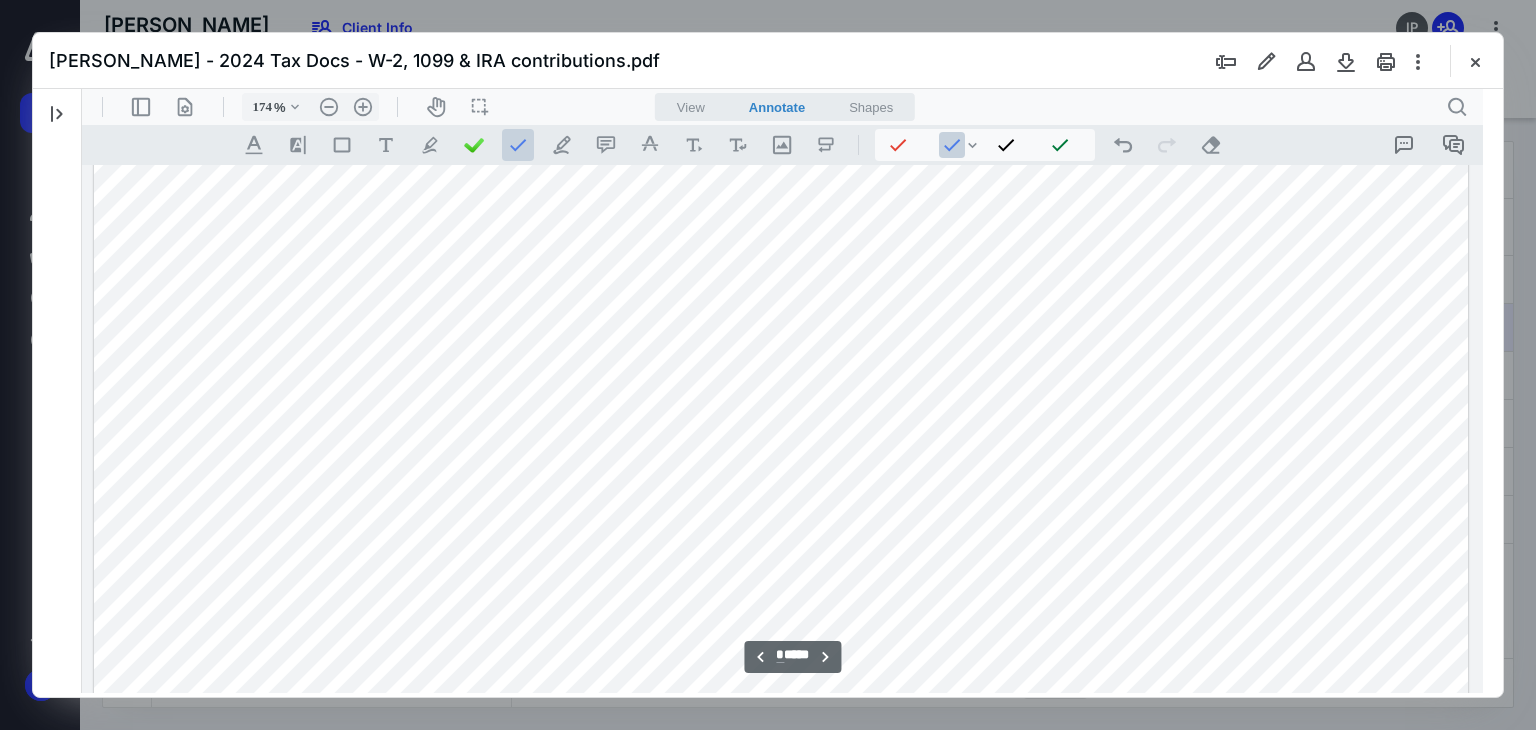 type on "175" 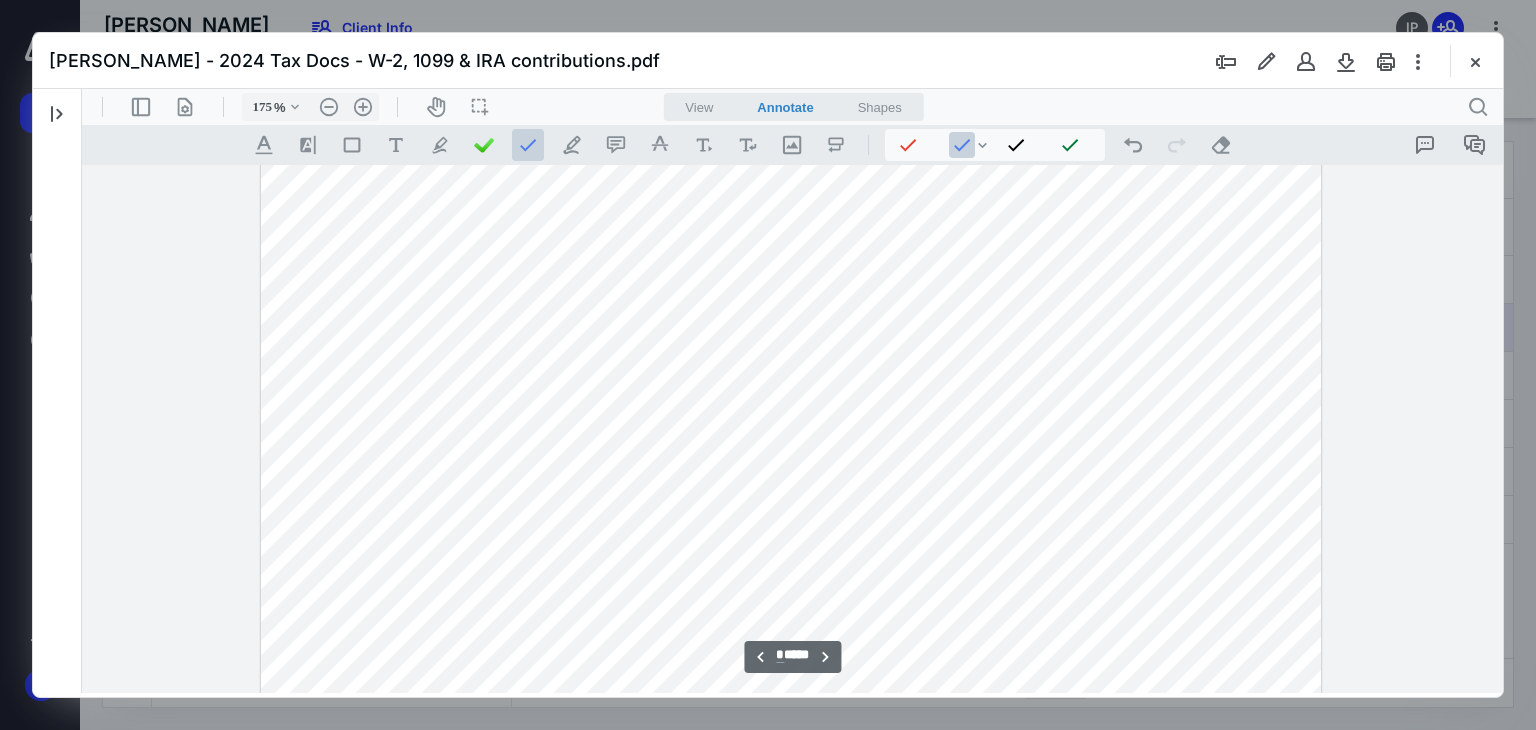 scroll, scrollTop: 7099, scrollLeft: 0, axis: vertical 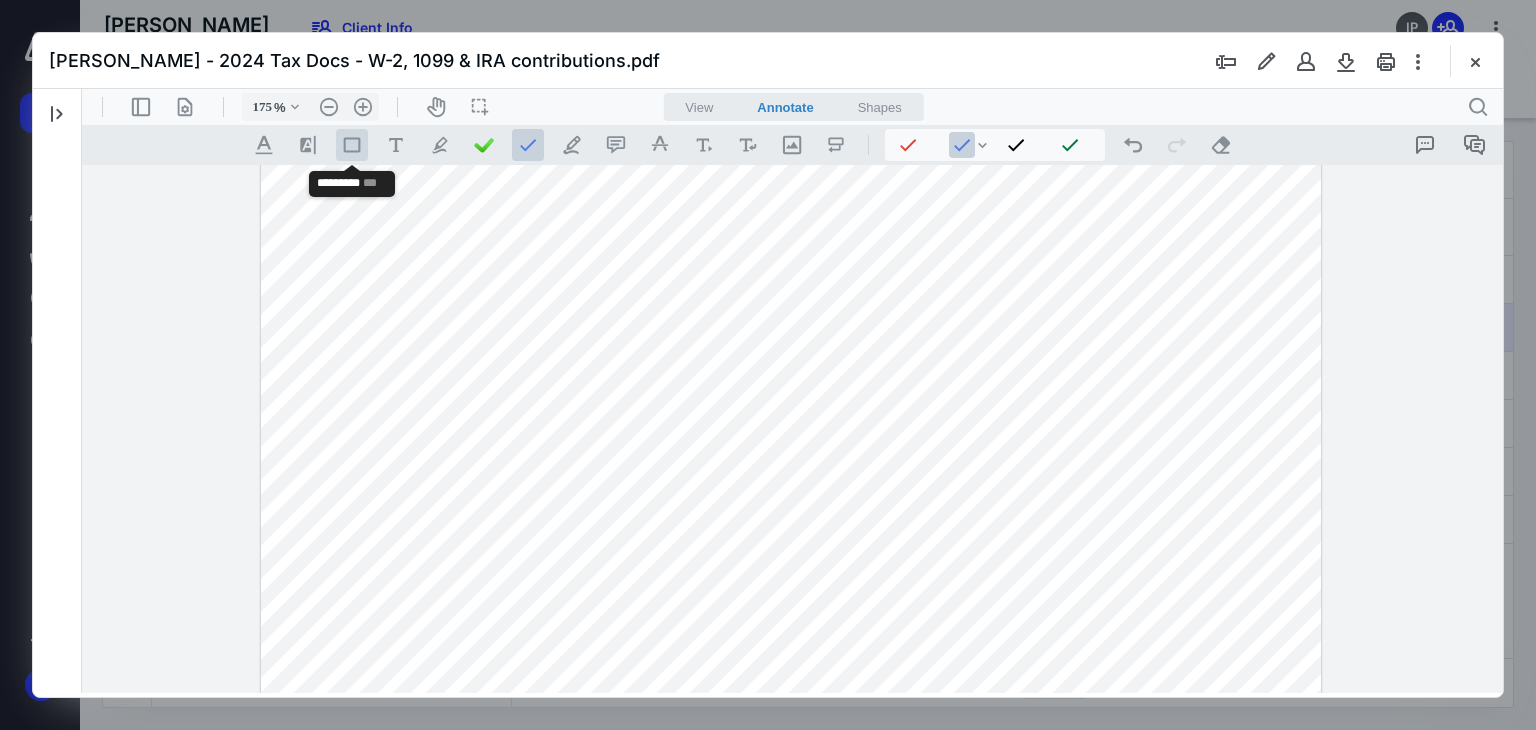 click on ".st0{fill:#868E96;}" at bounding box center [352, 145] 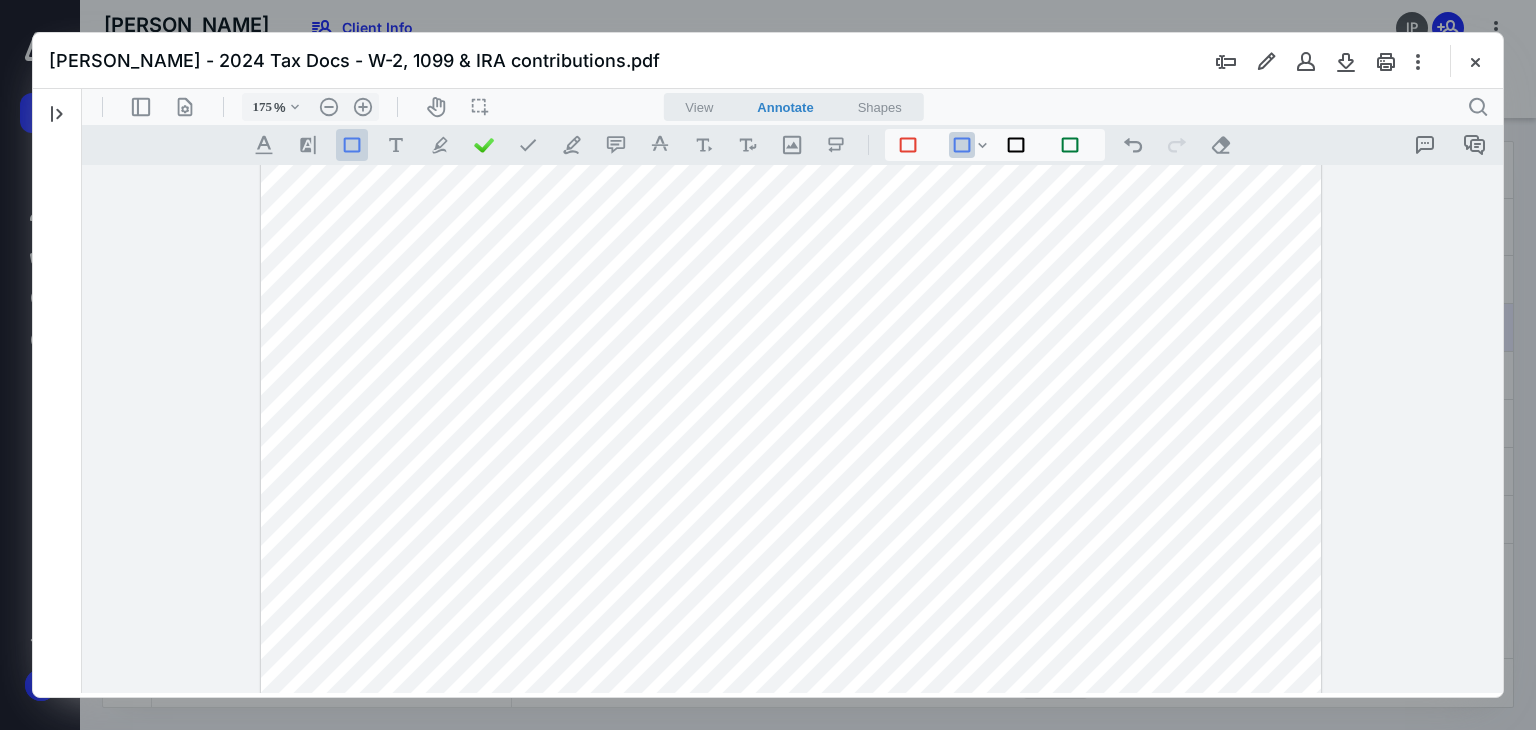 drag, startPoint x: 314, startPoint y: 276, endPoint x: 1287, endPoint y: 413, distance: 982.5976 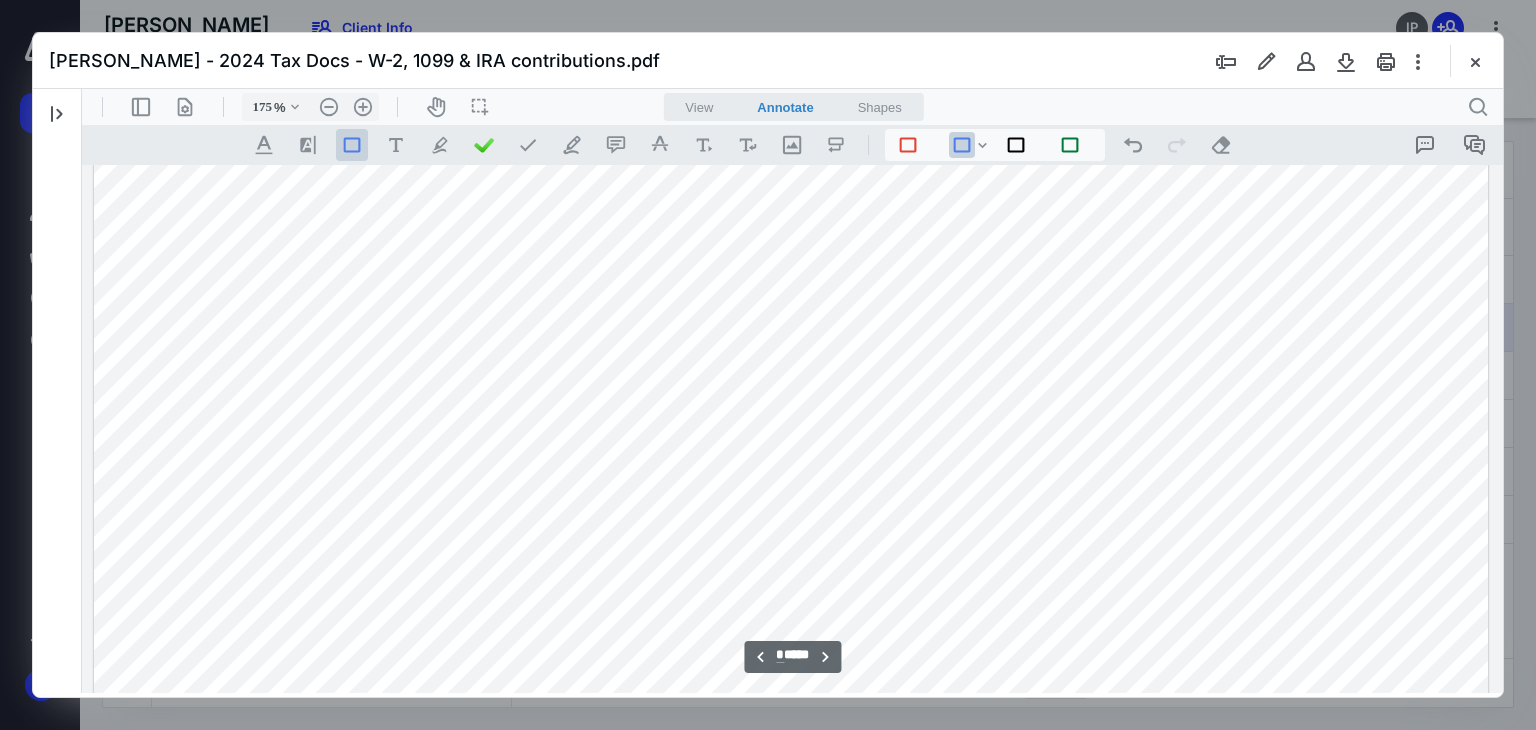 scroll, scrollTop: 10099, scrollLeft: 0, axis: vertical 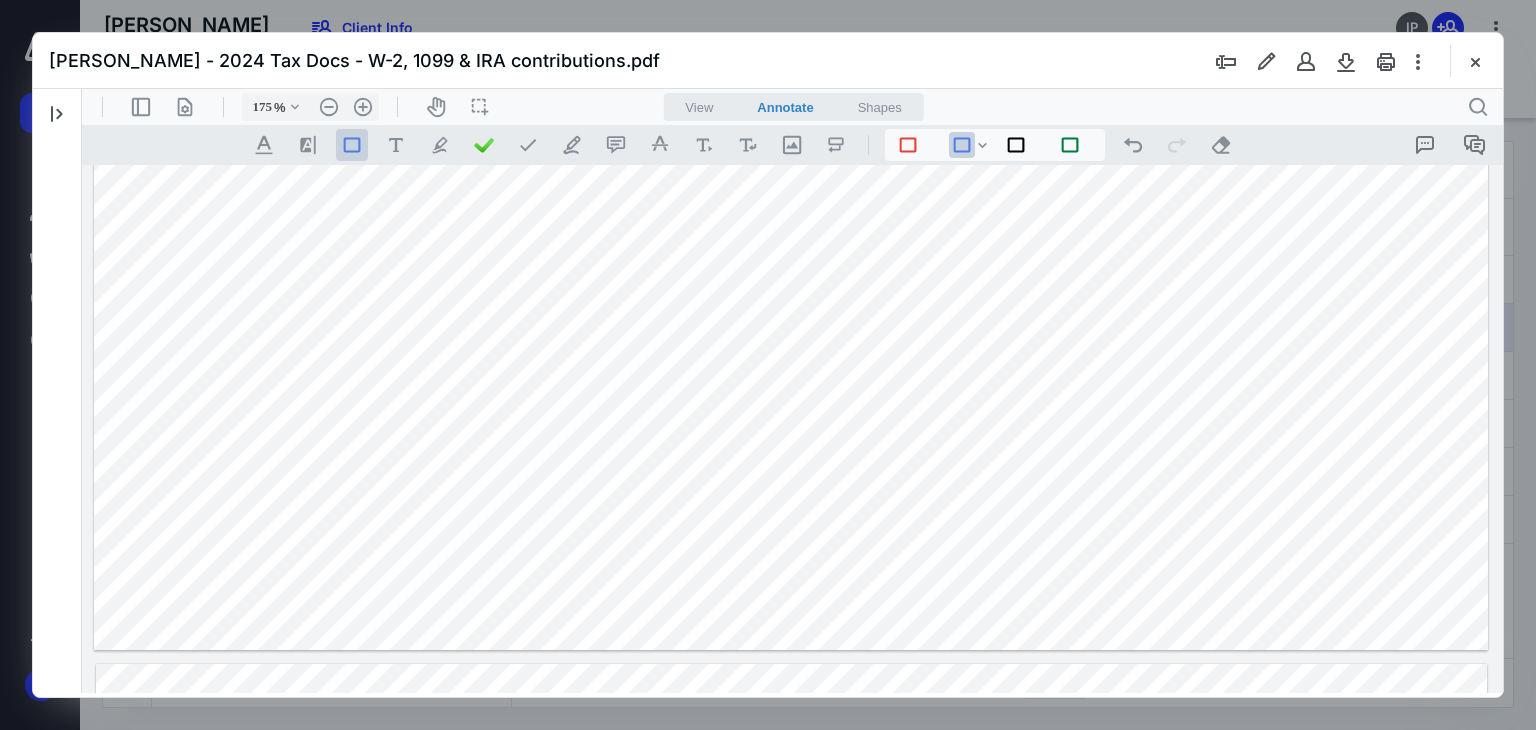 click at bounding box center [791, 121] 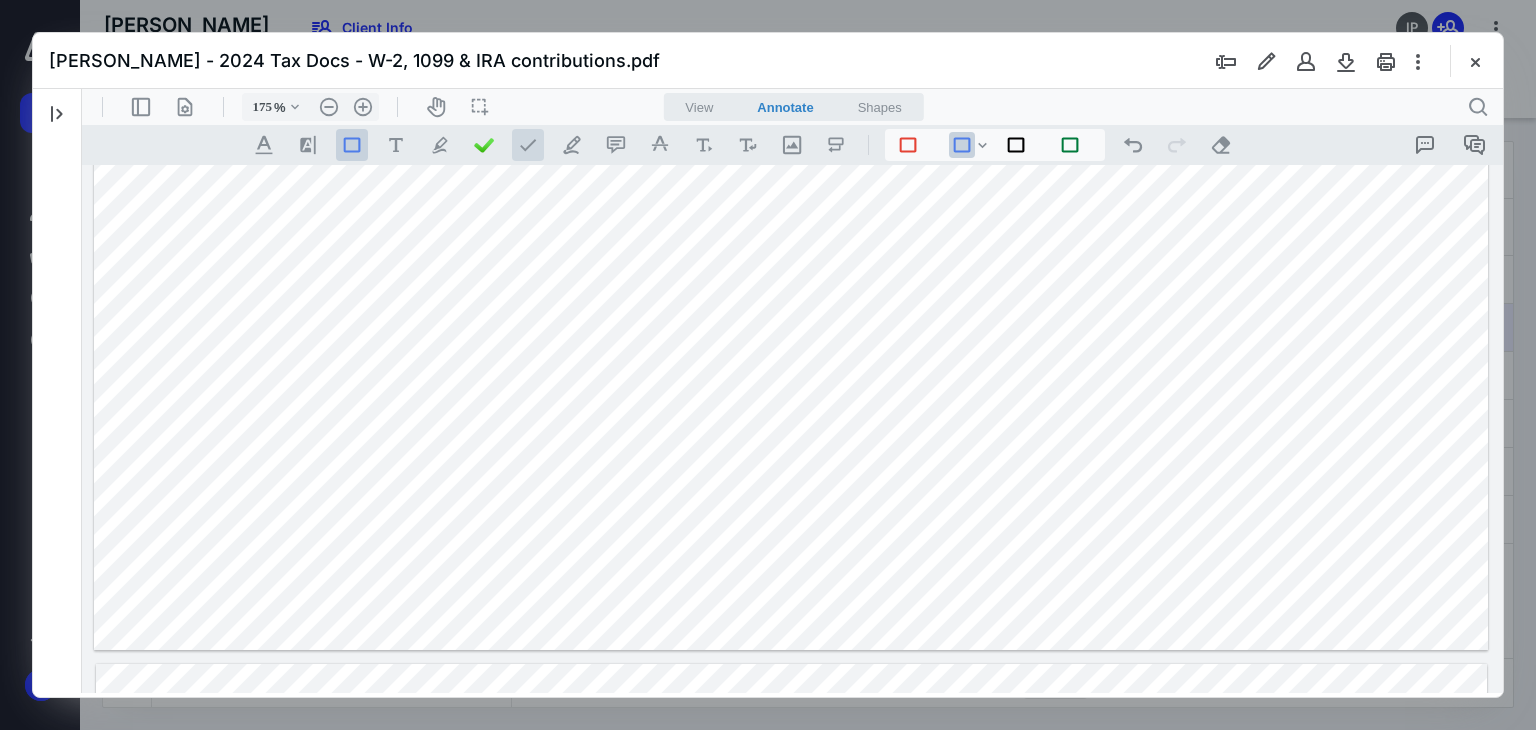 click at bounding box center (528, 145) 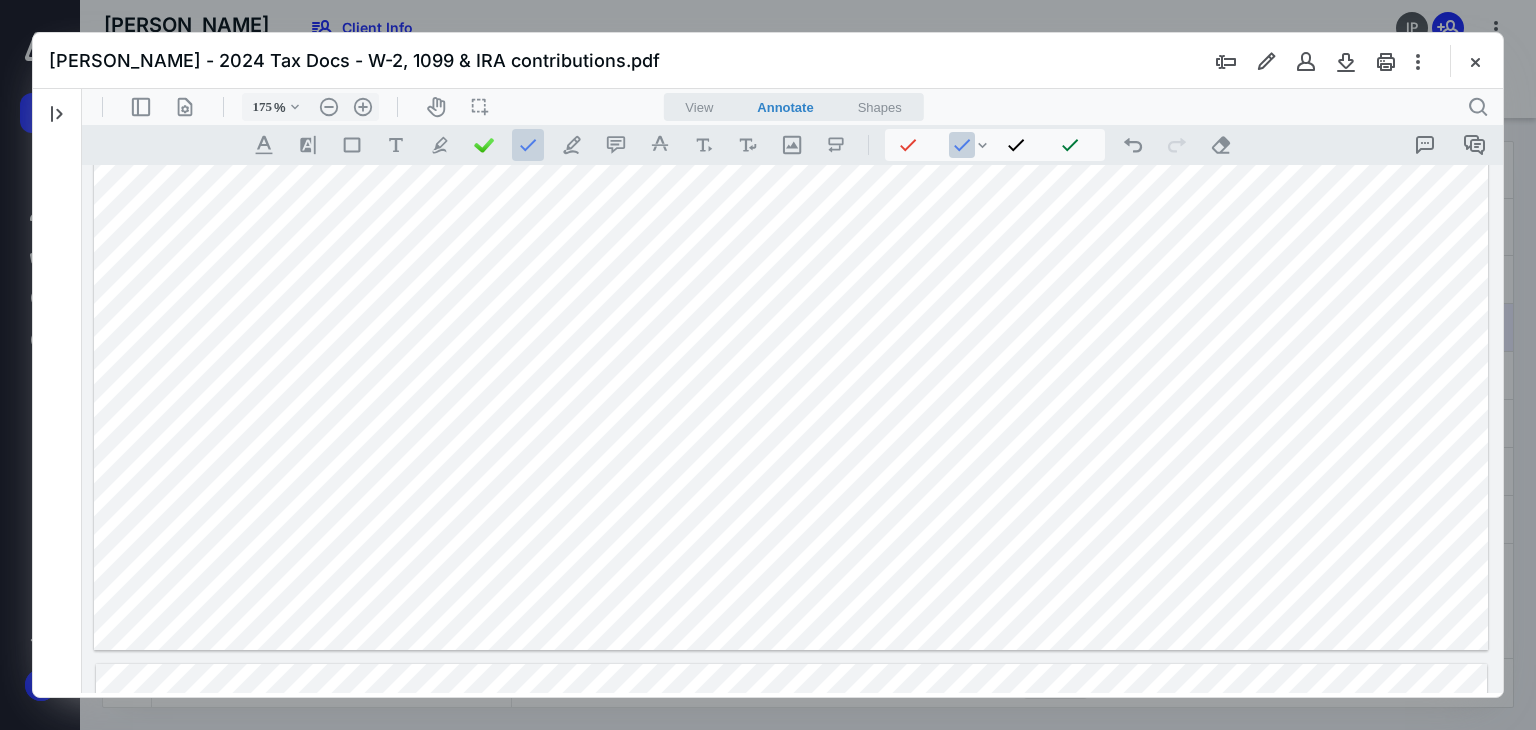 click at bounding box center (791, 121) 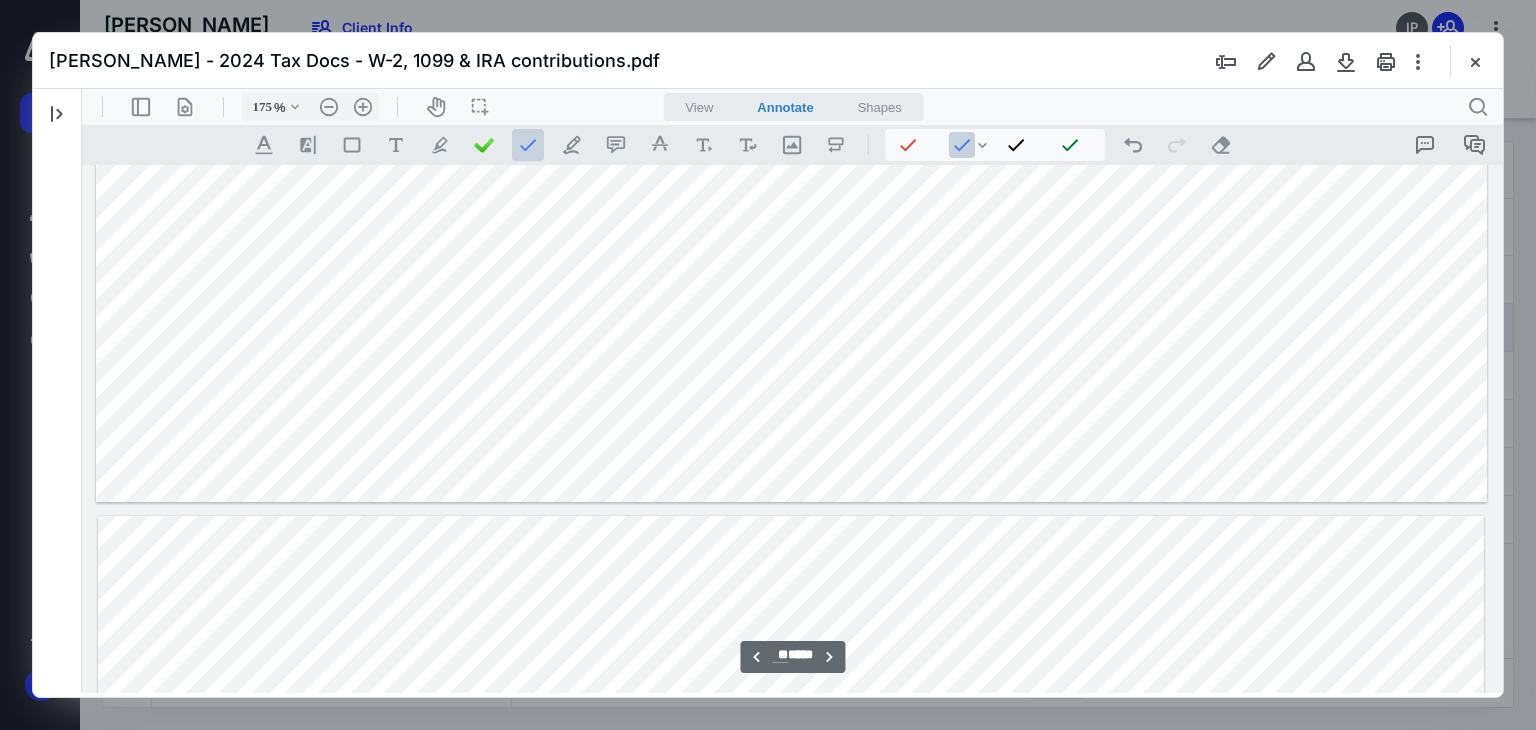 type on "**" 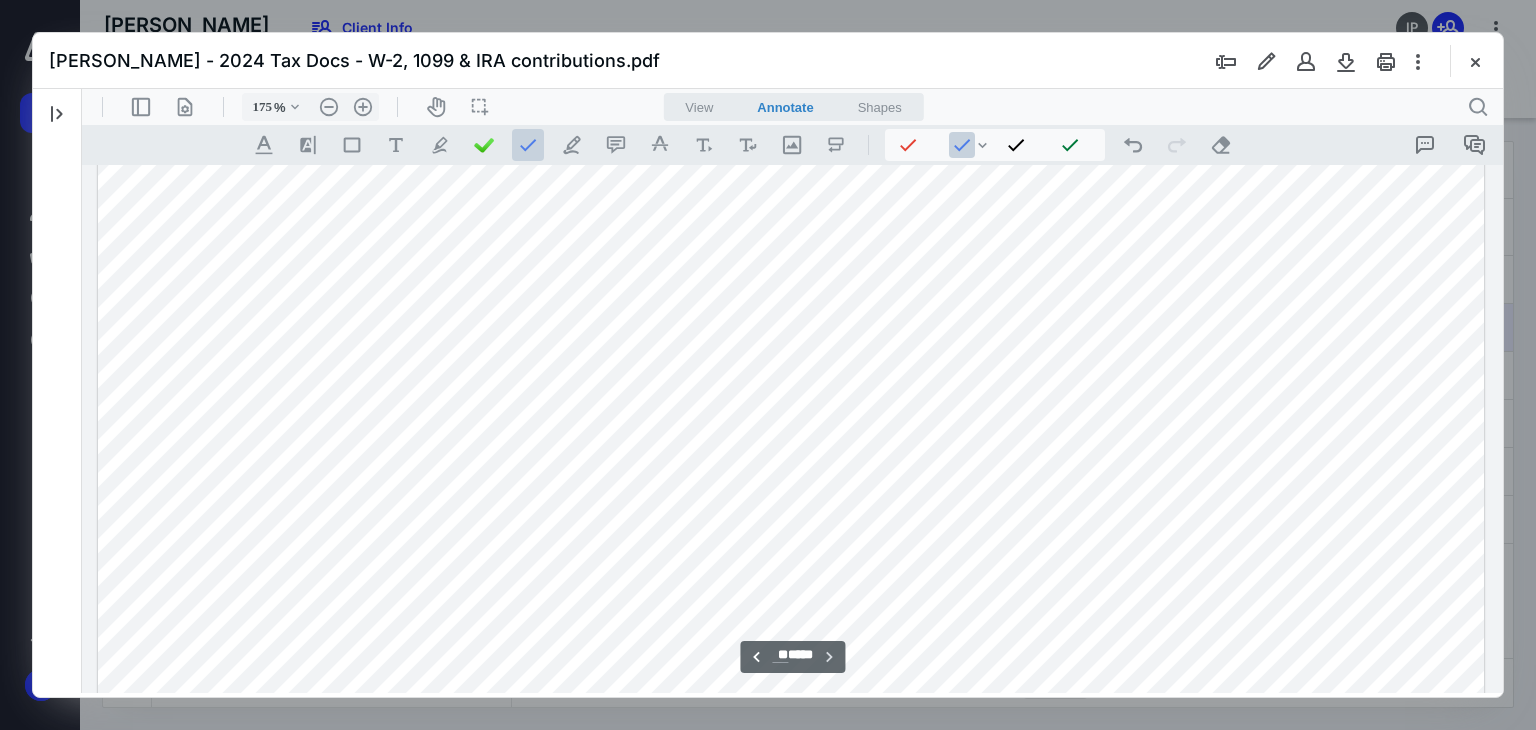 scroll, scrollTop: 13294, scrollLeft: 0, axis: vertical 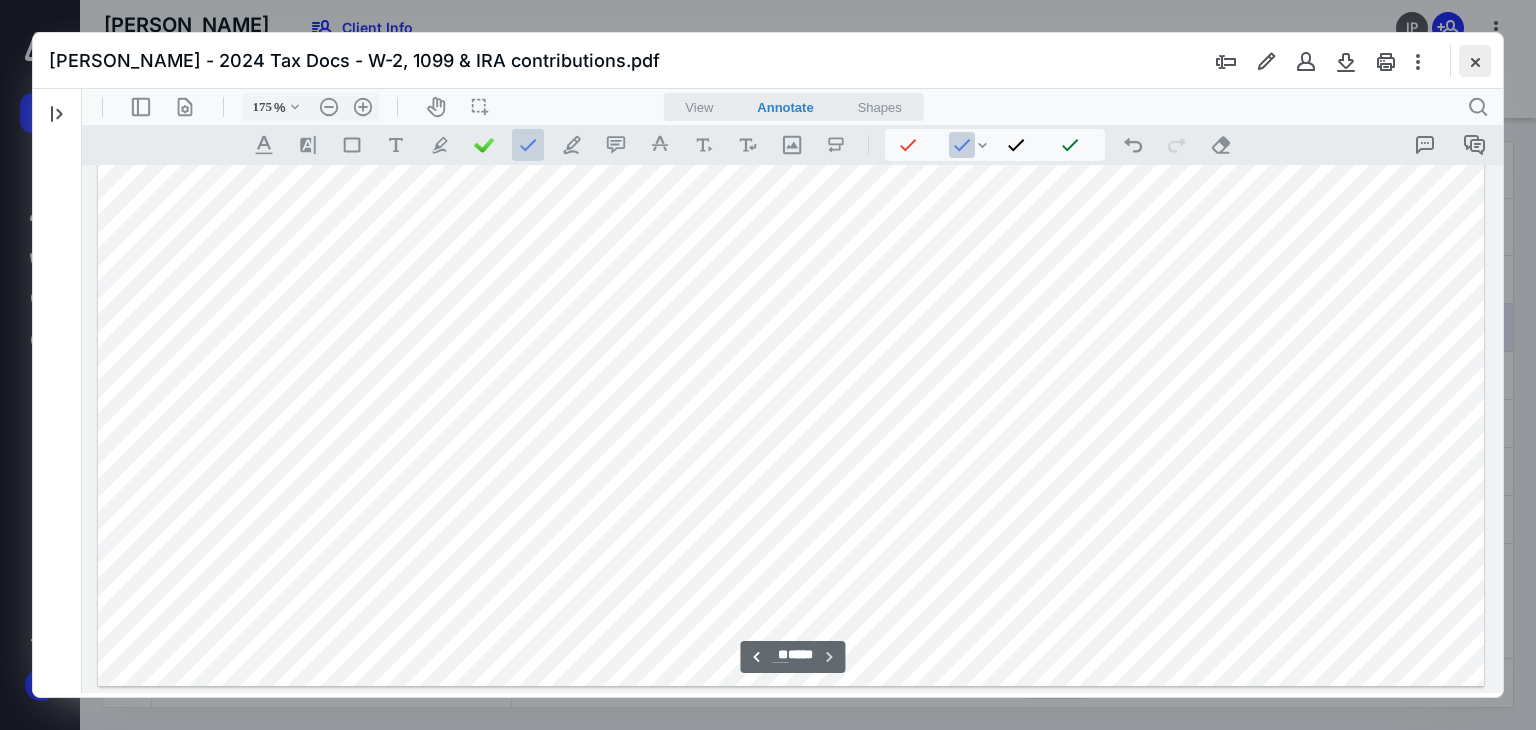 click at bounding box center [1475, 61] 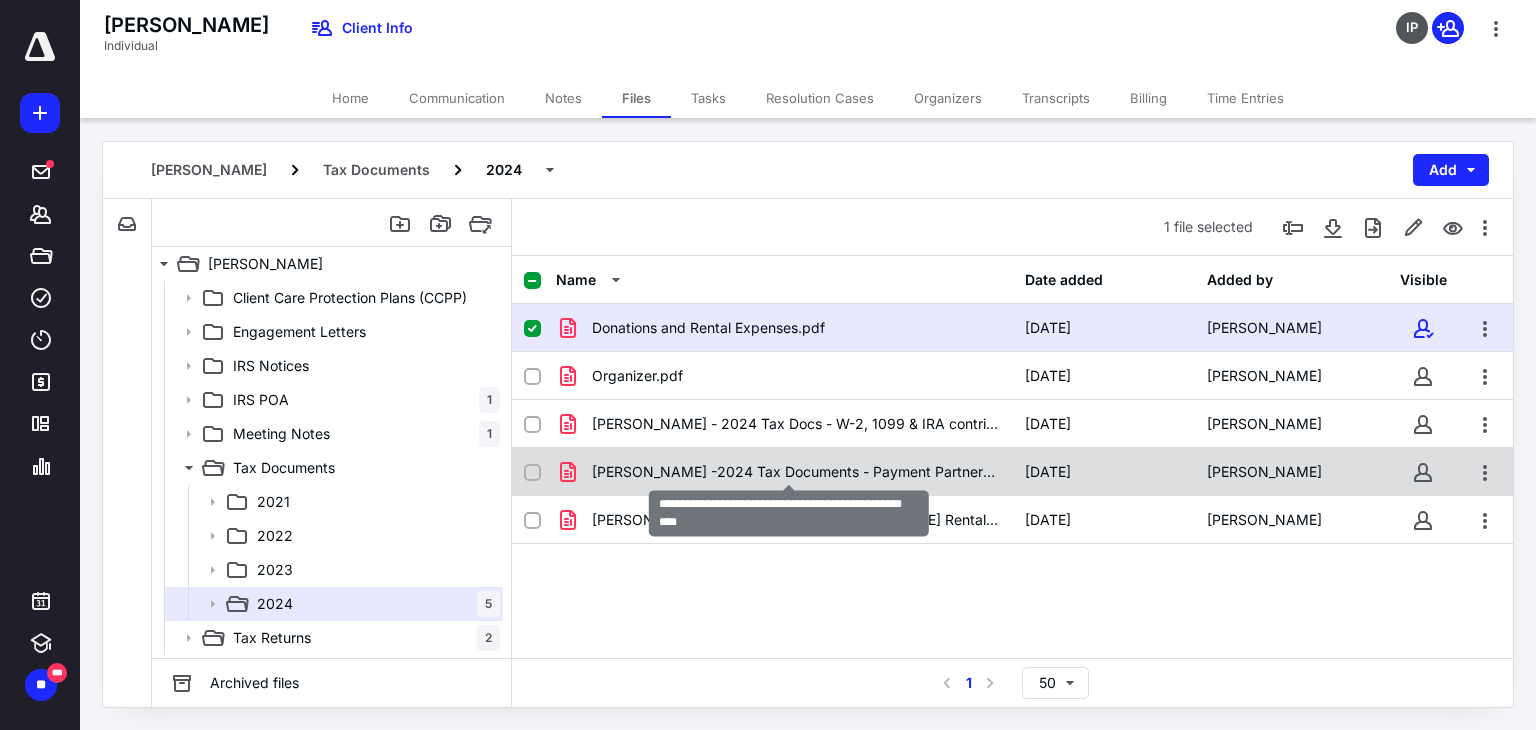 click on "[PERSON_NAME] -2024 Tax Documents - Payment Partners LLC.pdf" at bounding box center (796, 472) 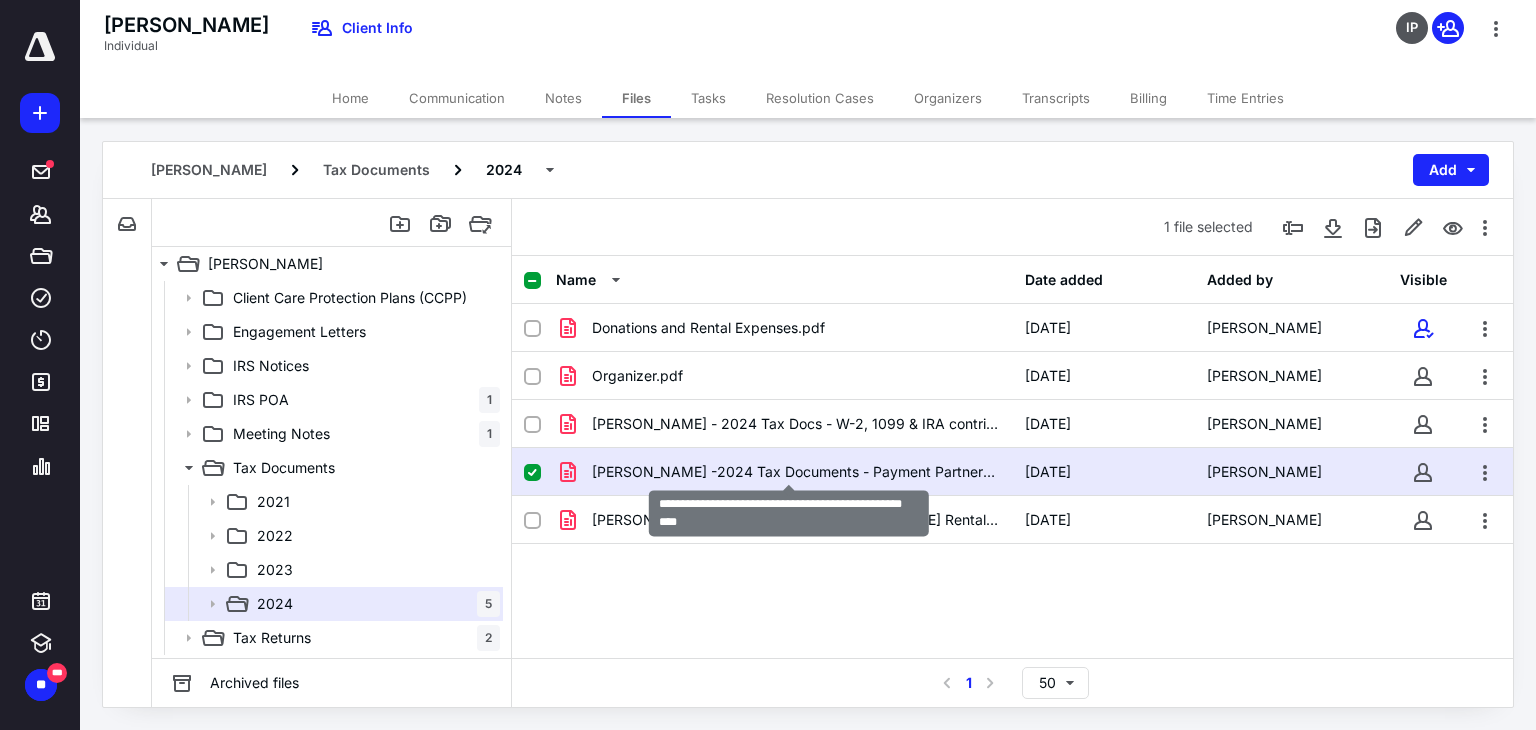 click on "[PERSON_NAME] -2024 Tax Documents - Payment Partners LLC.pdf" at bounding box center [796, 472] 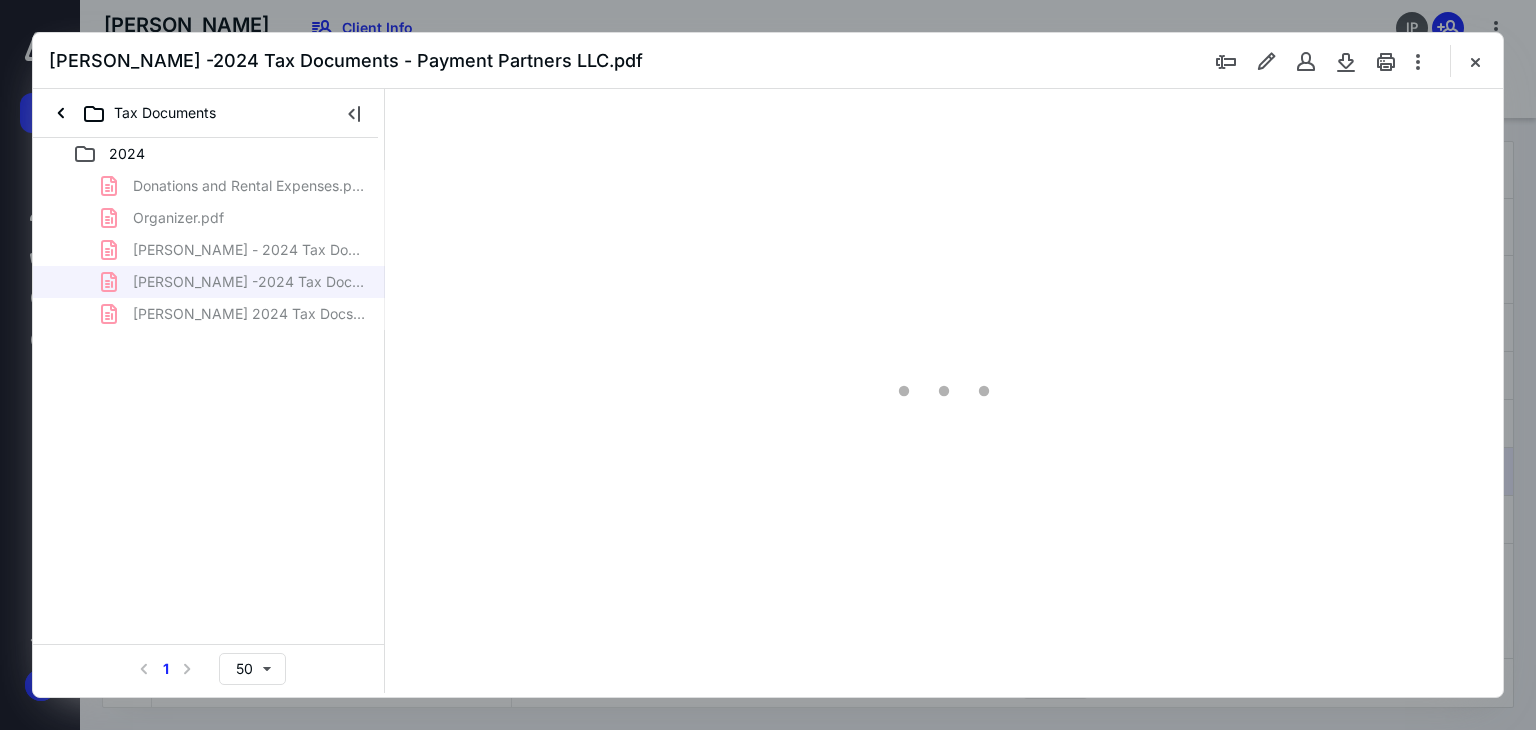 scroll, scrollTop: 0, scrollLeft: 0, axis: both 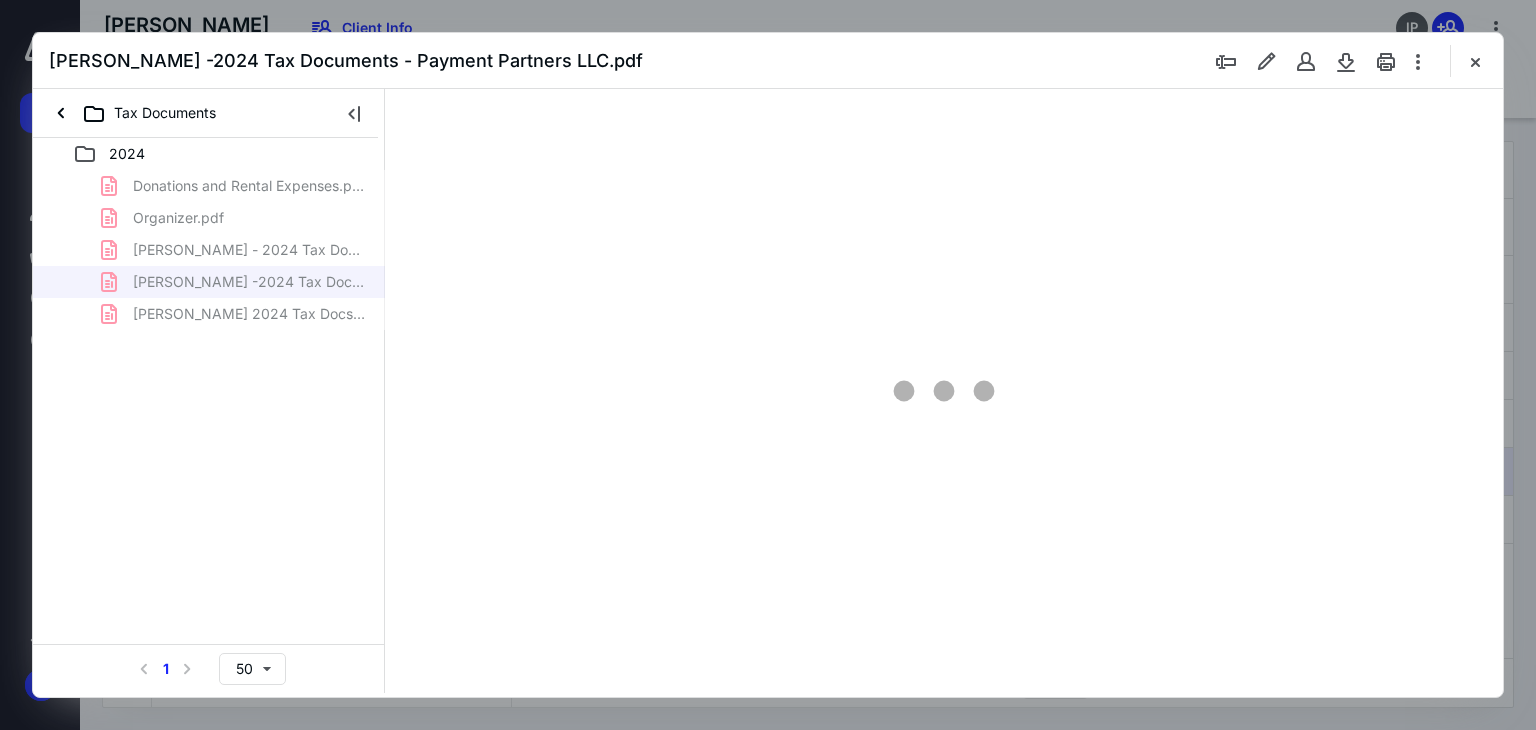 type on "182" 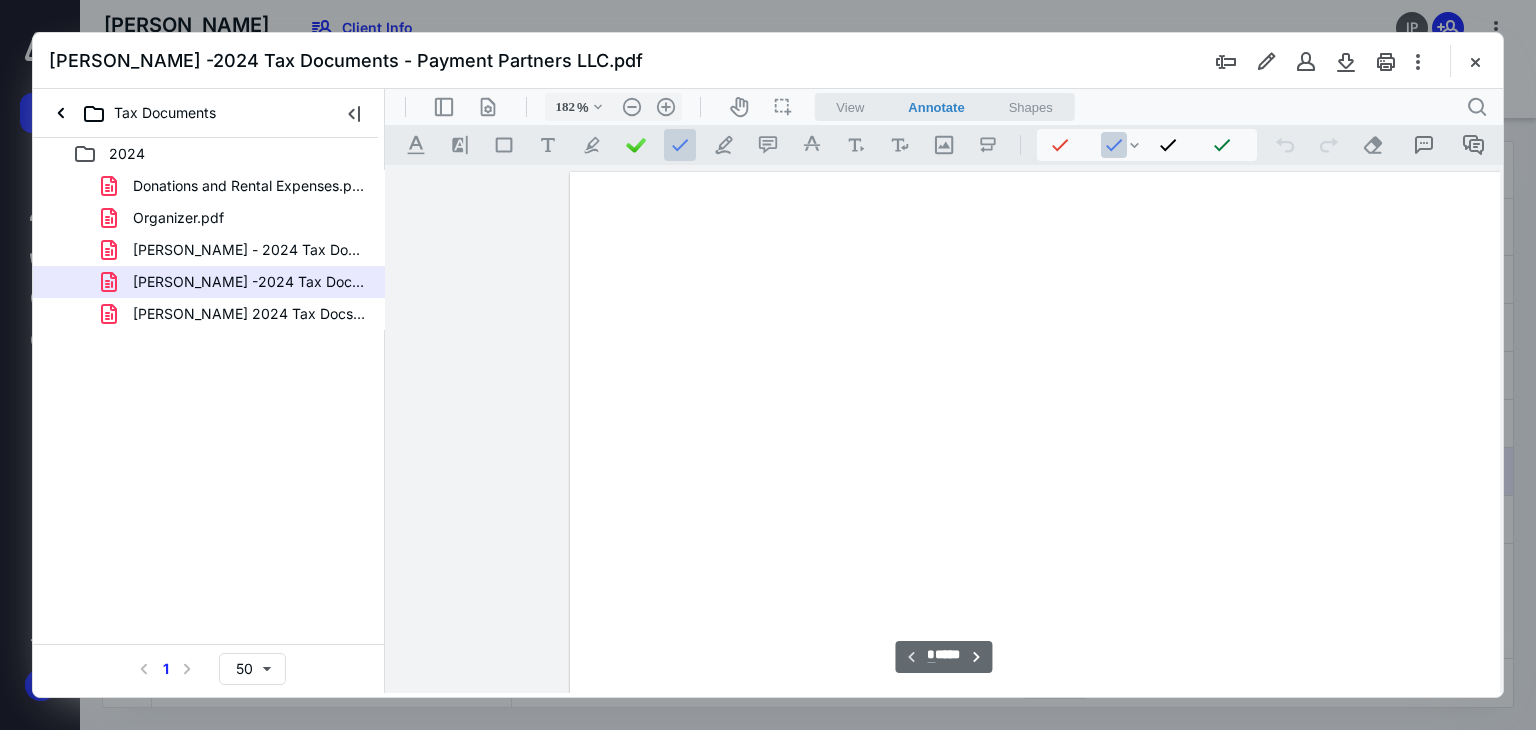 scroll, scrollTop: 83, scrollLeft: 176, axis: both 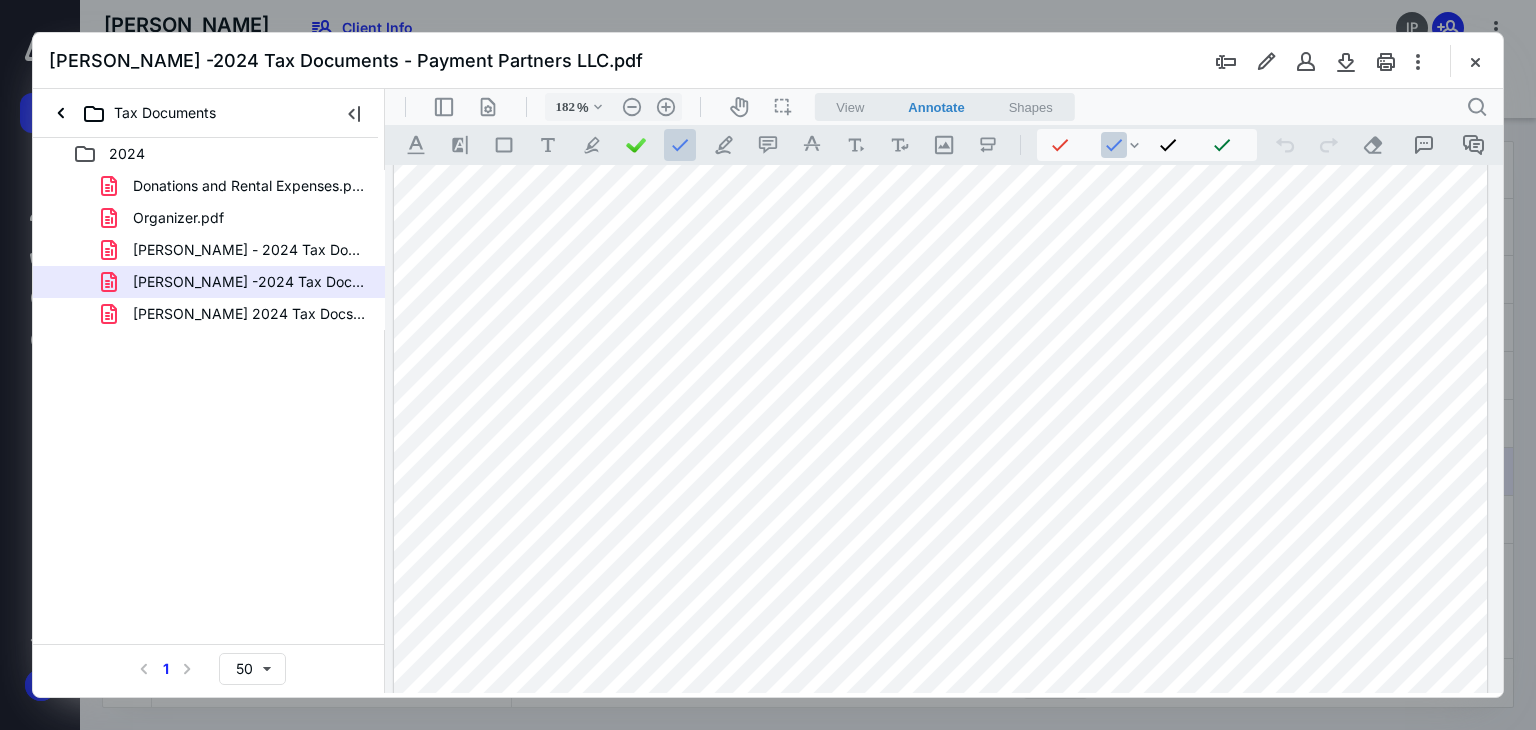 click at bounding box center [941, 802] 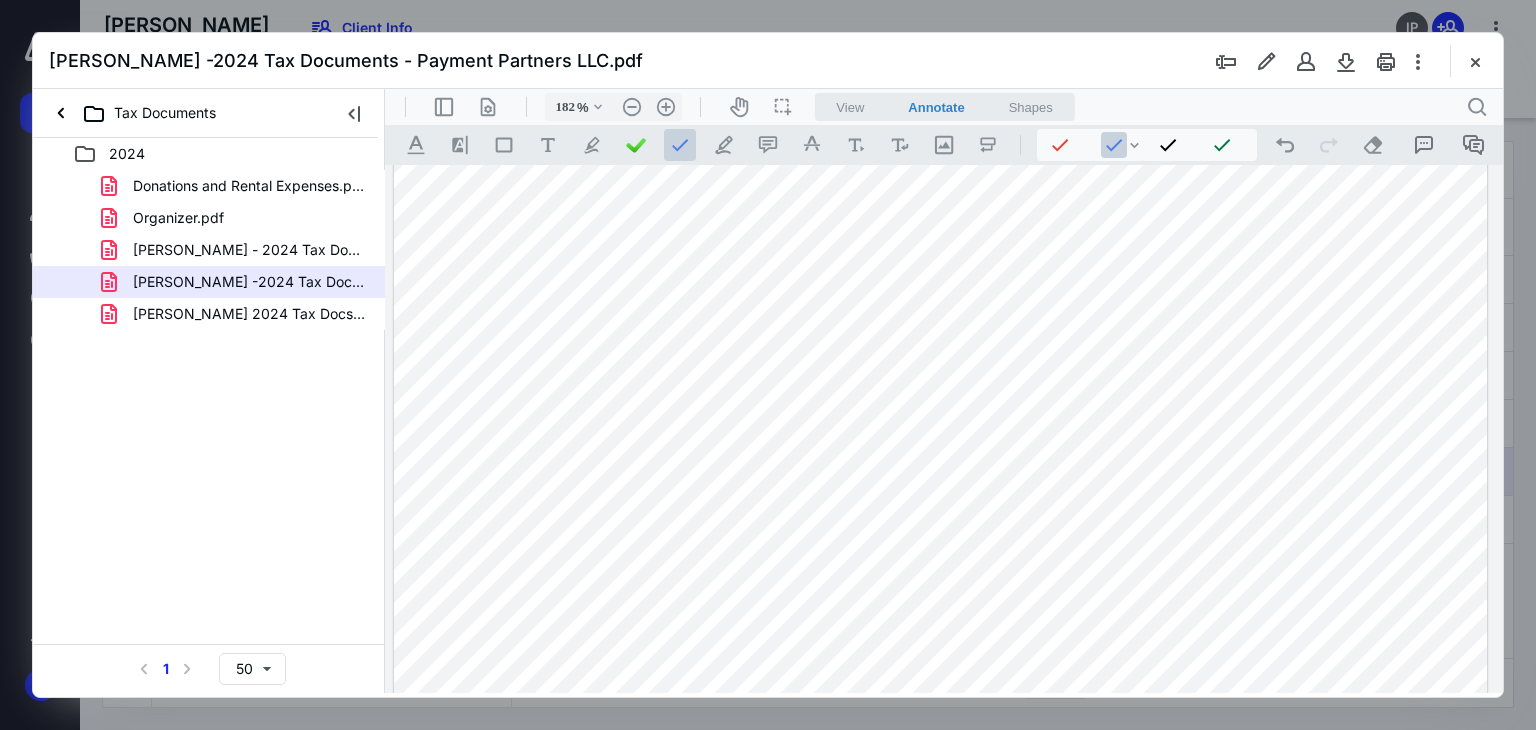 click at bounding box center [941, 802] 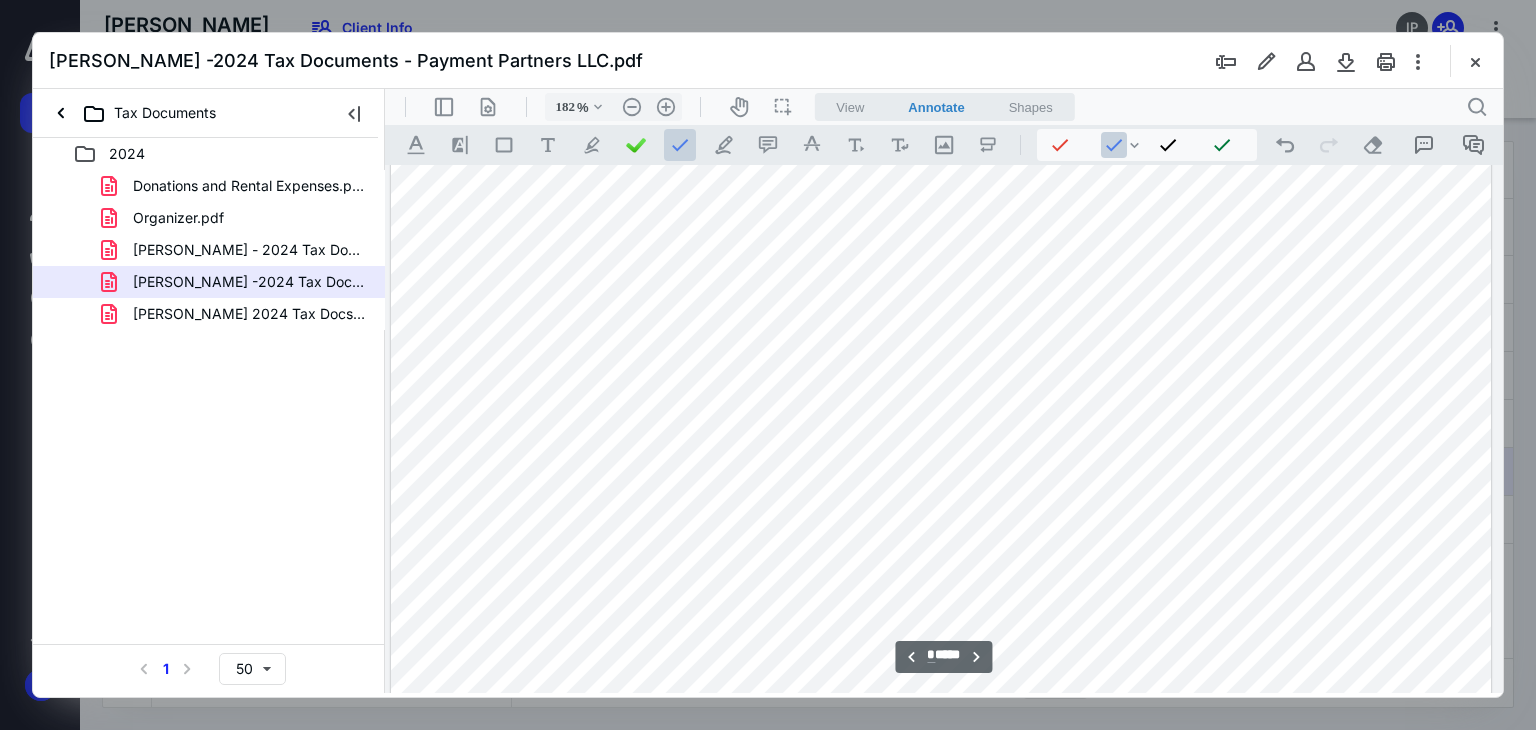 scroll, scrollTop: 1883, scrollLeft: 176, axis: both 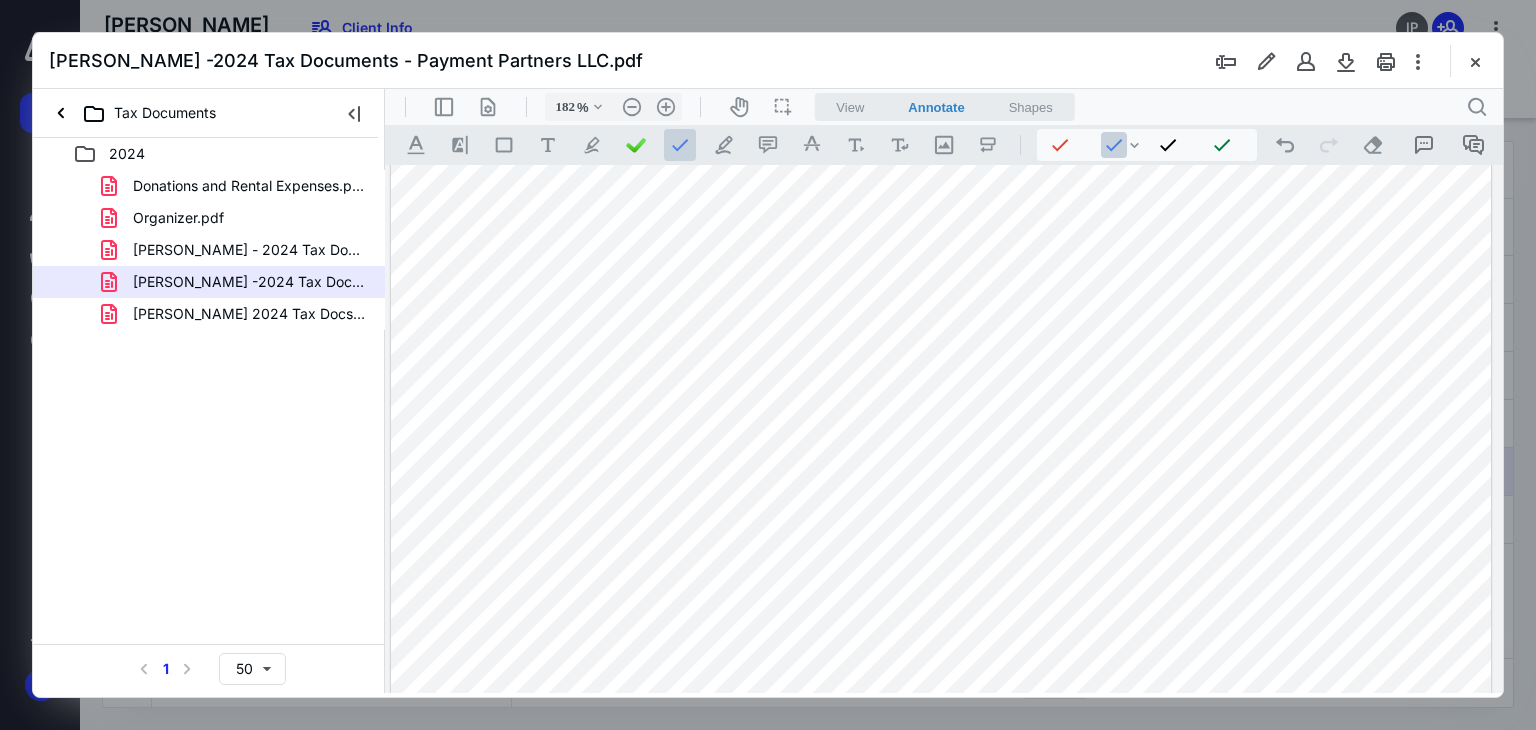 click at bounding box center (941, 449) 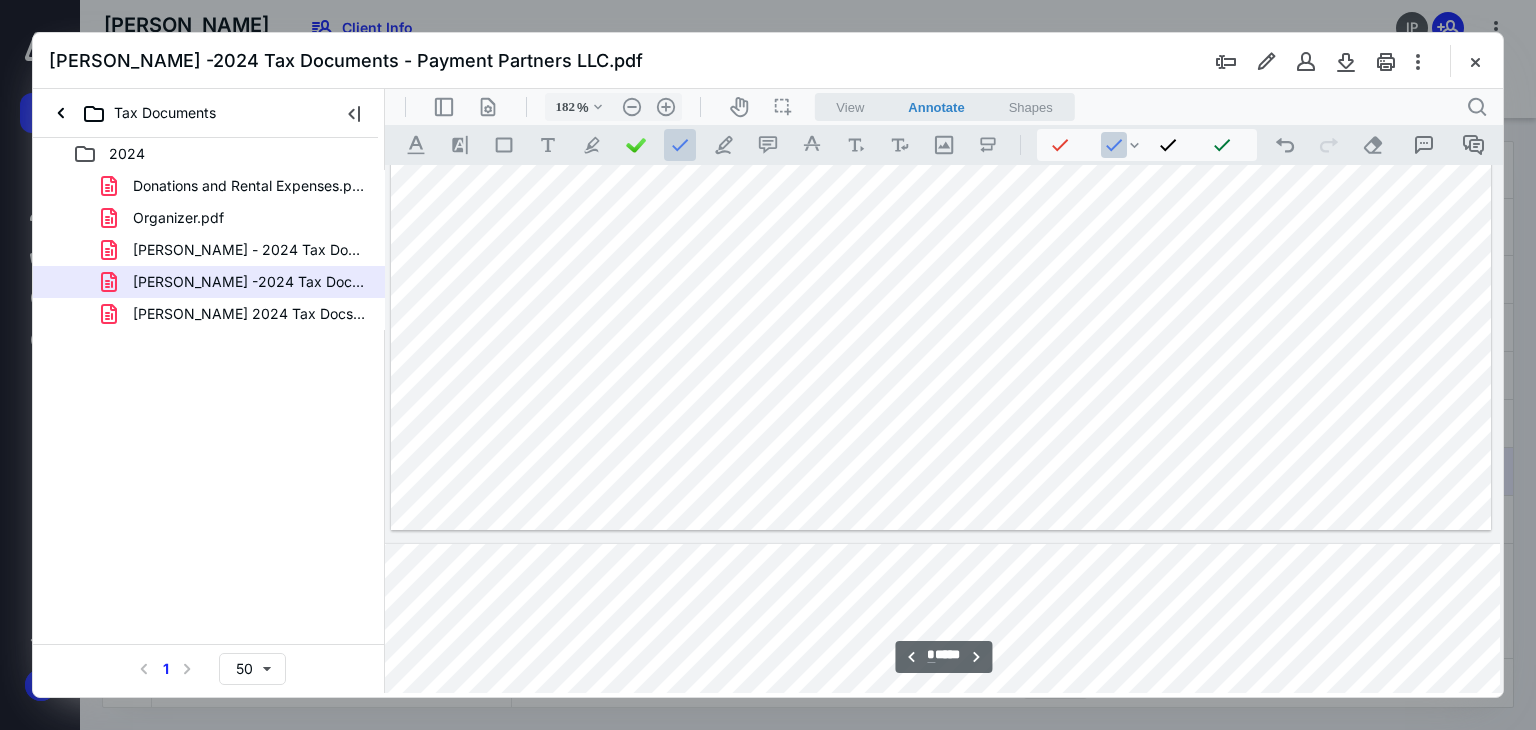 type on "*" 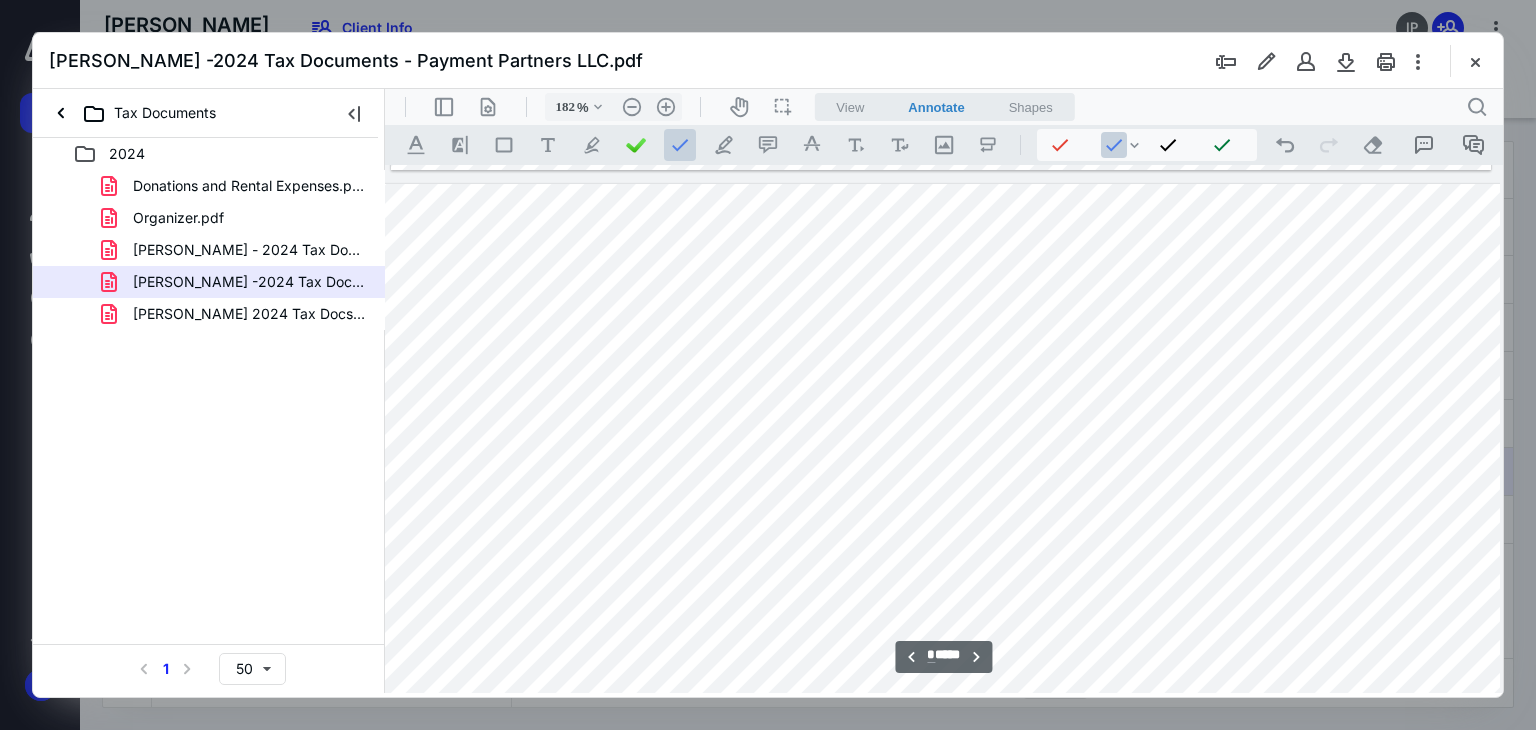 scroll, scrollTop: 2883, scrollLeft: 176, axis: both 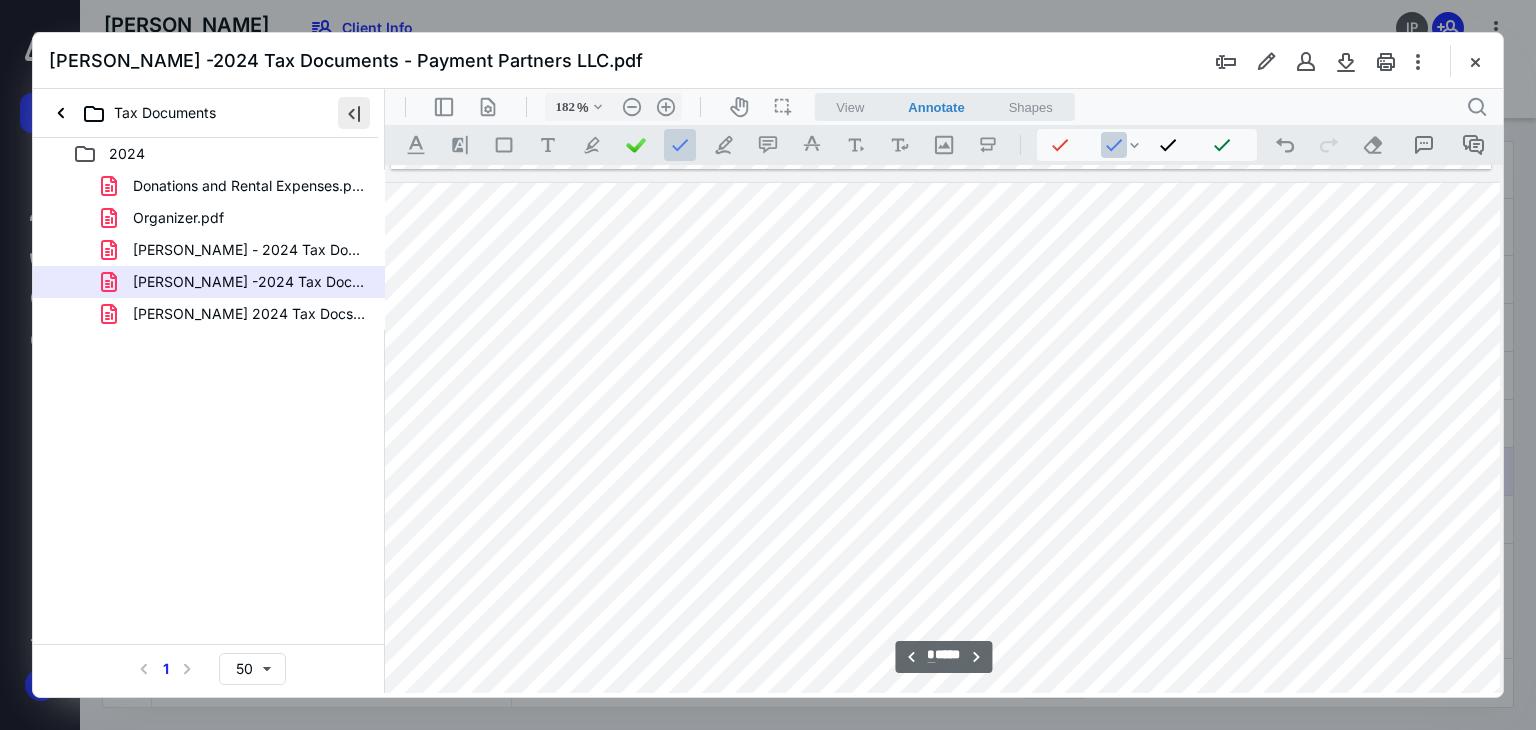 click at bounding box center (354, 113) 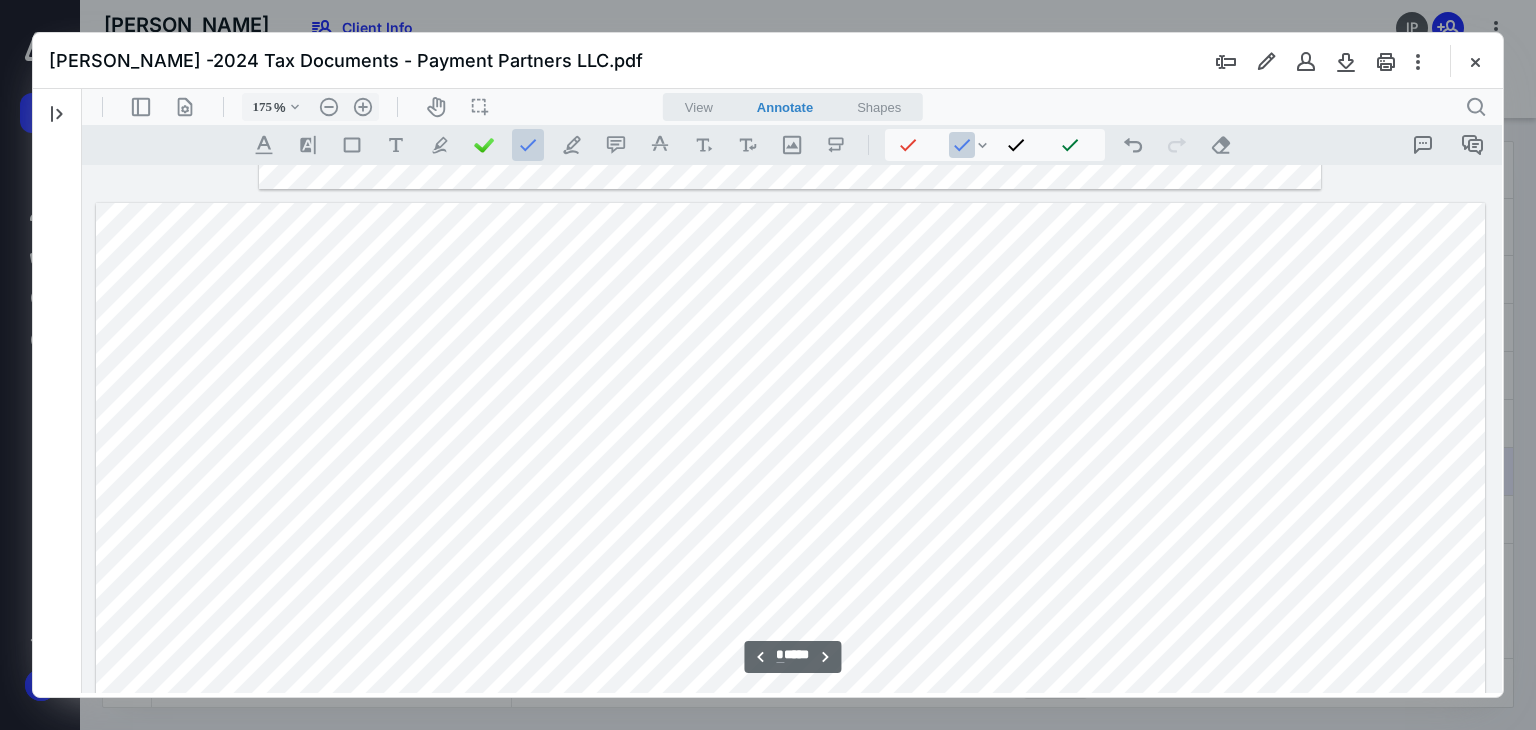 type on "176" 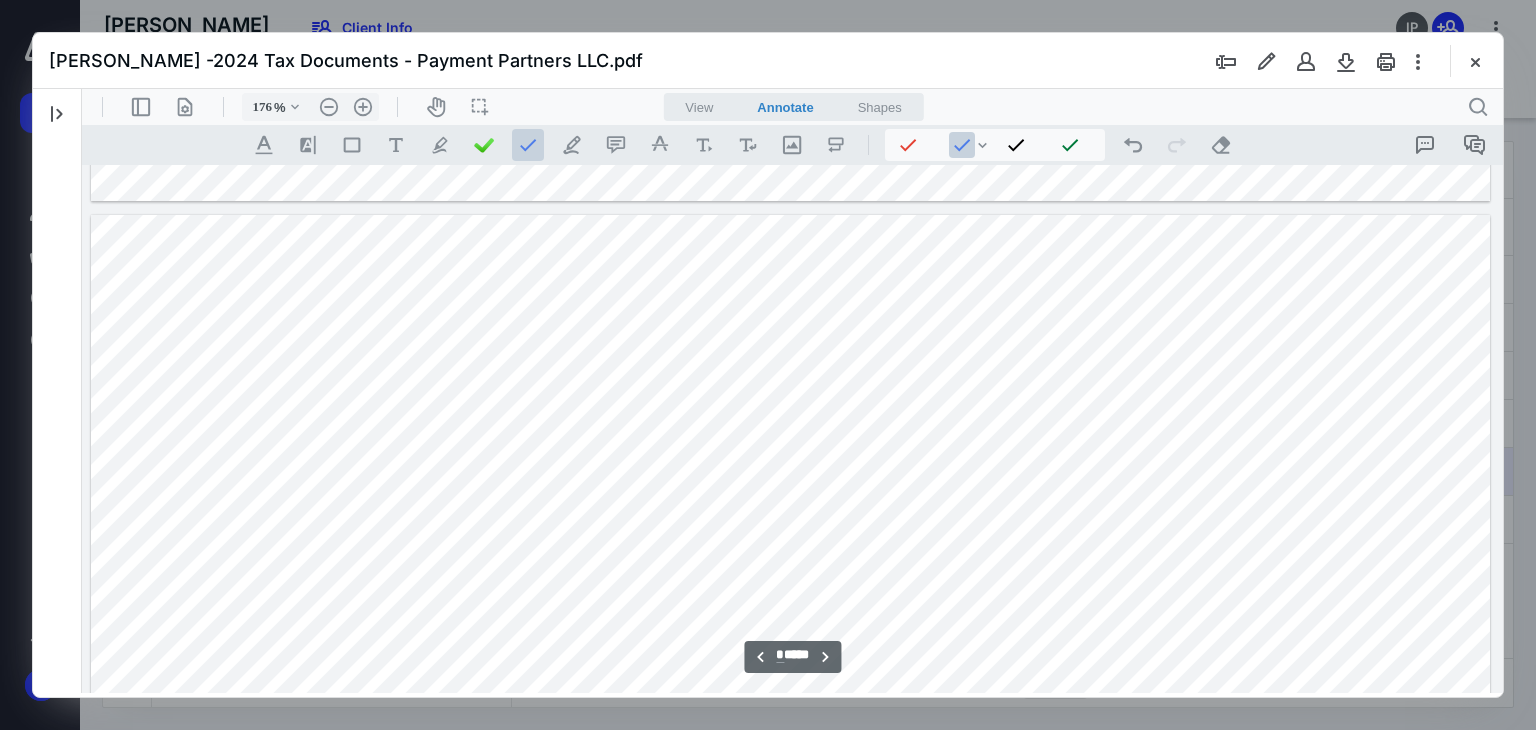 scroll, scrollTop: 7390, scrollLeft: 0, axis: vertical 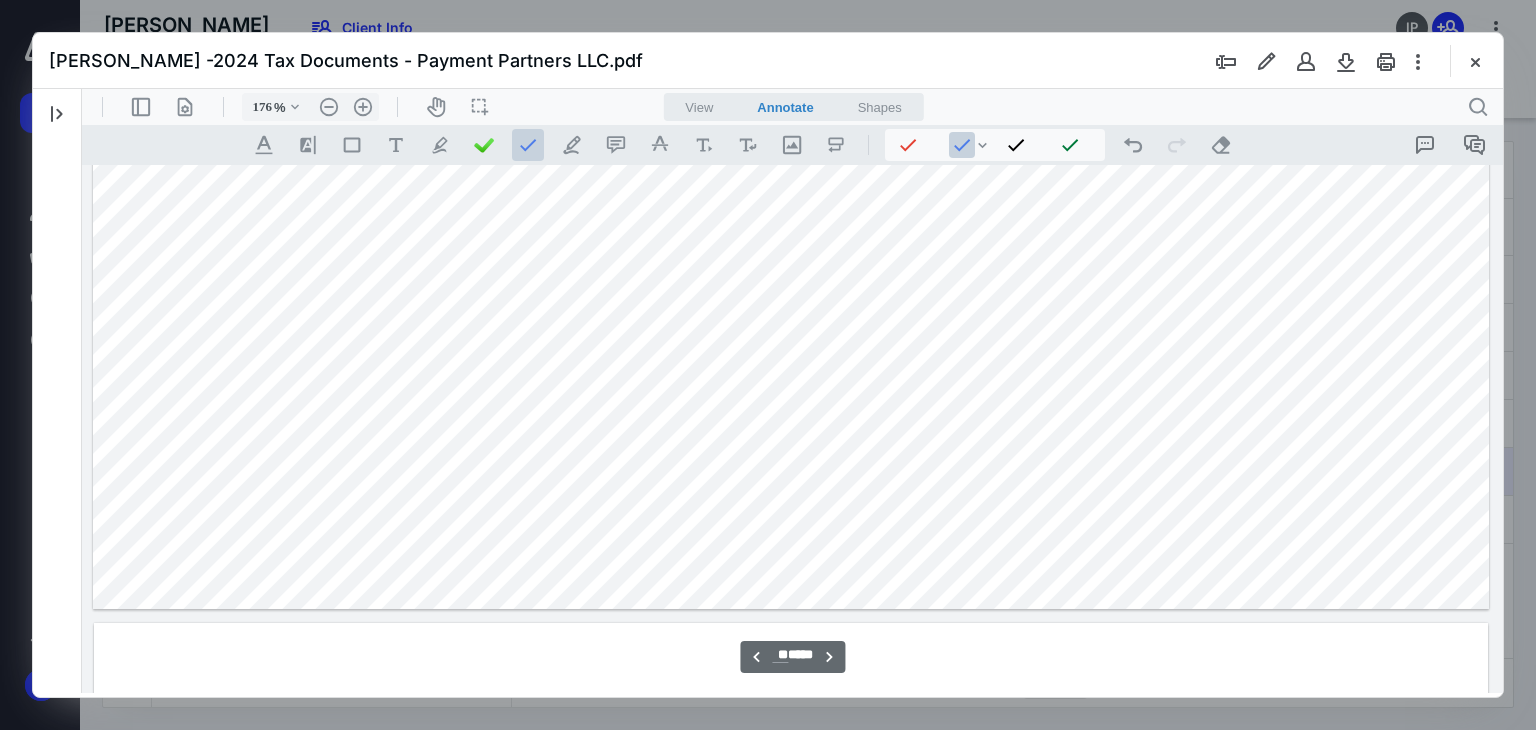 type on "**" 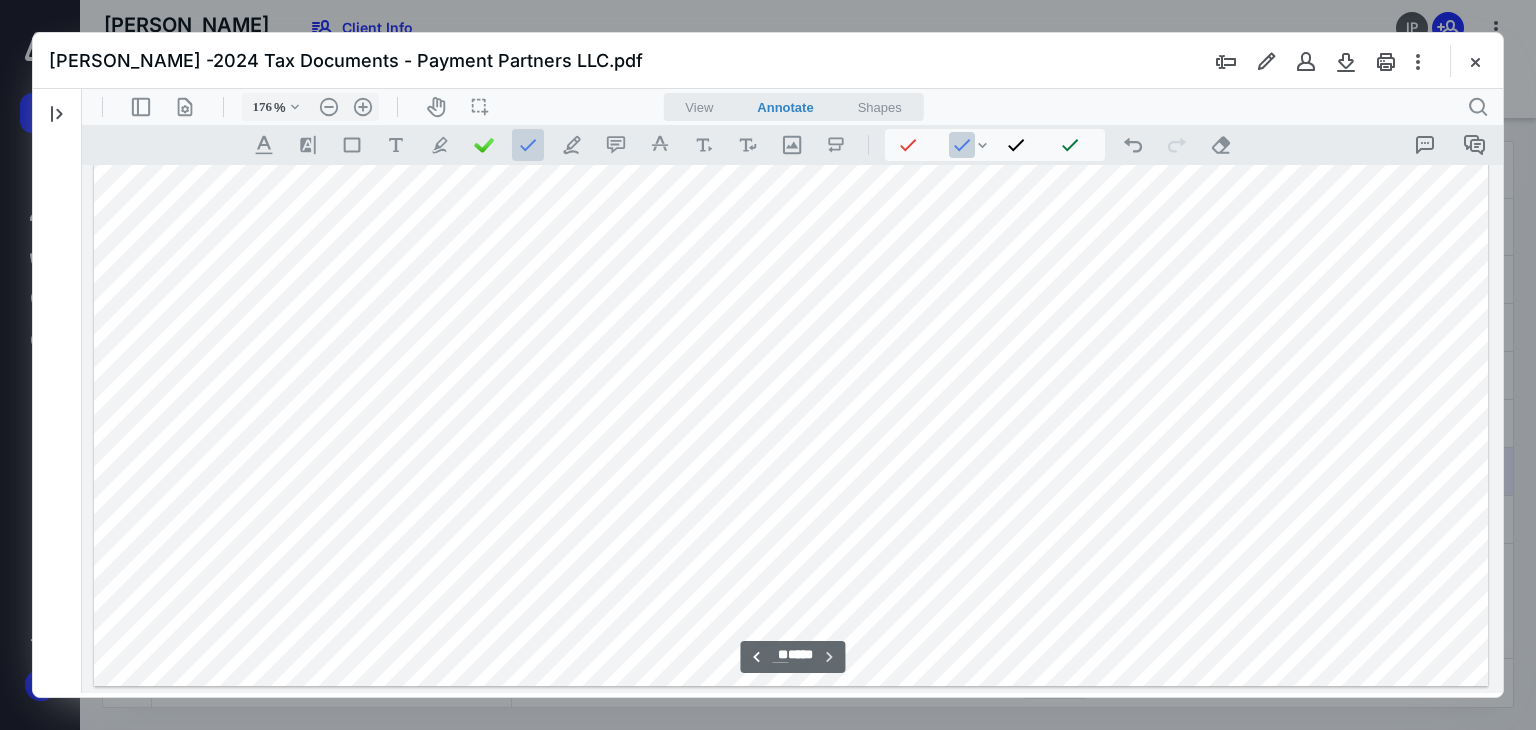 scroll, scrollTop: 15885, scrollLeft: 0, axis: vertical 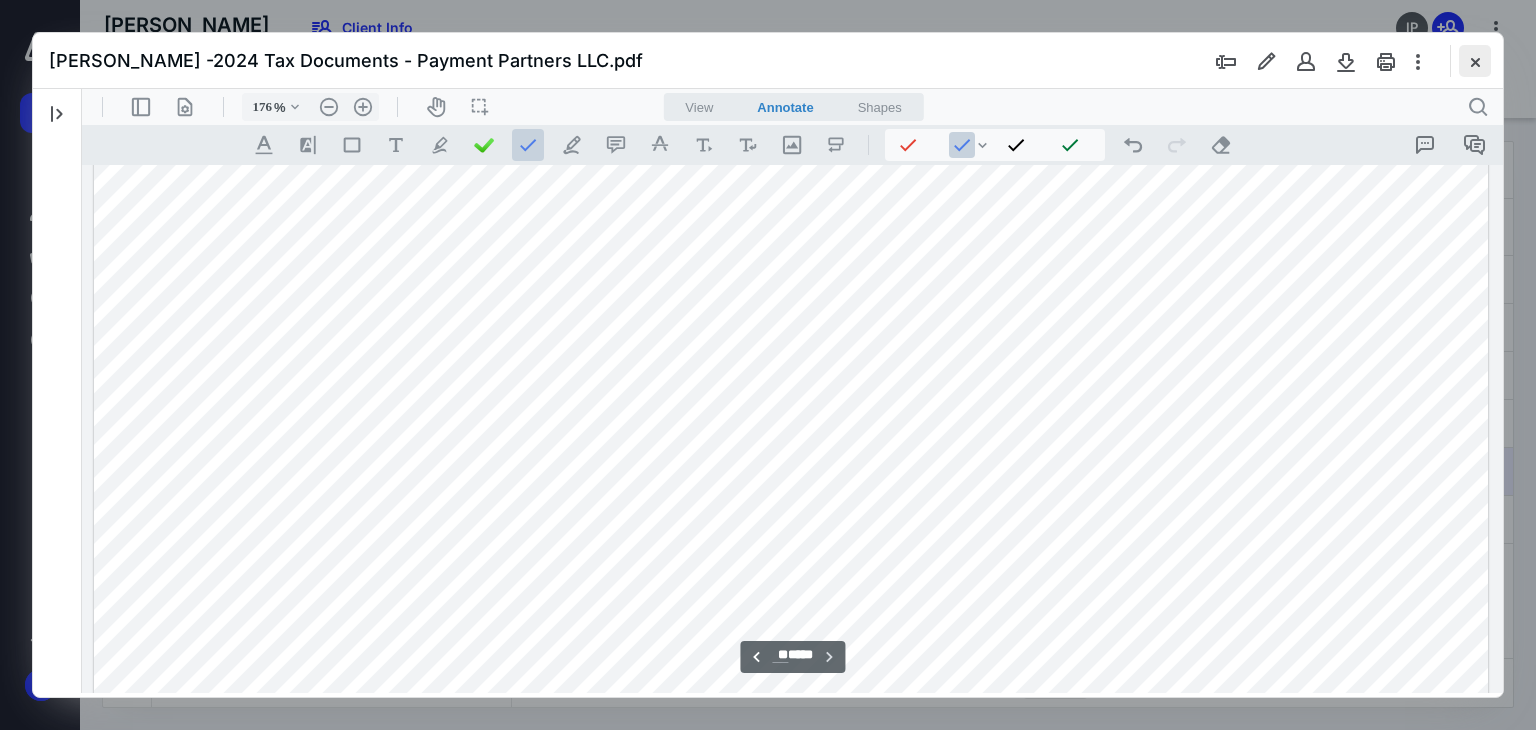 click at bounding box center [1475, 61] 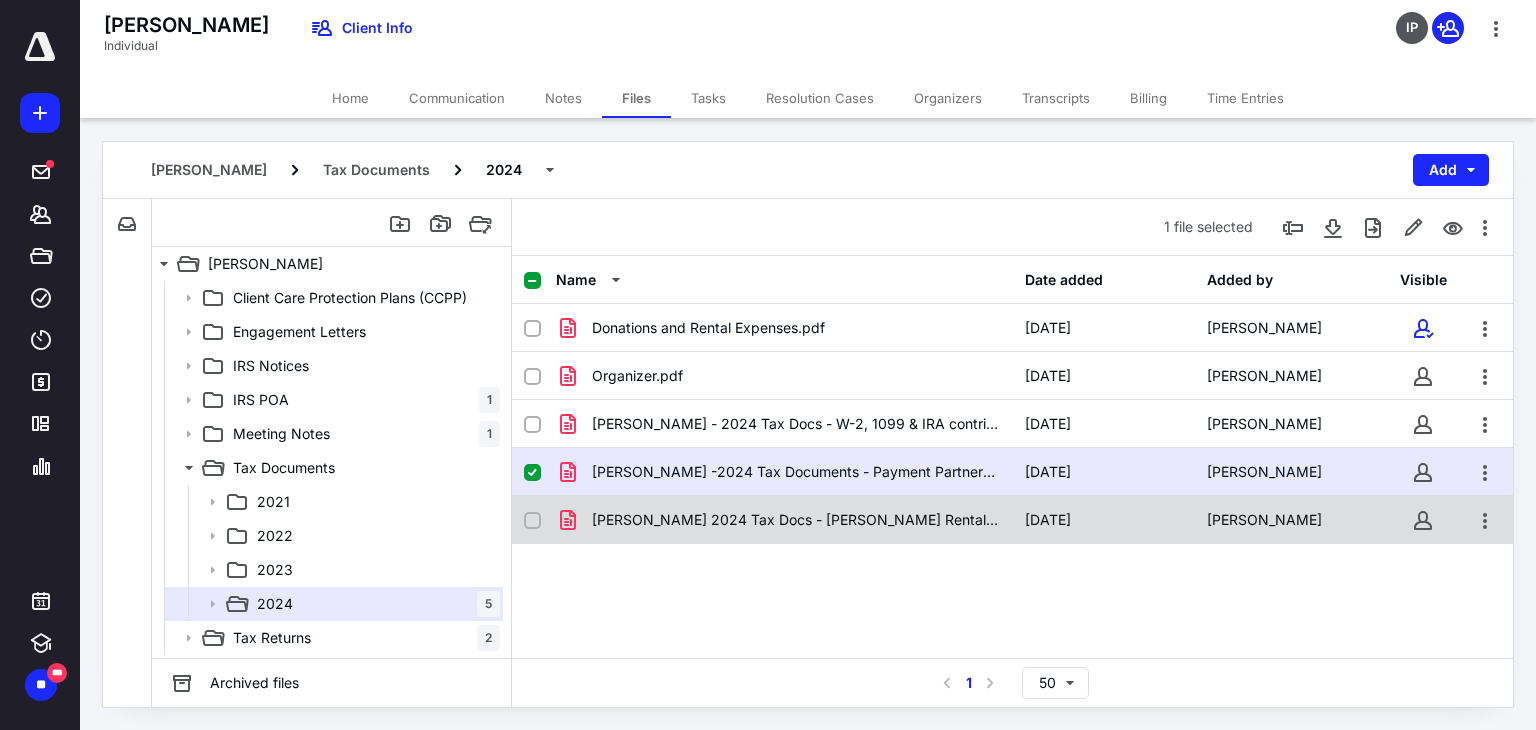 click on "[PERSON_NAME] 2024 Tax Docs - [PERSON_NAME] Rental Property.pdf" at bounding box center (796, 520) 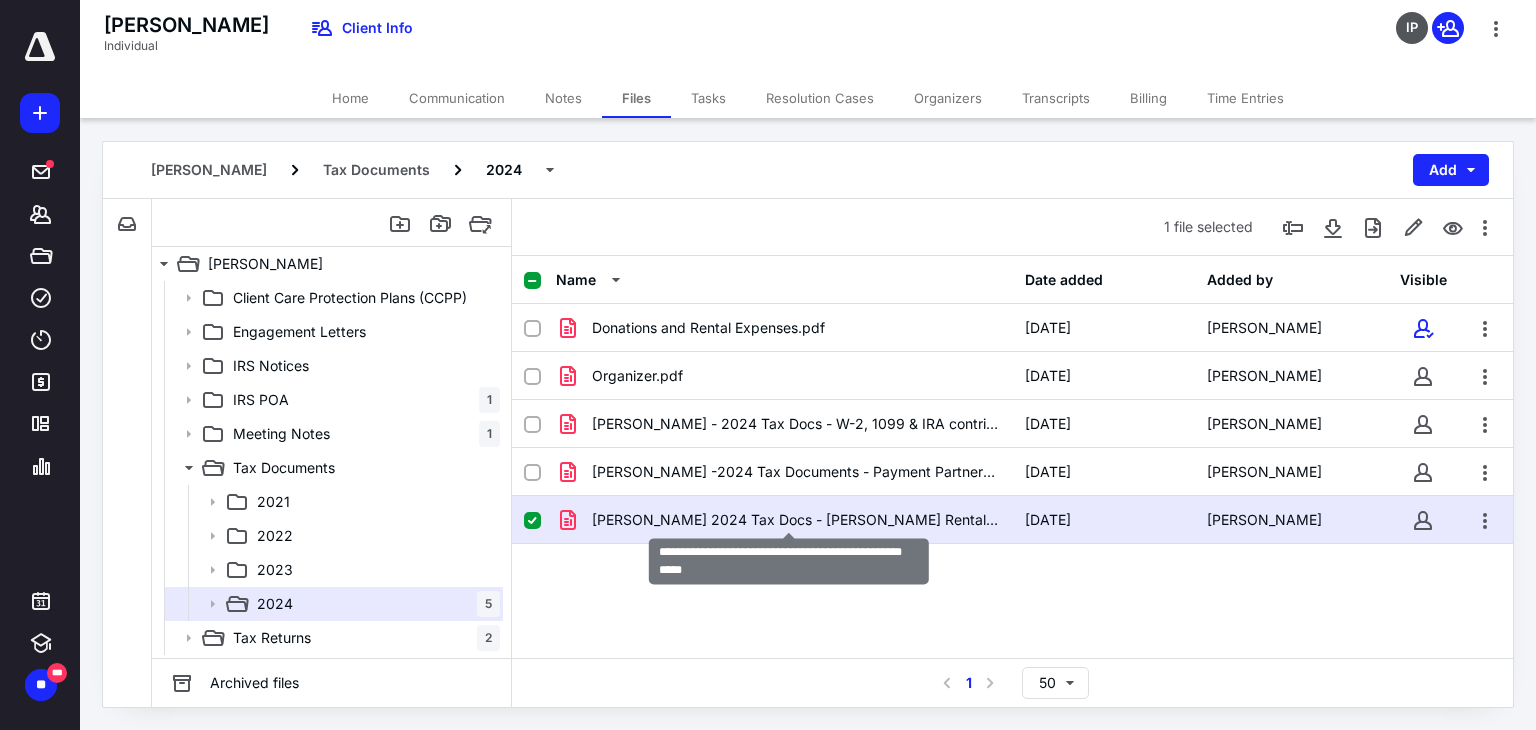 click on "[PERSON_NAME] 2024 Tax Docs - [PERSON_NAME] Rental Property.pdf" at bounding box center (796, 520) 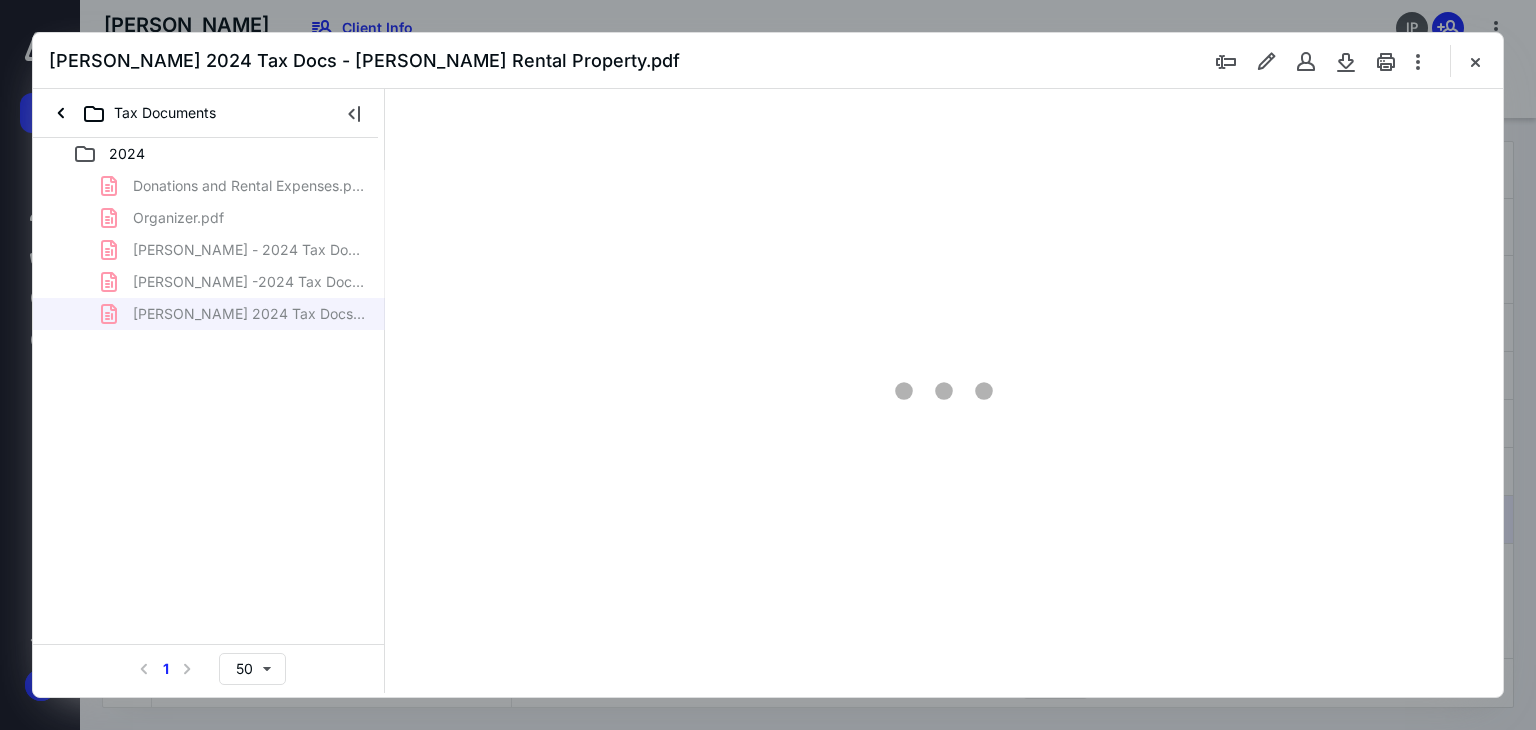 scroll, scrollTop: 0, scrollLeft: 0, axis: both 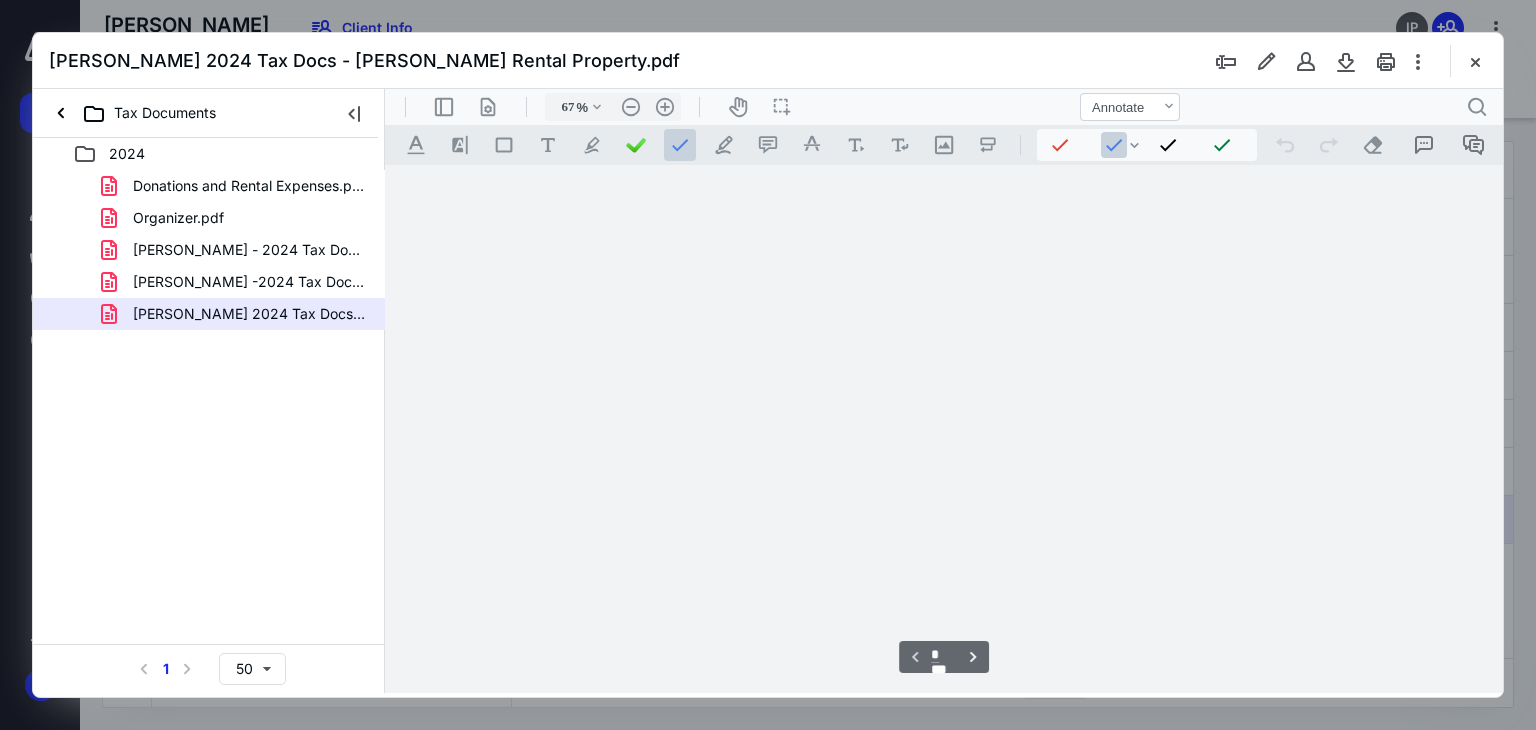 type on "180" 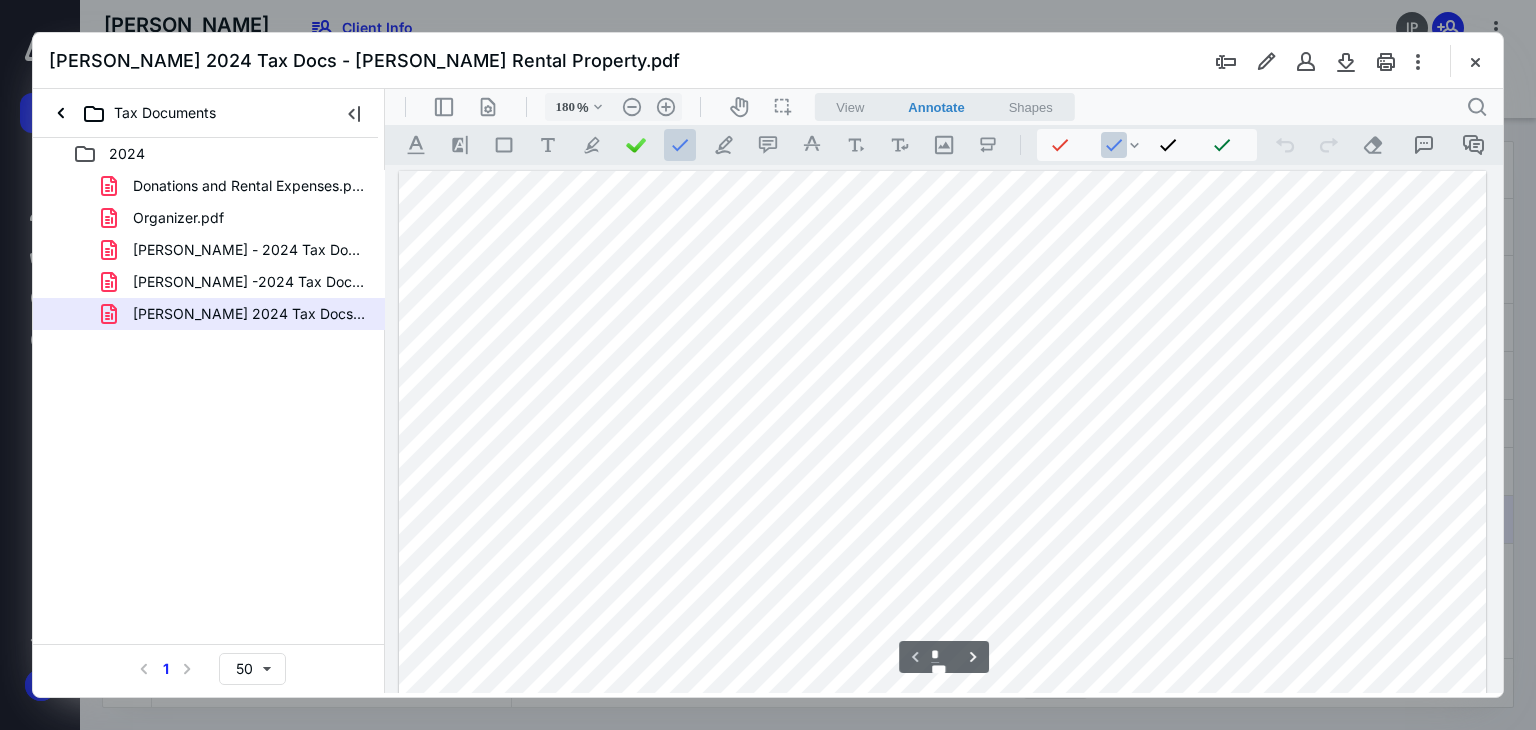 scroll, scrollTop: 0, scrollLeft: 0, axis: both 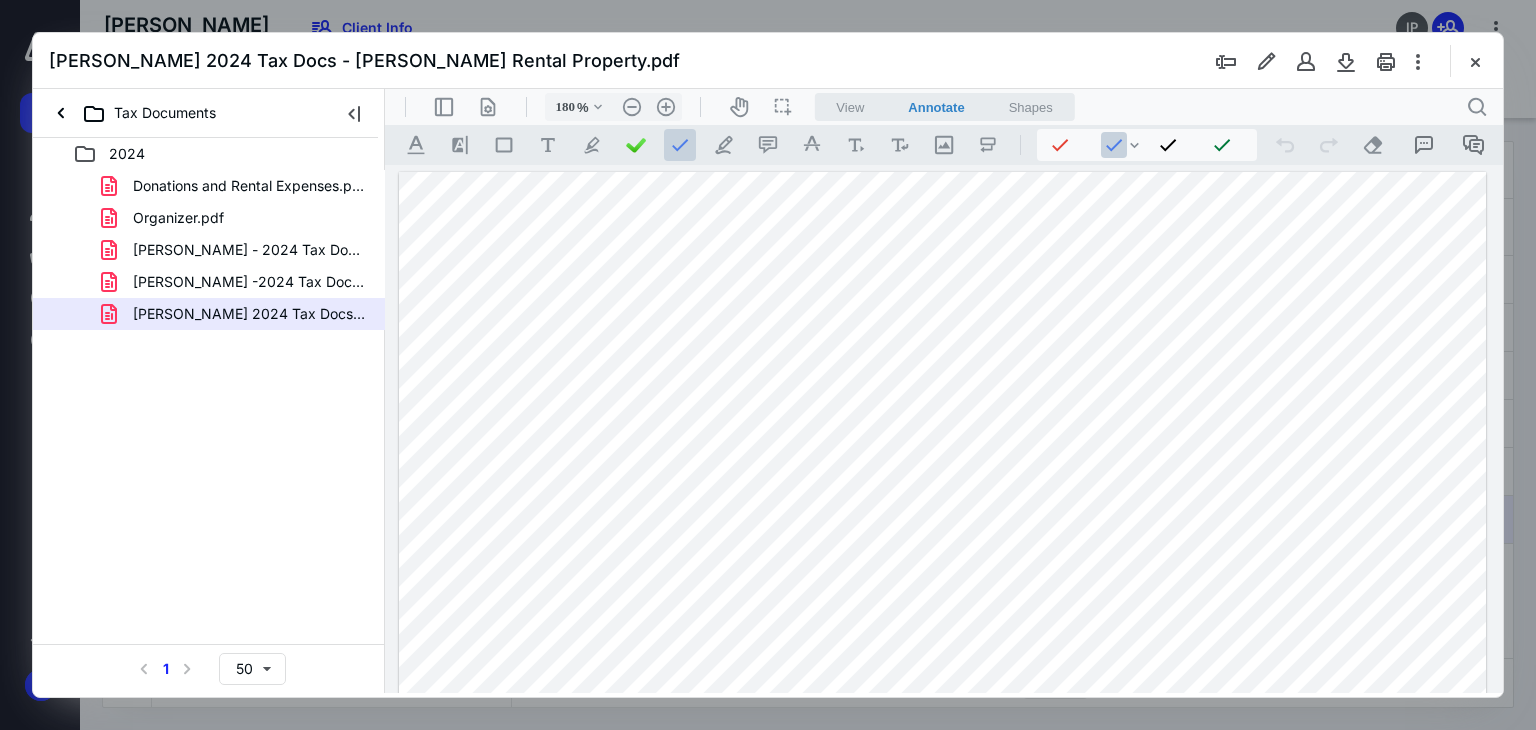 click at bounding box center (943, 872) 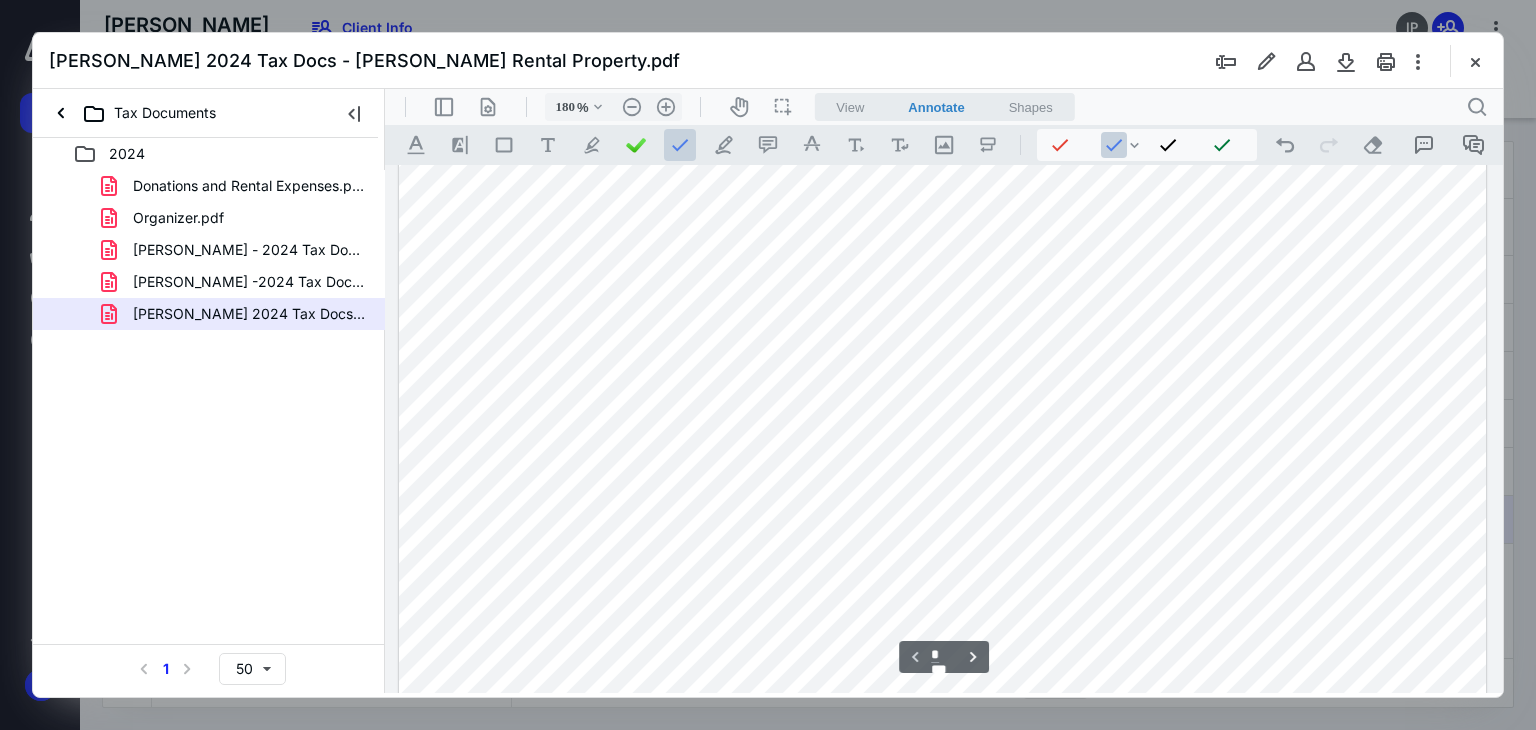 scroll, scrollTop: 200, scrollLeft: 0, axis: vertical 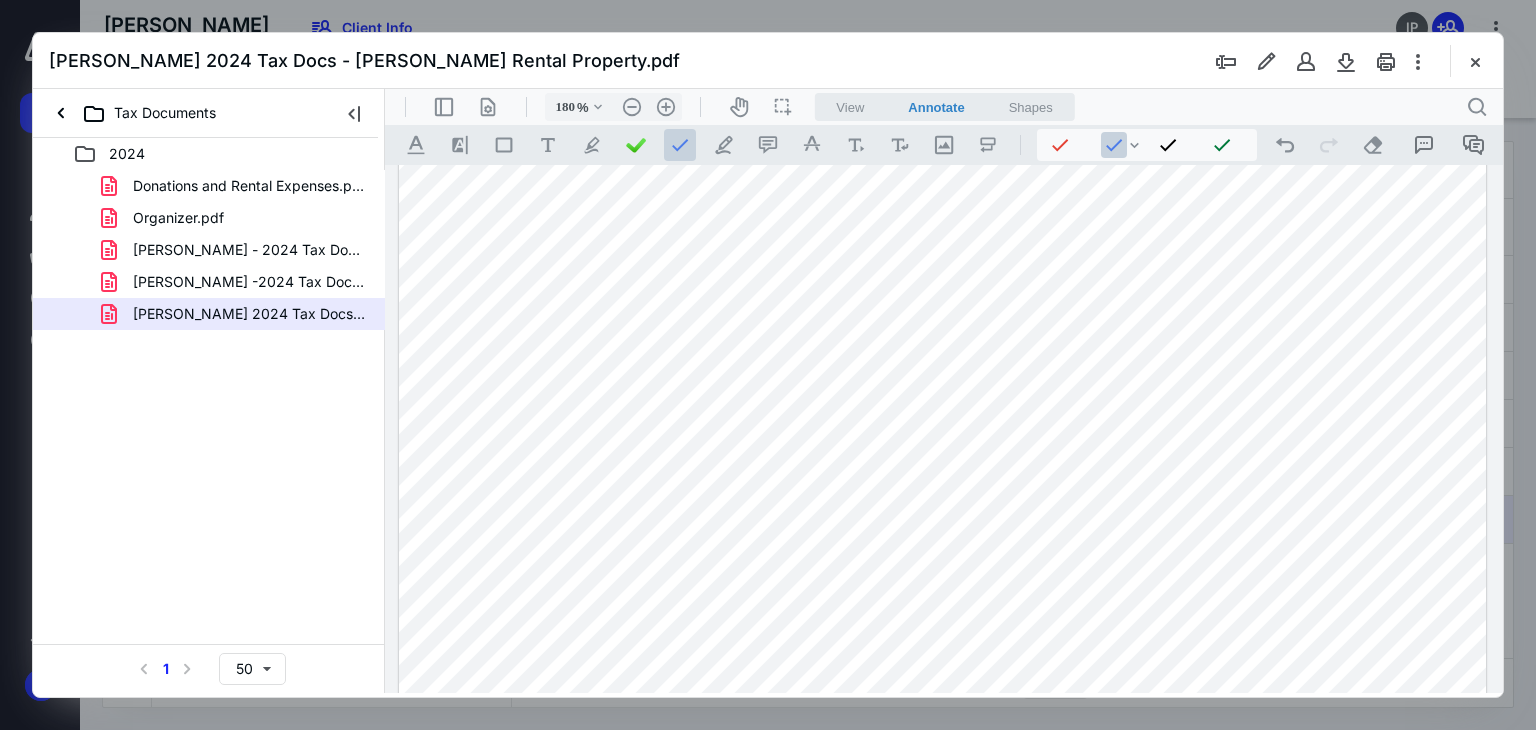 click at bounding box center [943, 672] 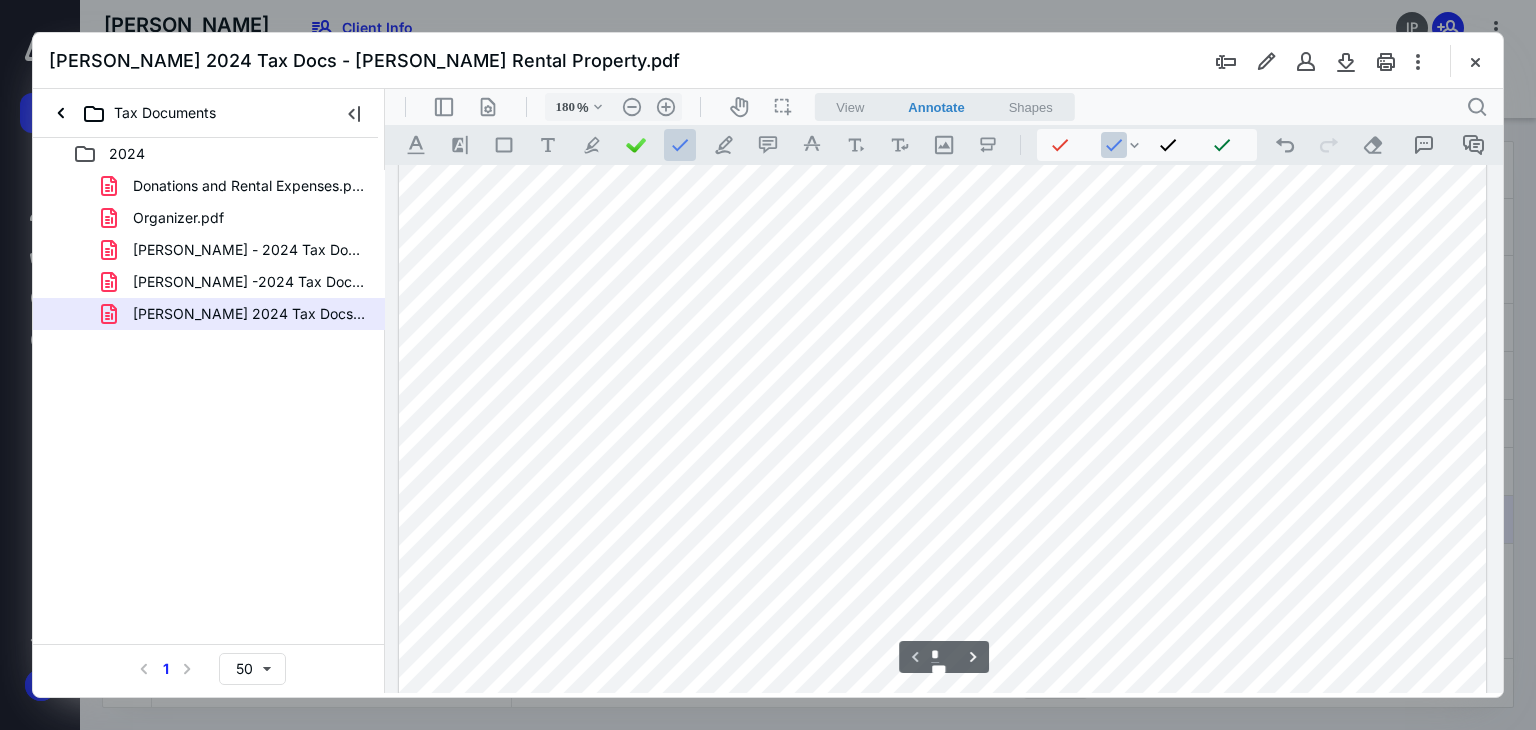 scroll, scrollTop: 500, scrollLeft: 0, axis: vertical 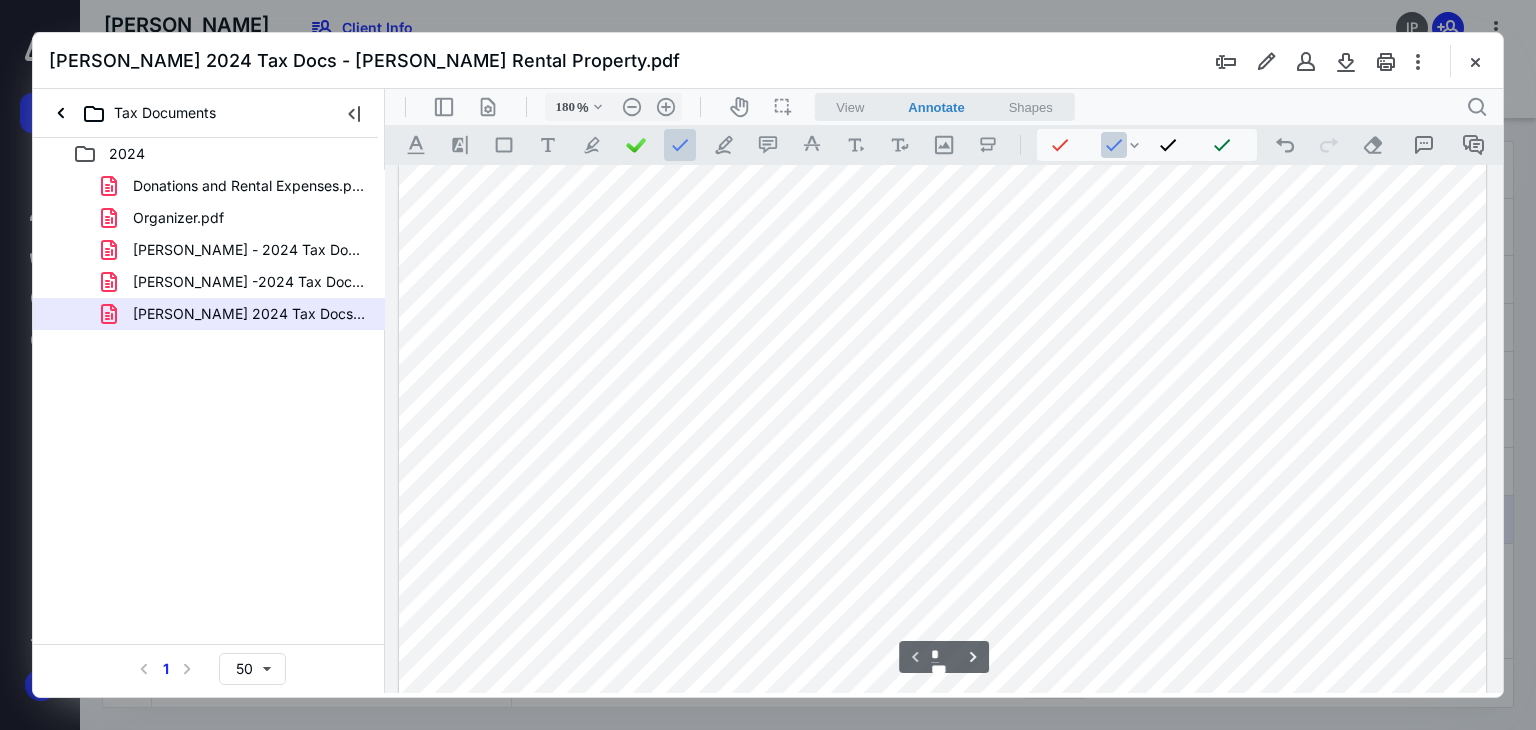 click at bounding box center (943, 372) 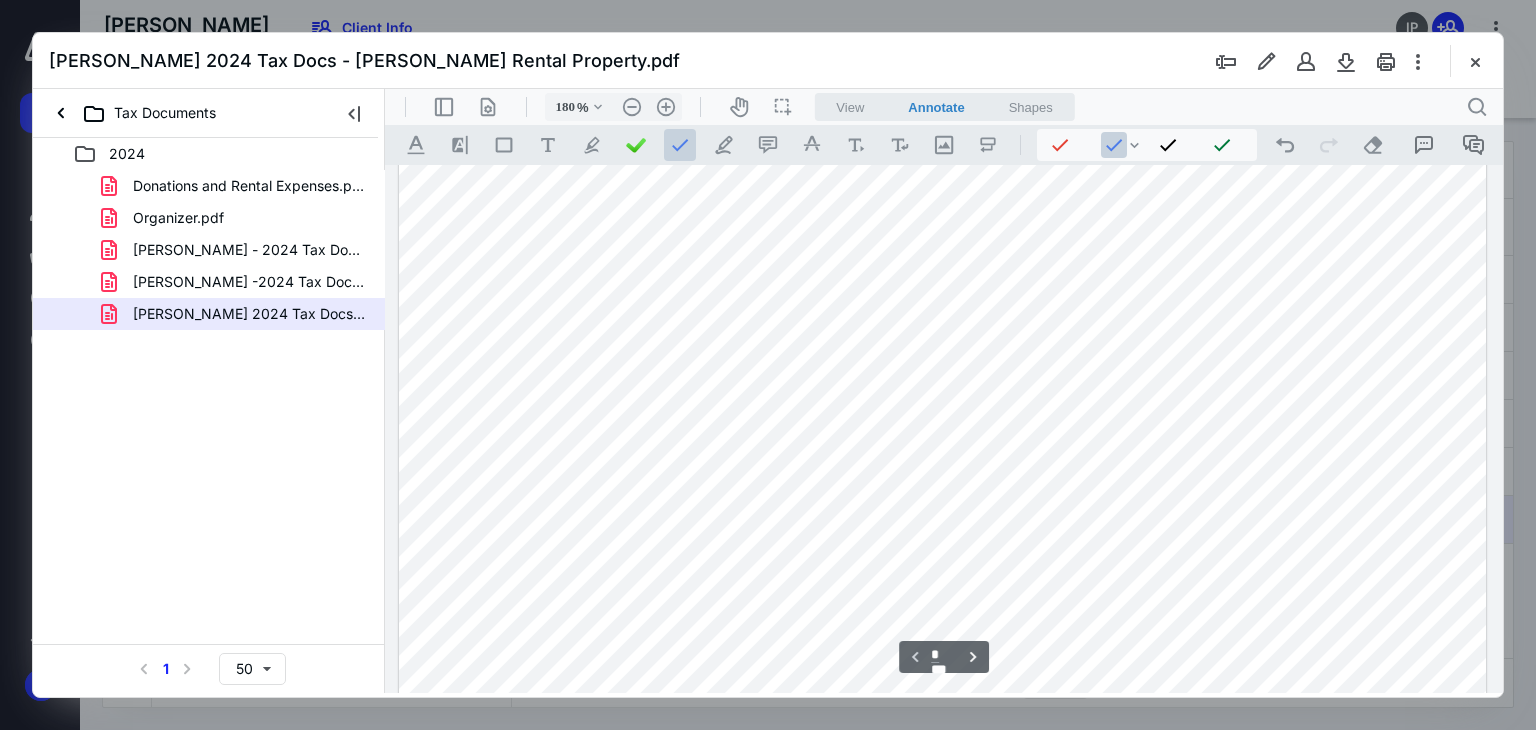 scroll, scrollTop: 800, scrollLeft: 0, axis: vertical 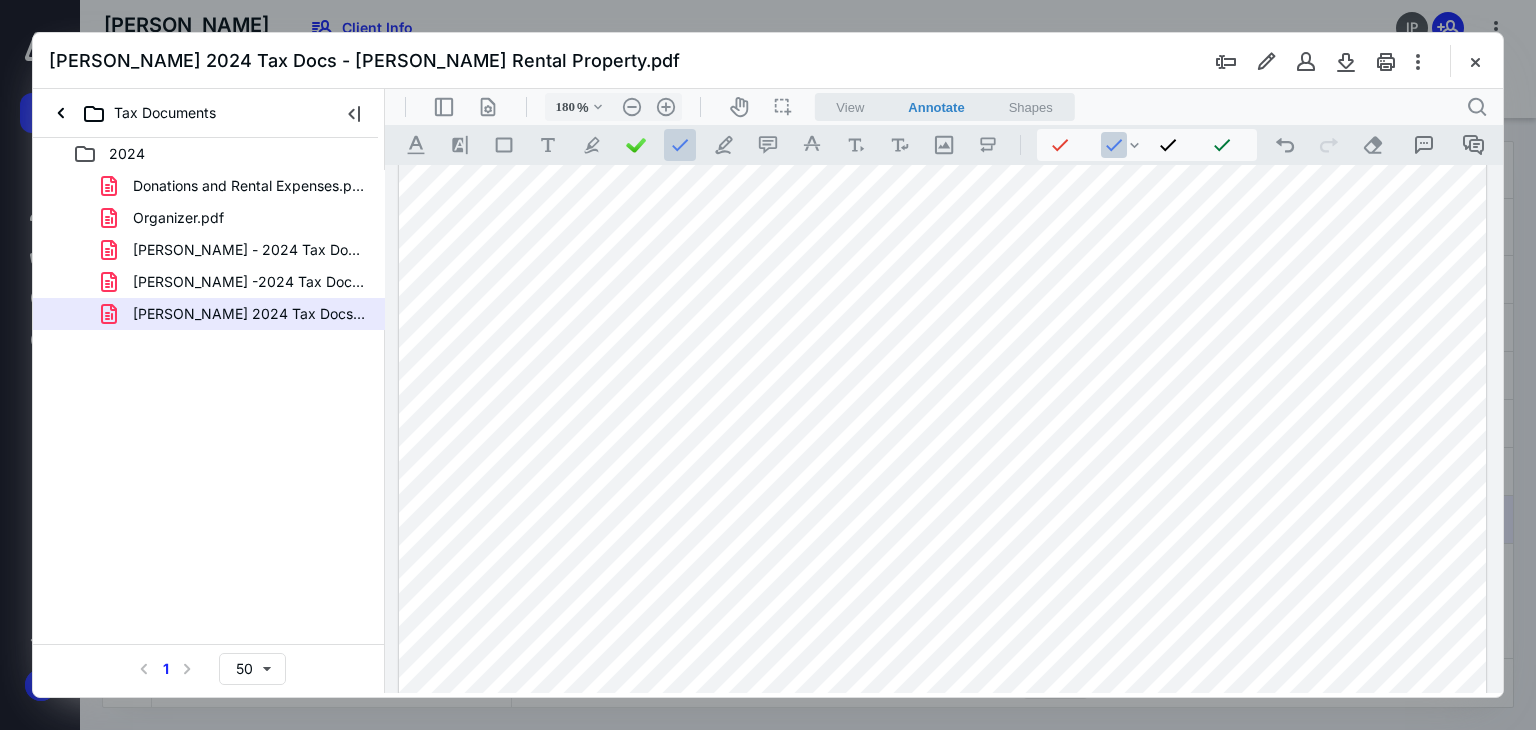 click at bounding box center (943, 72) 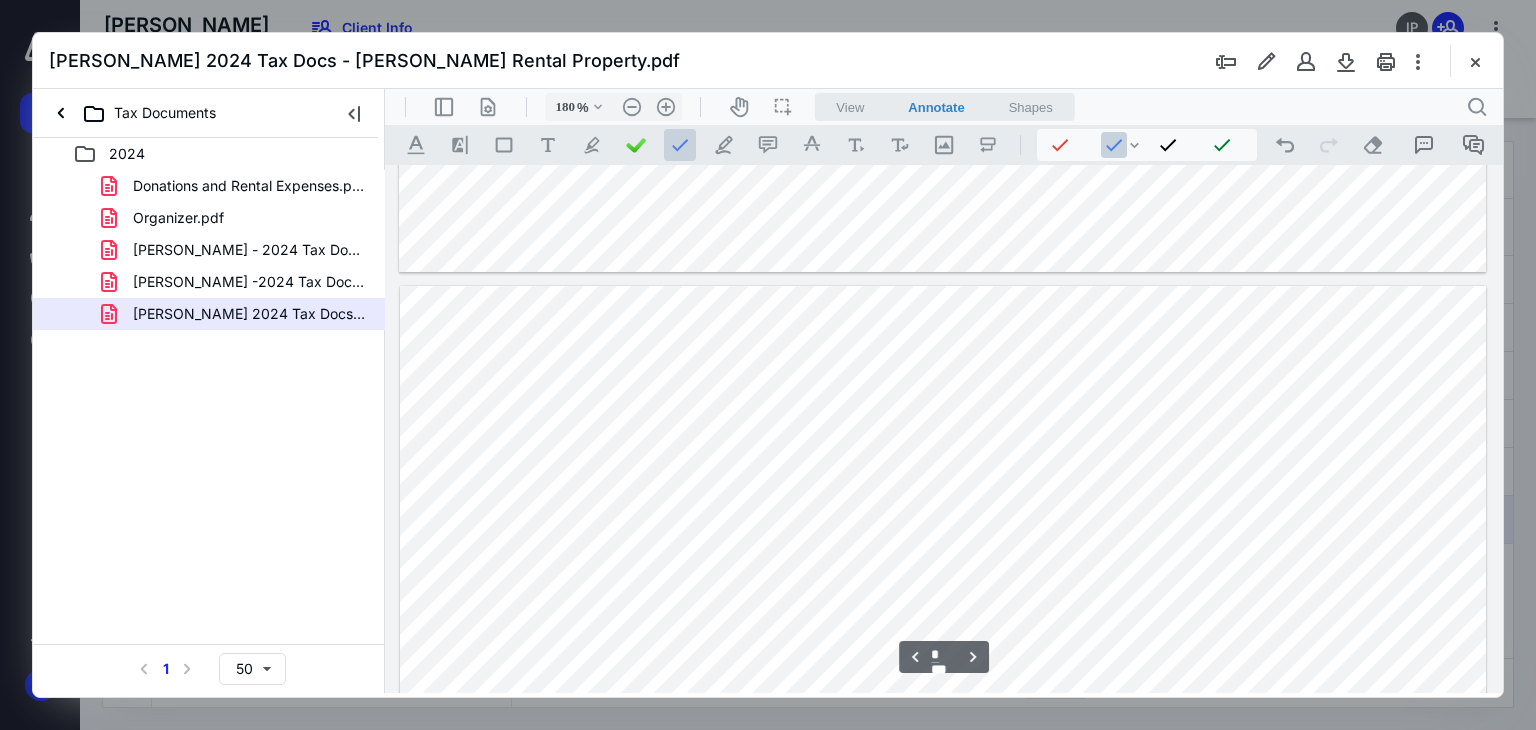 scroll, scrollTop: 1300, scrollLeft: 0, axis: vertical 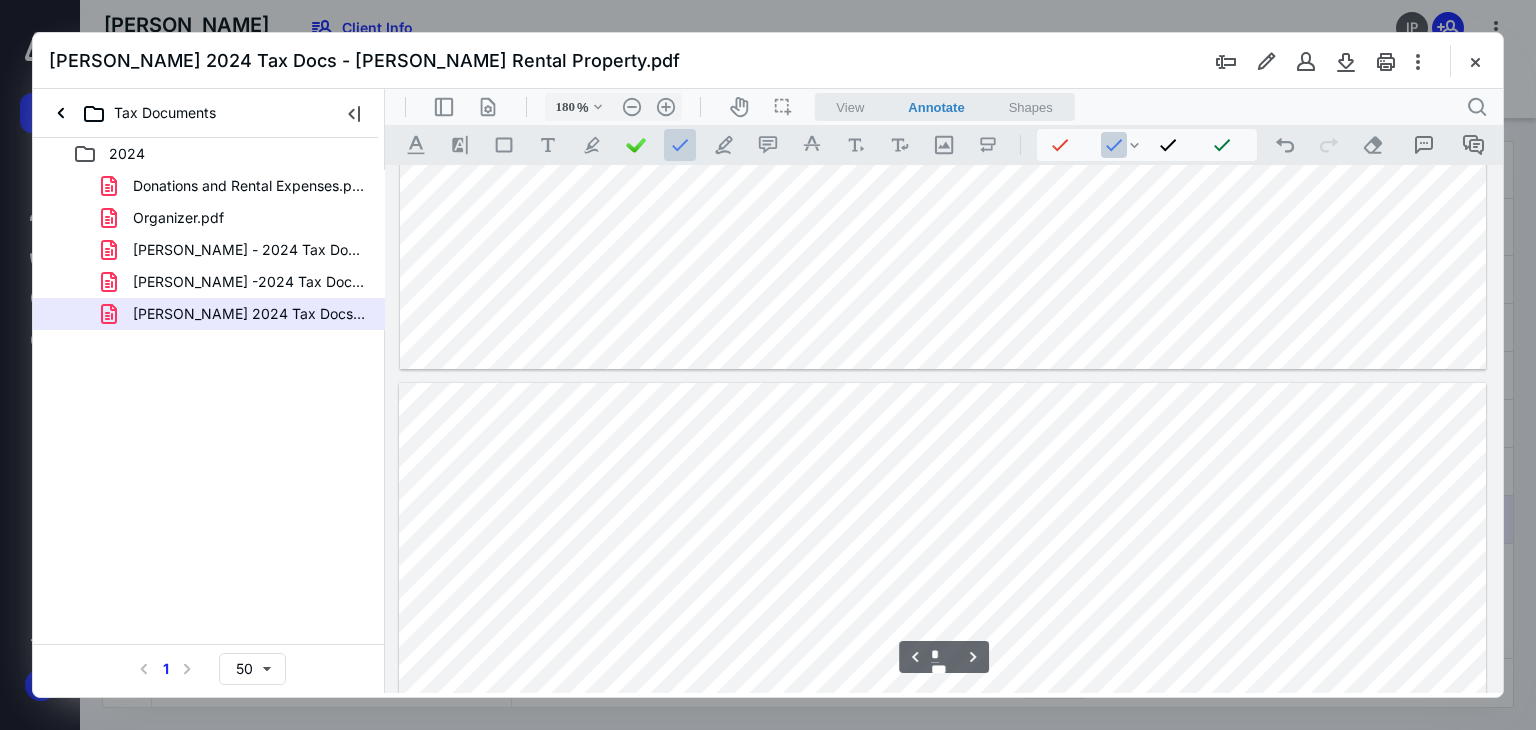 type on "*" 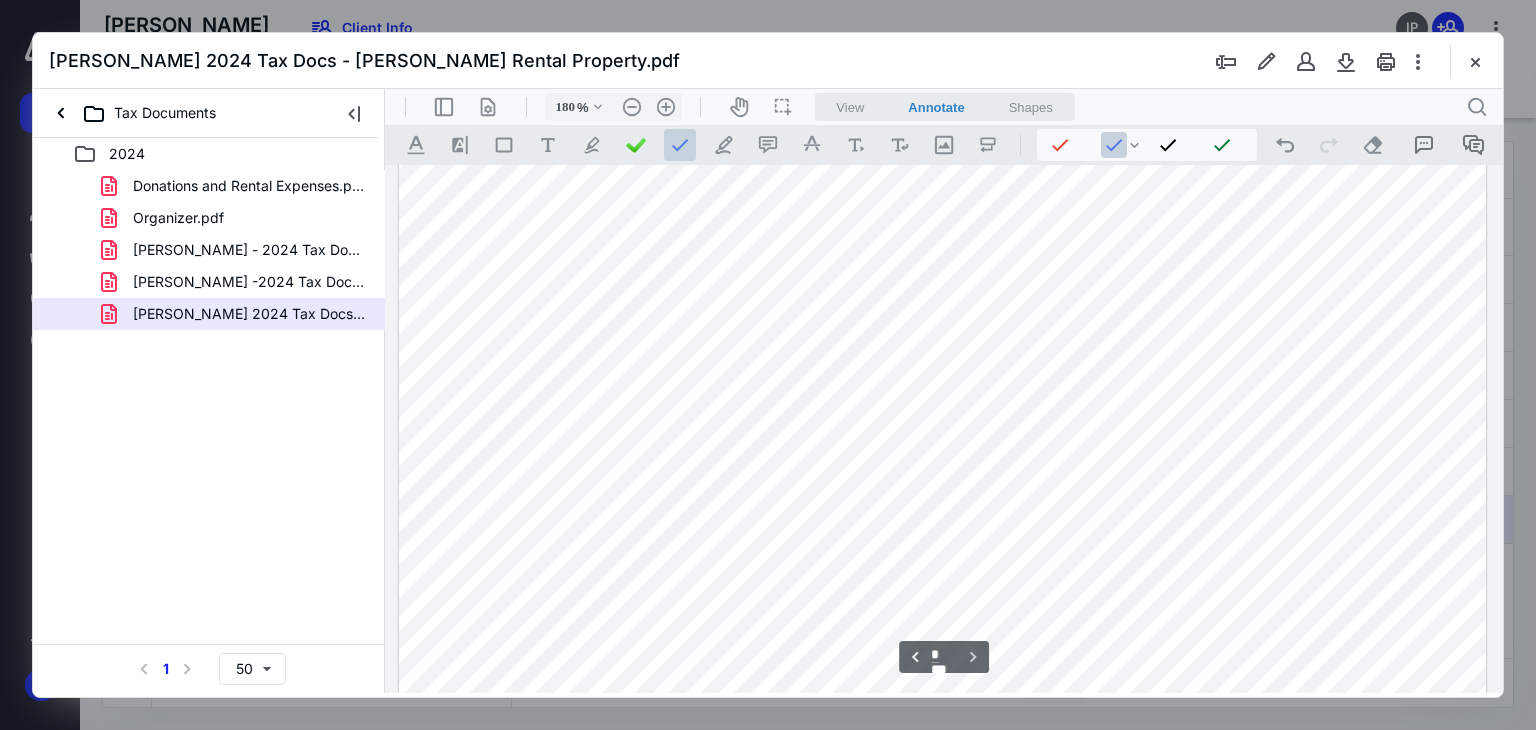 scroll, scrollTop: 3774, scrollLeft: 0, axis: vertical 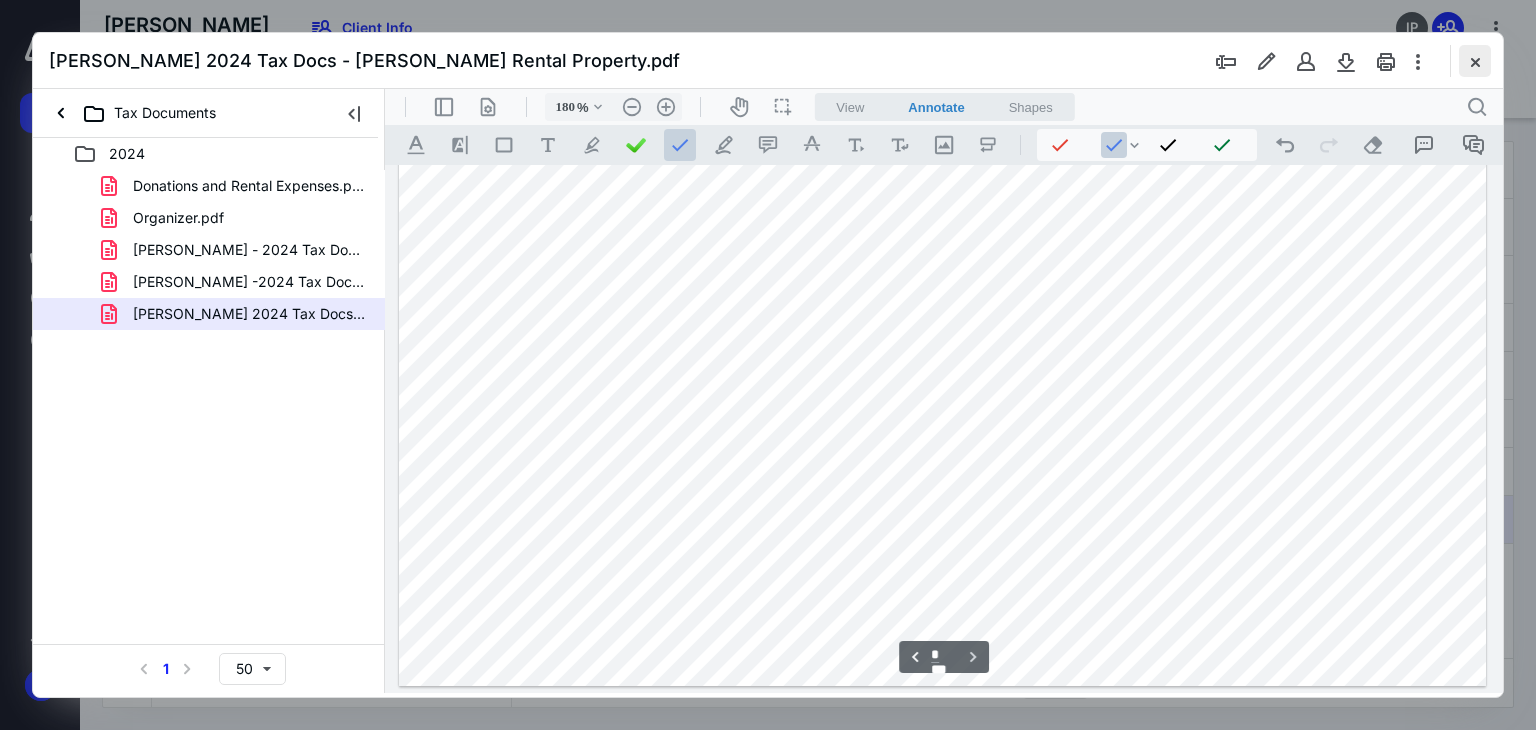 click at bounding box center [1475, 61] 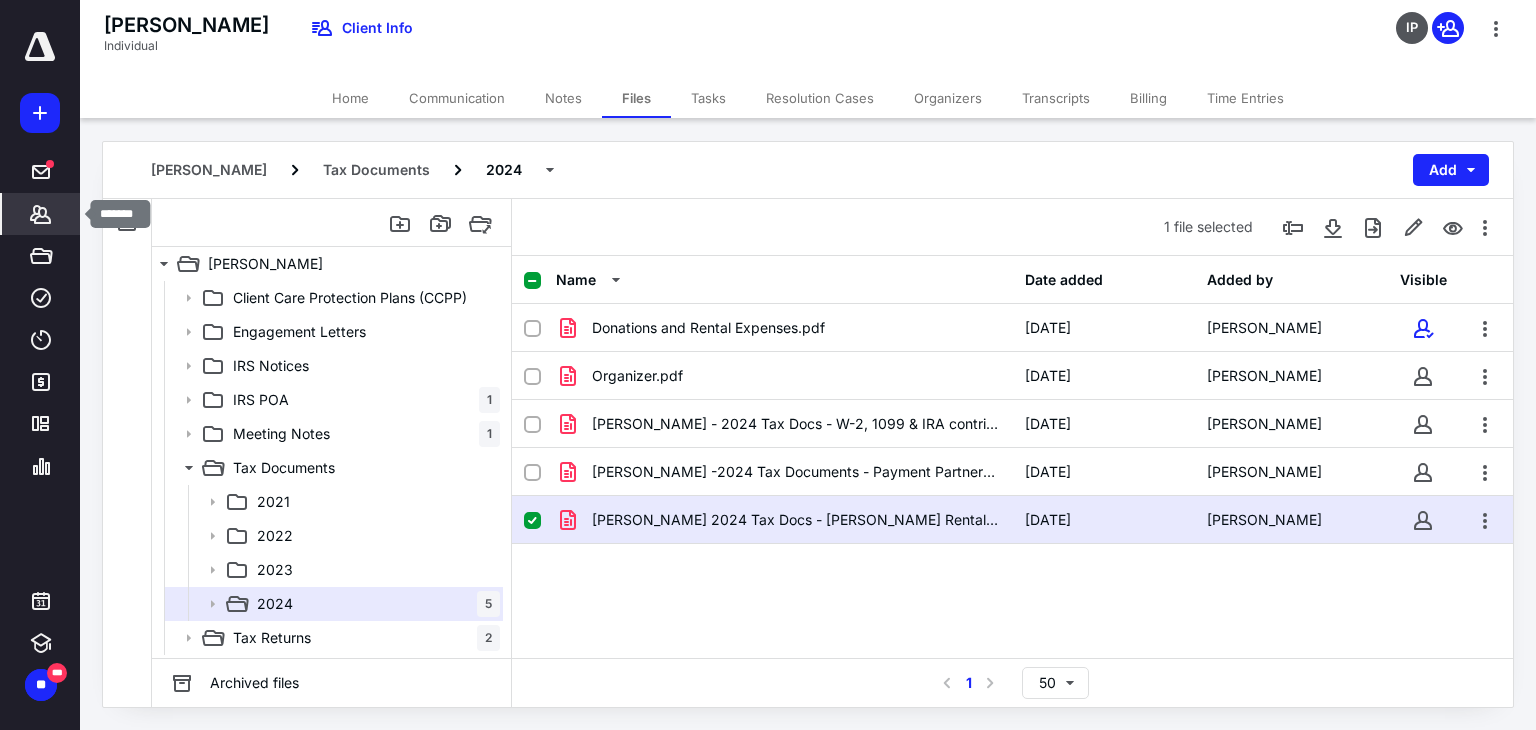 click on "*******" at bounding box center (41, 214) 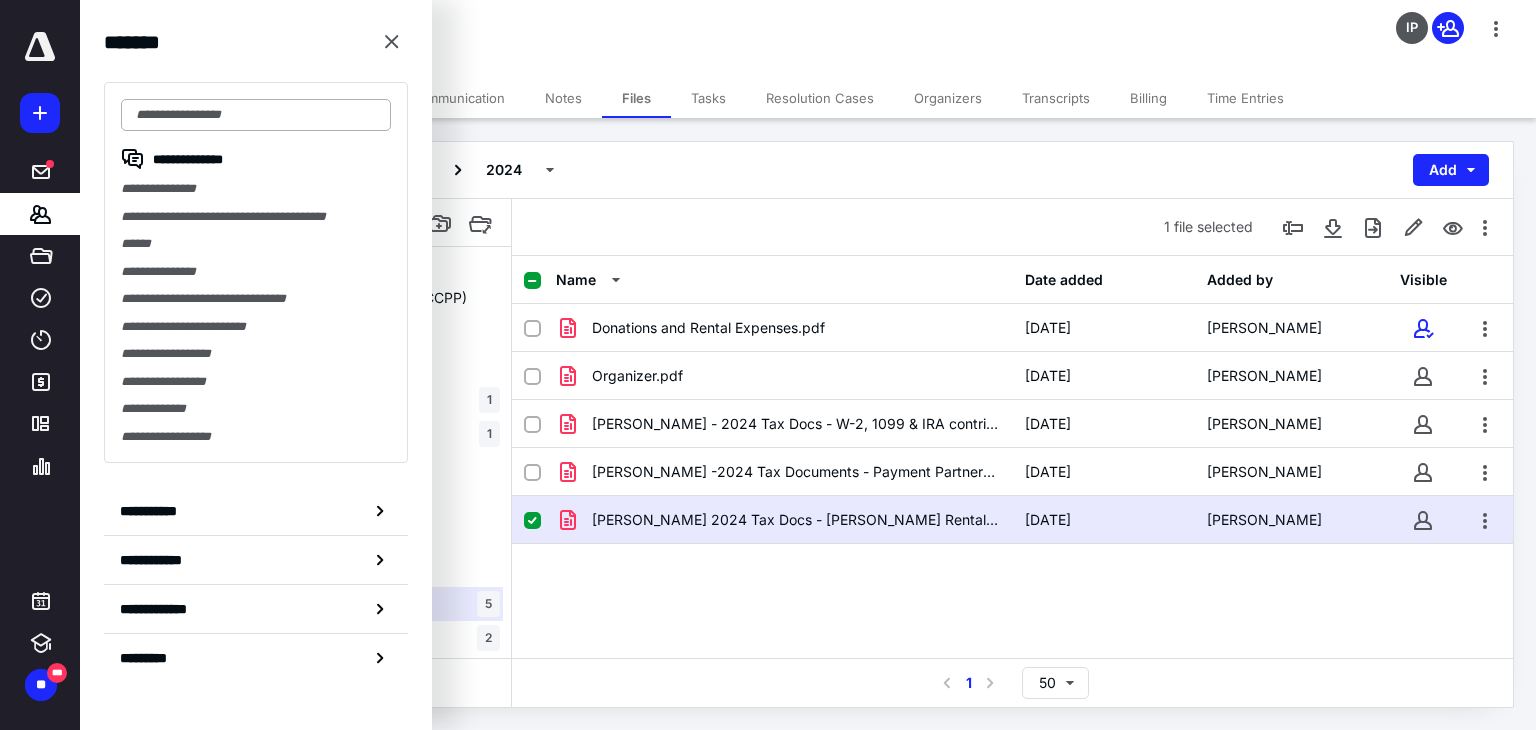 click at bounding box center [256, 115] 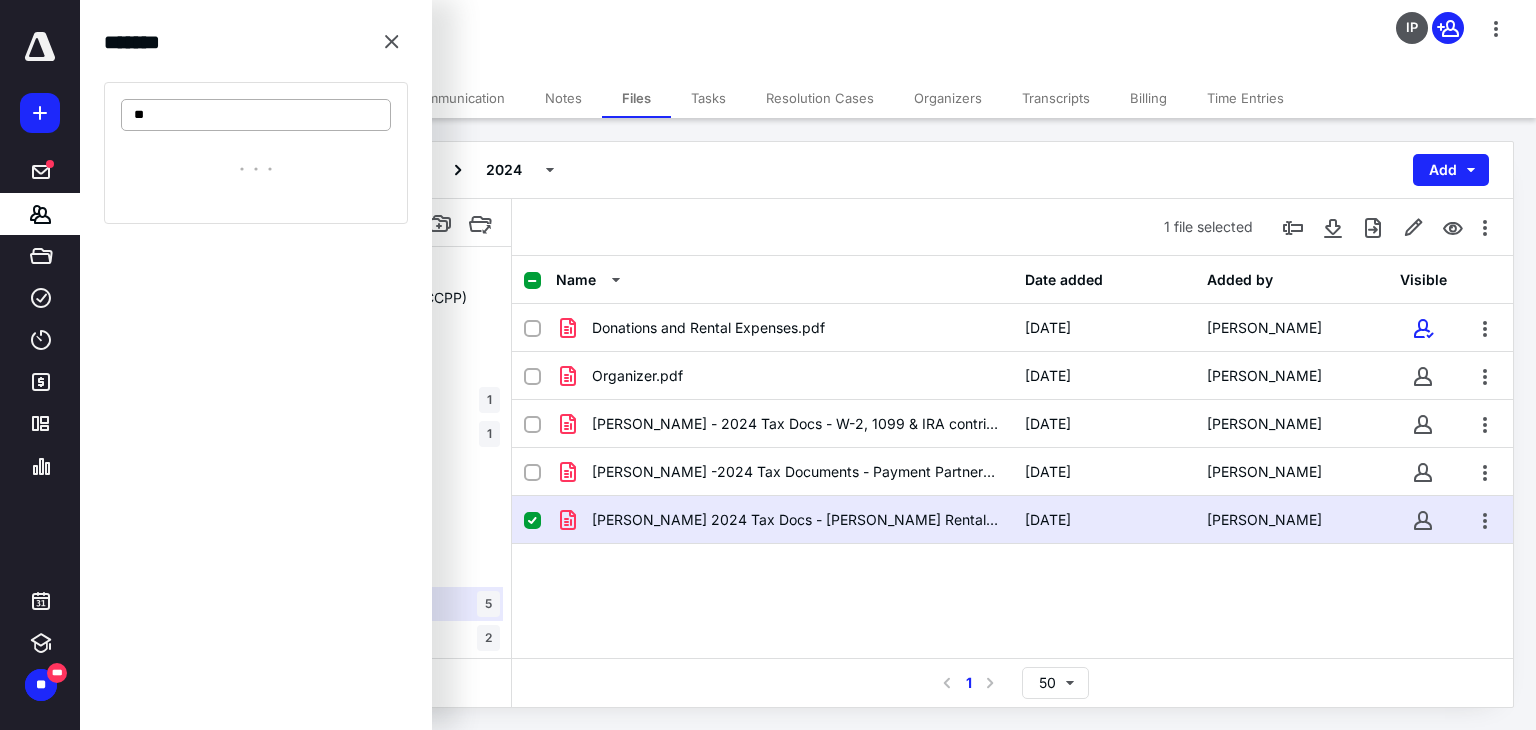 type on "*" 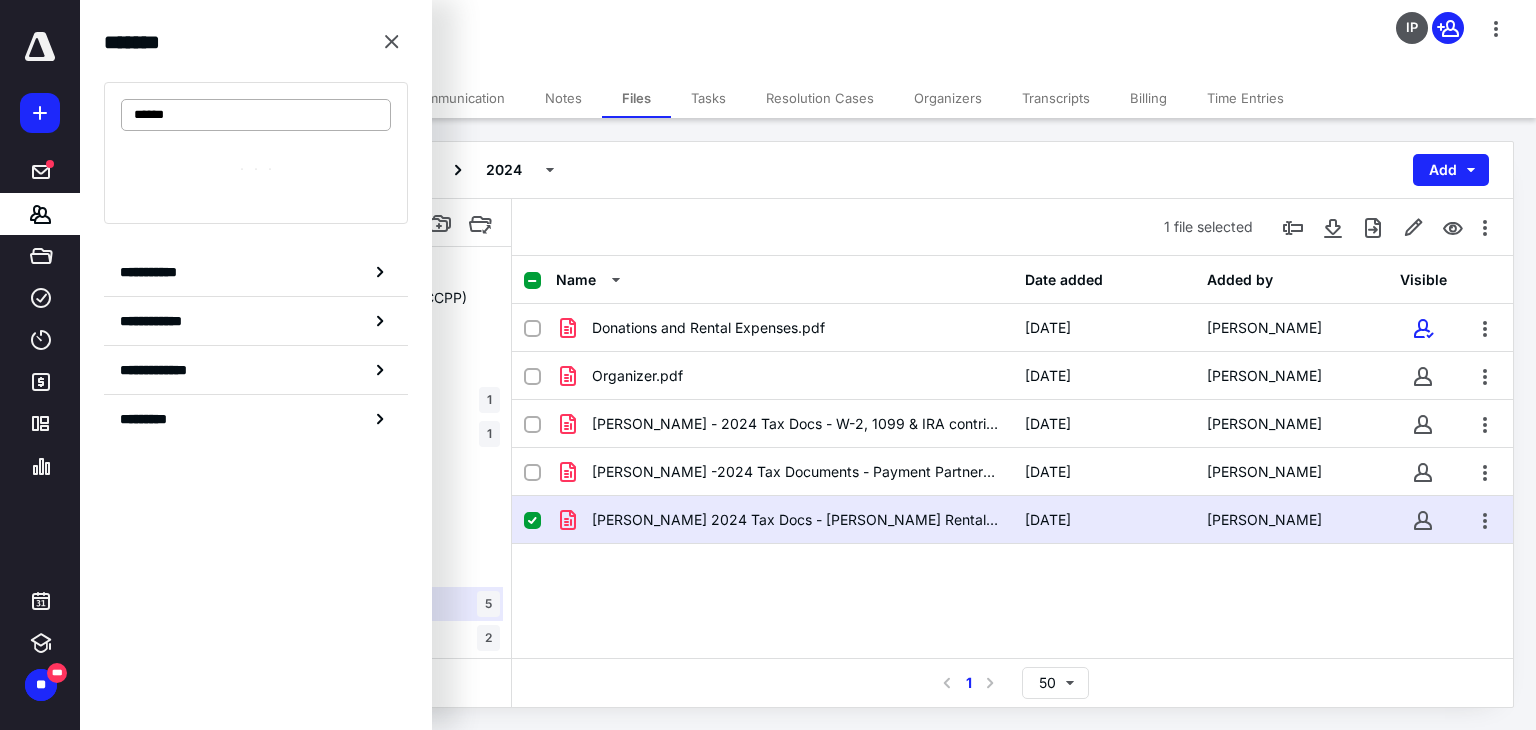 type on "******" 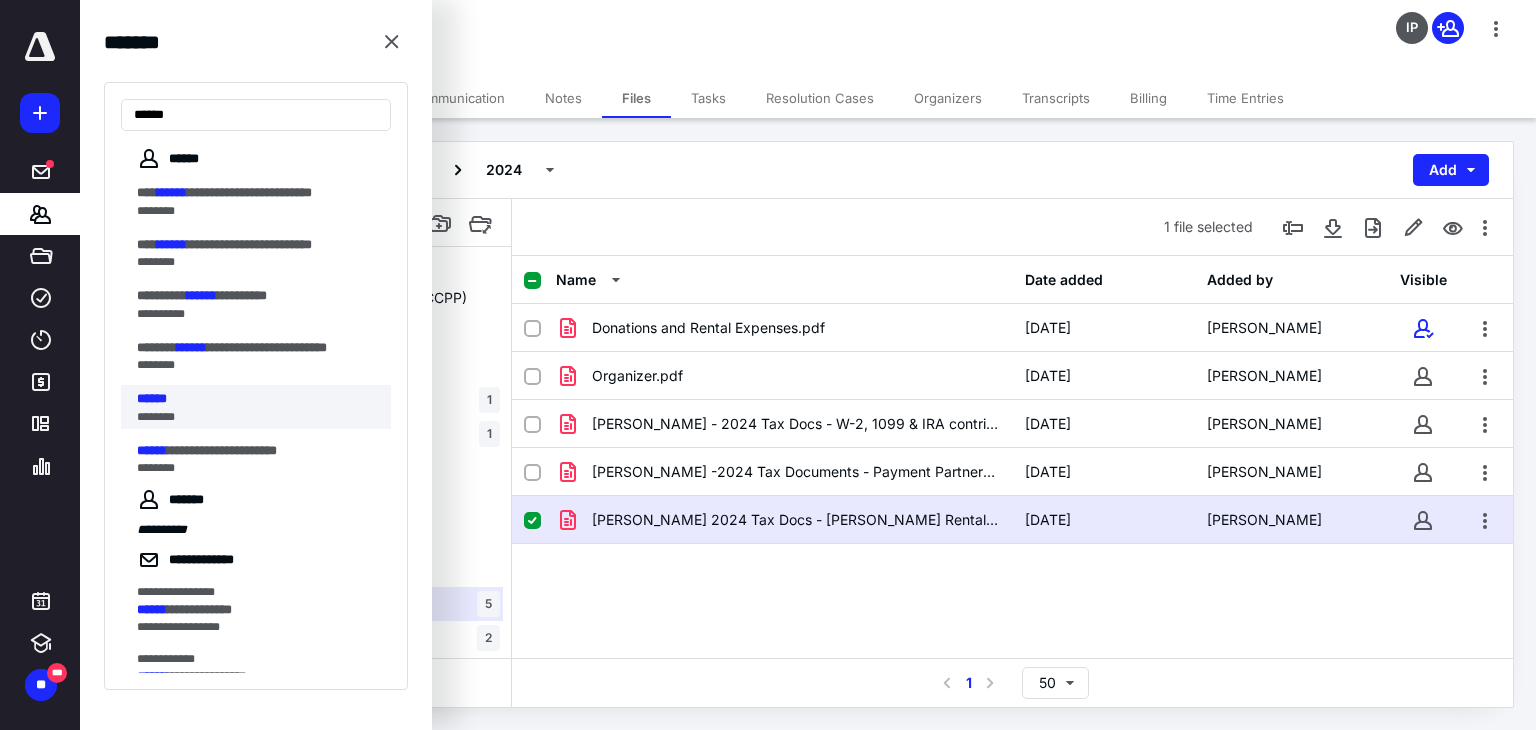 click on "******" at bounding box center (152, 398) 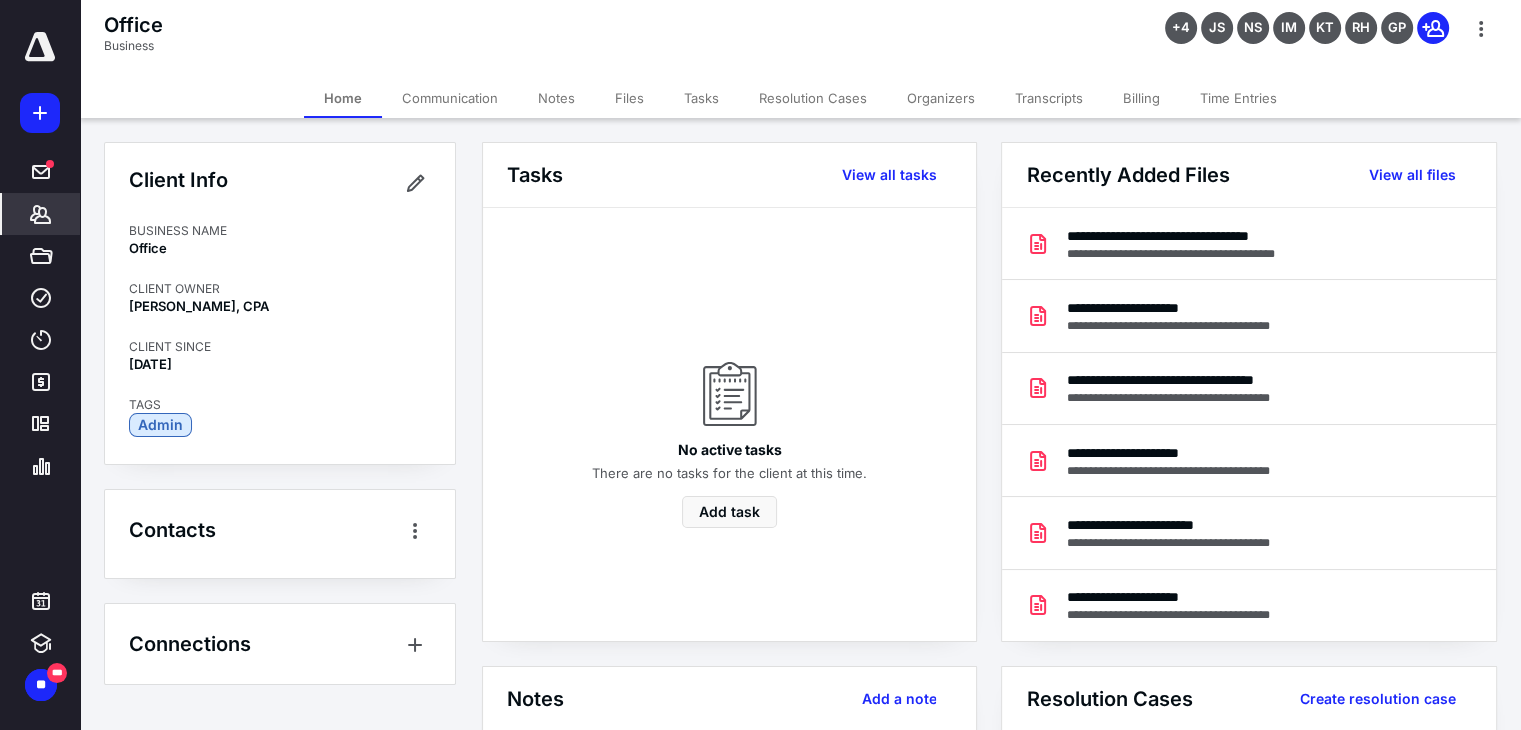 click on "Files" at bounding box center [629, 98] 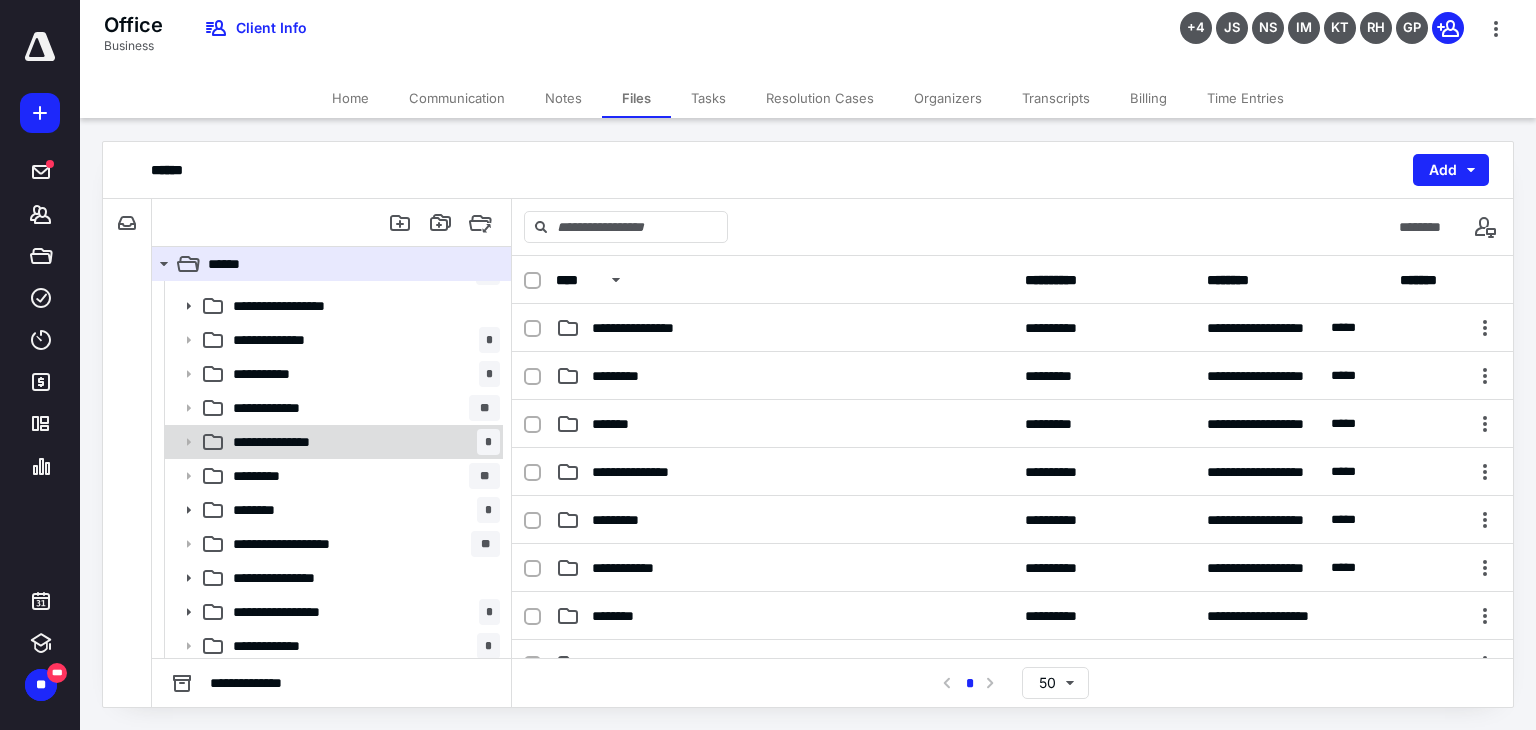 scroll, scrollTop: 300, scrollLeft: 0, axis: vertical 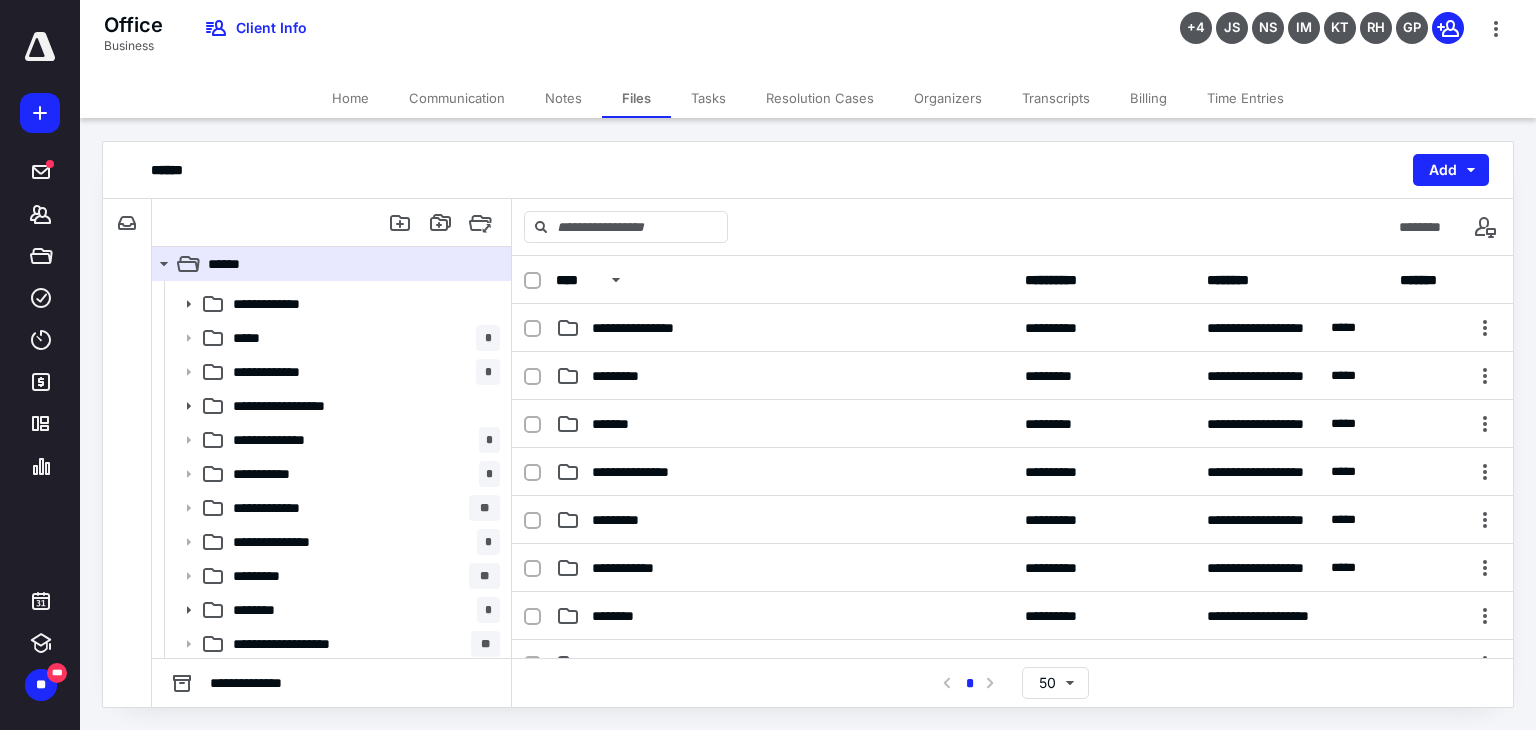 click on "**********" at bounding box center [293, 406] 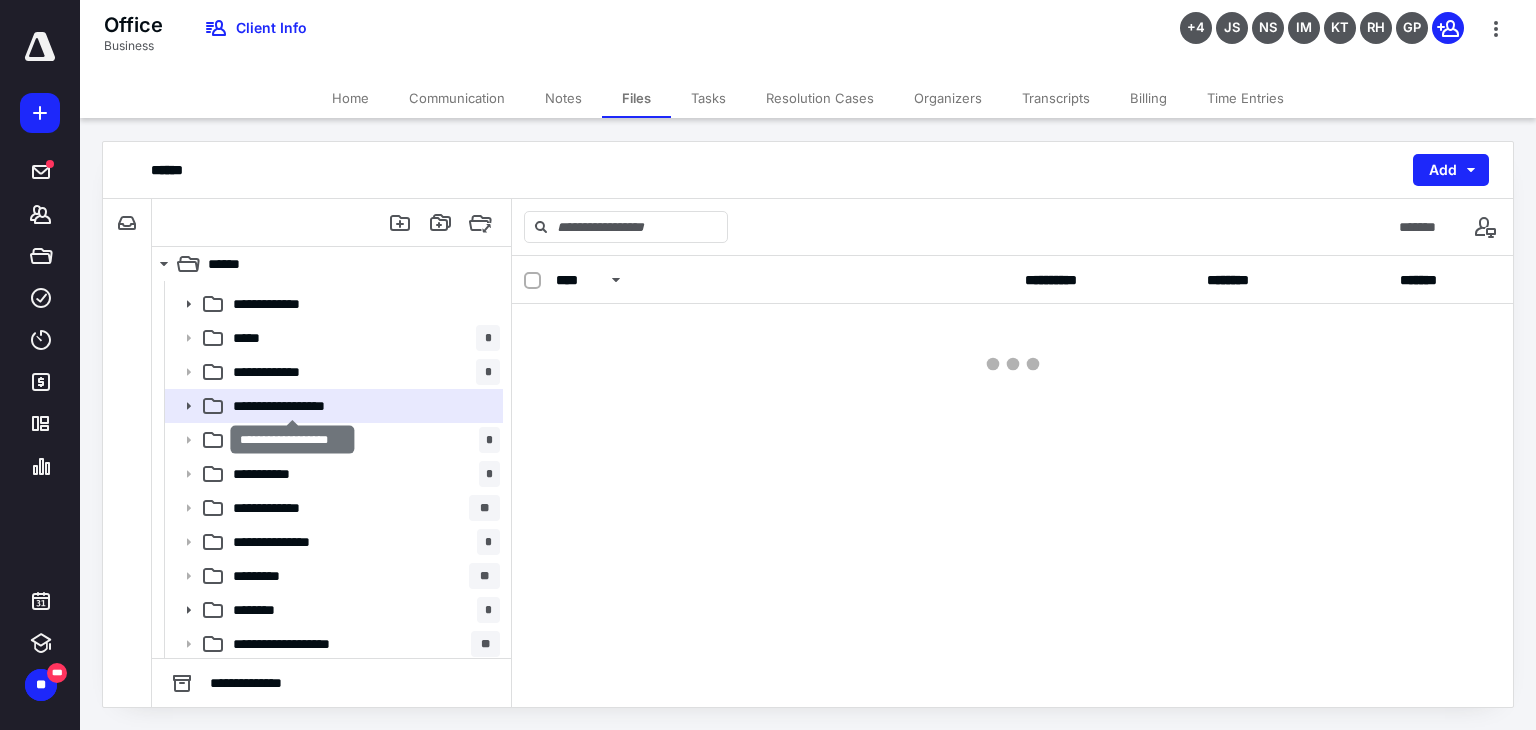 click on "**********" at bounding box center [293, 406] 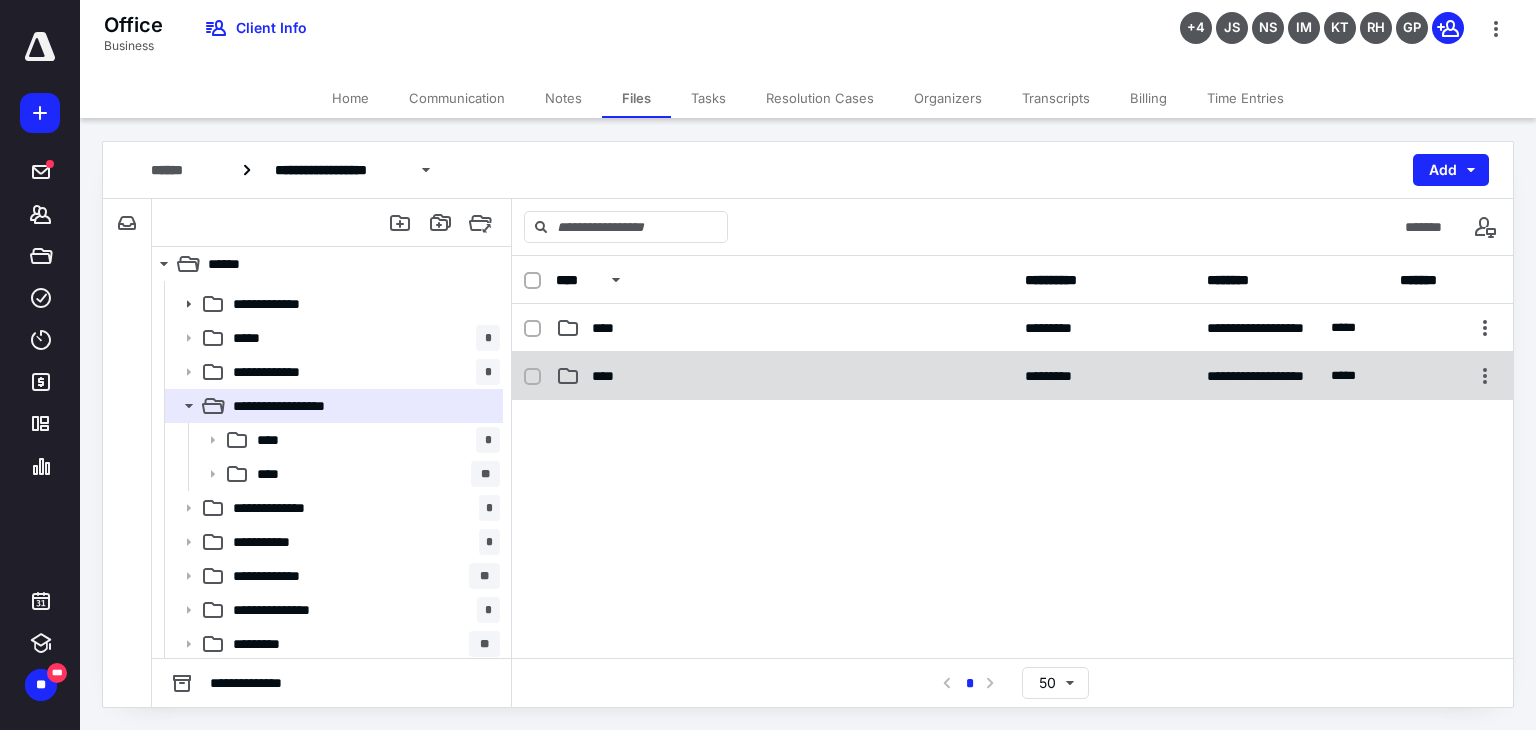click on "****" at bounding box center [609, 376] 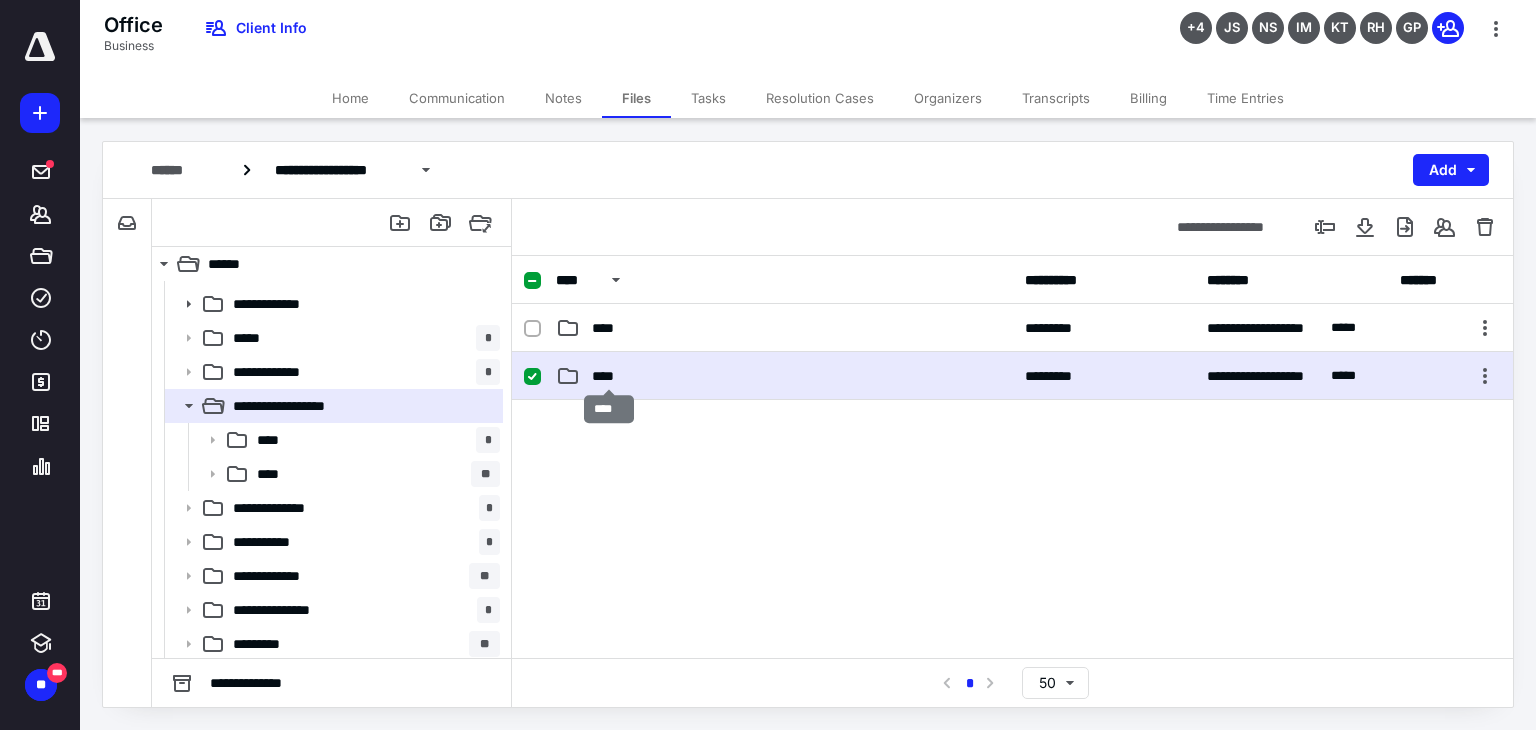 click on "****" at bounding box center [609, 376] 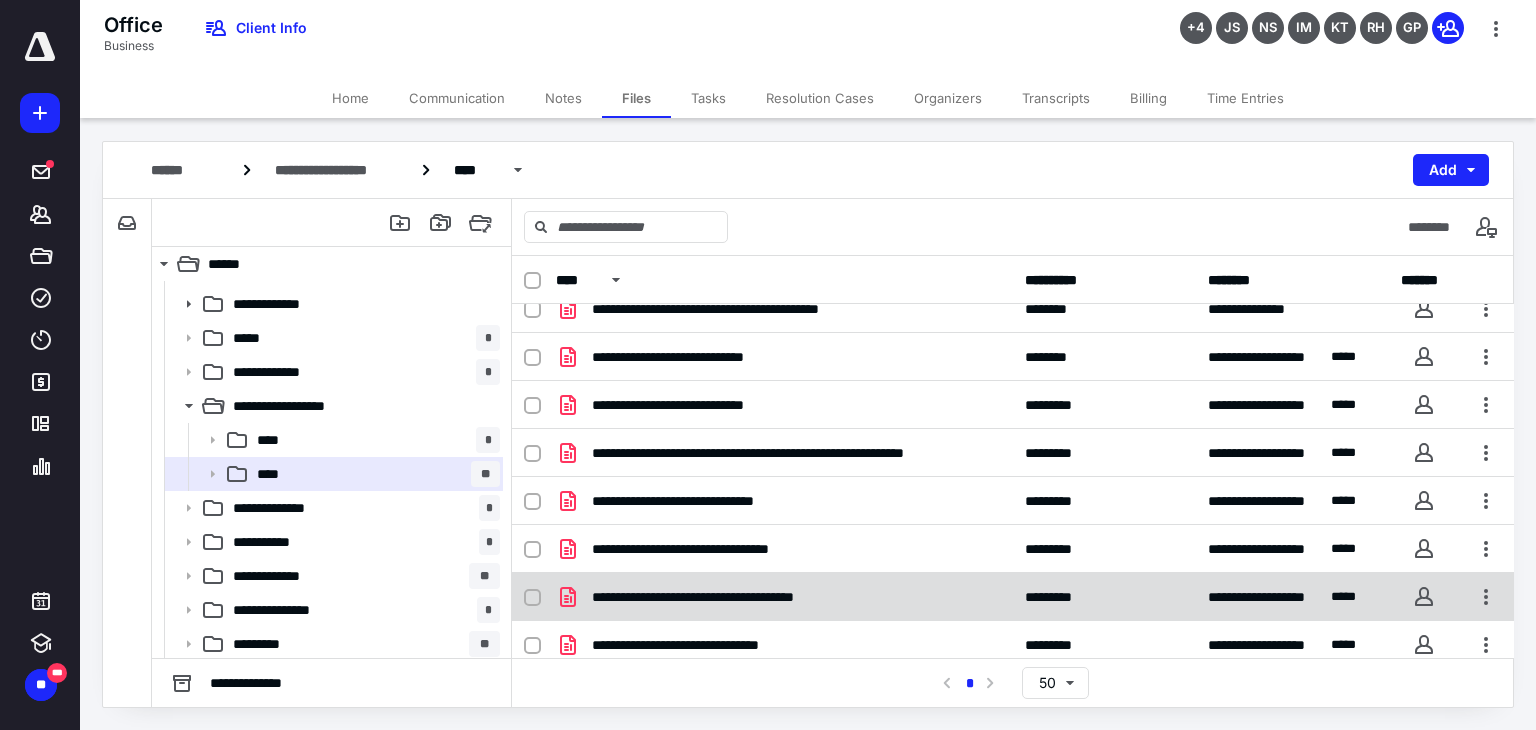 scroll, scrollTop: 0, scrollLeft: 0, axis: both 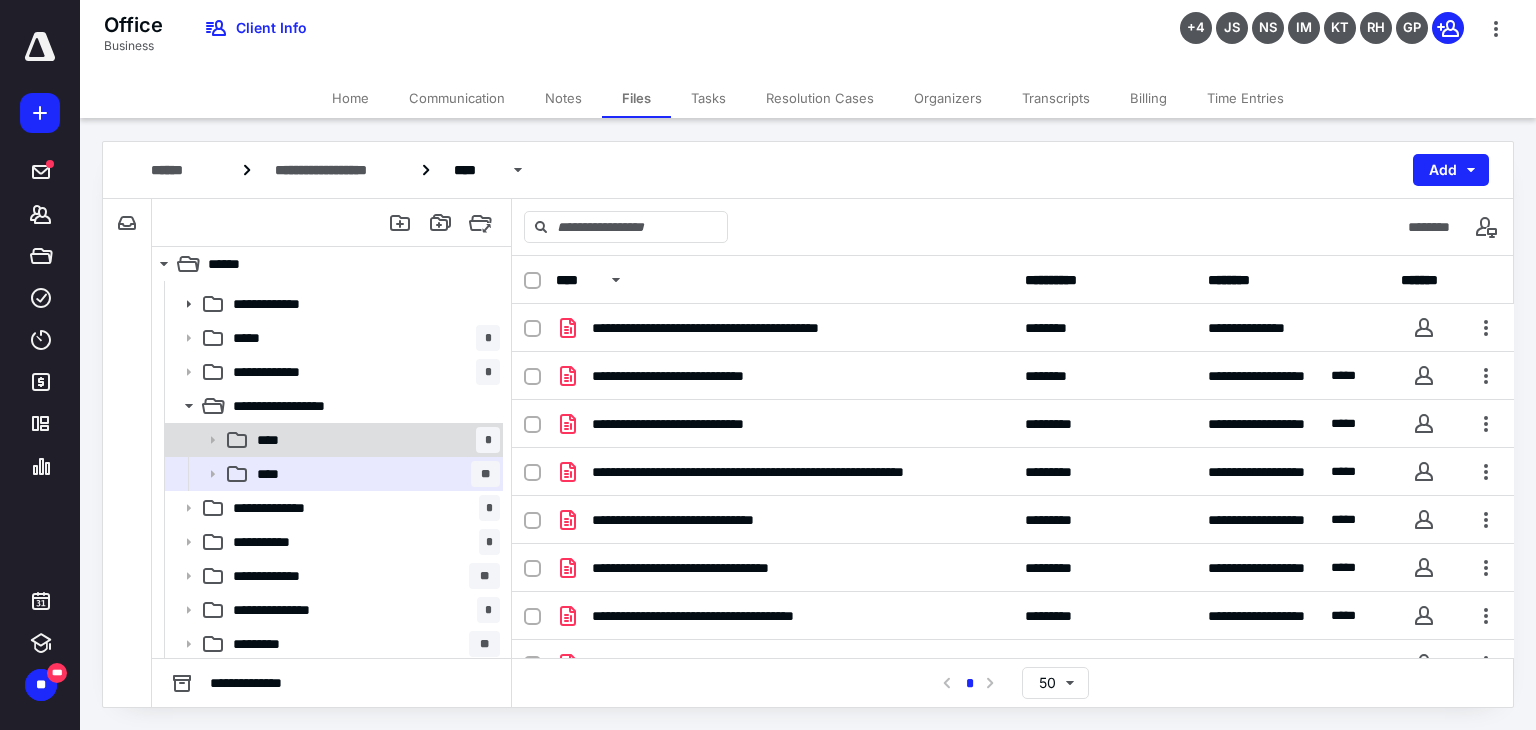click on "**** *" at bounding box center [374, 440] 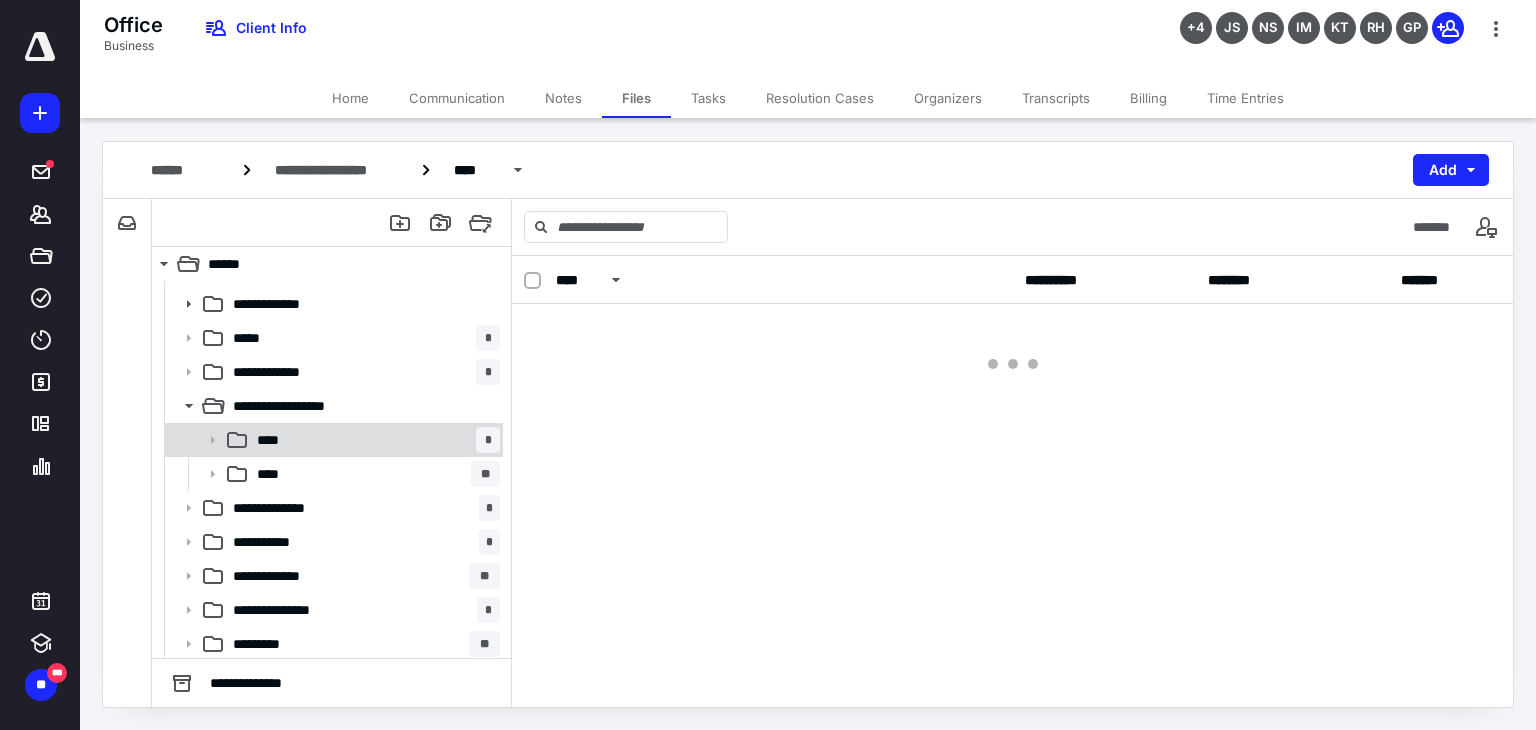 click on "**** *" at bounding box center [374, 440] 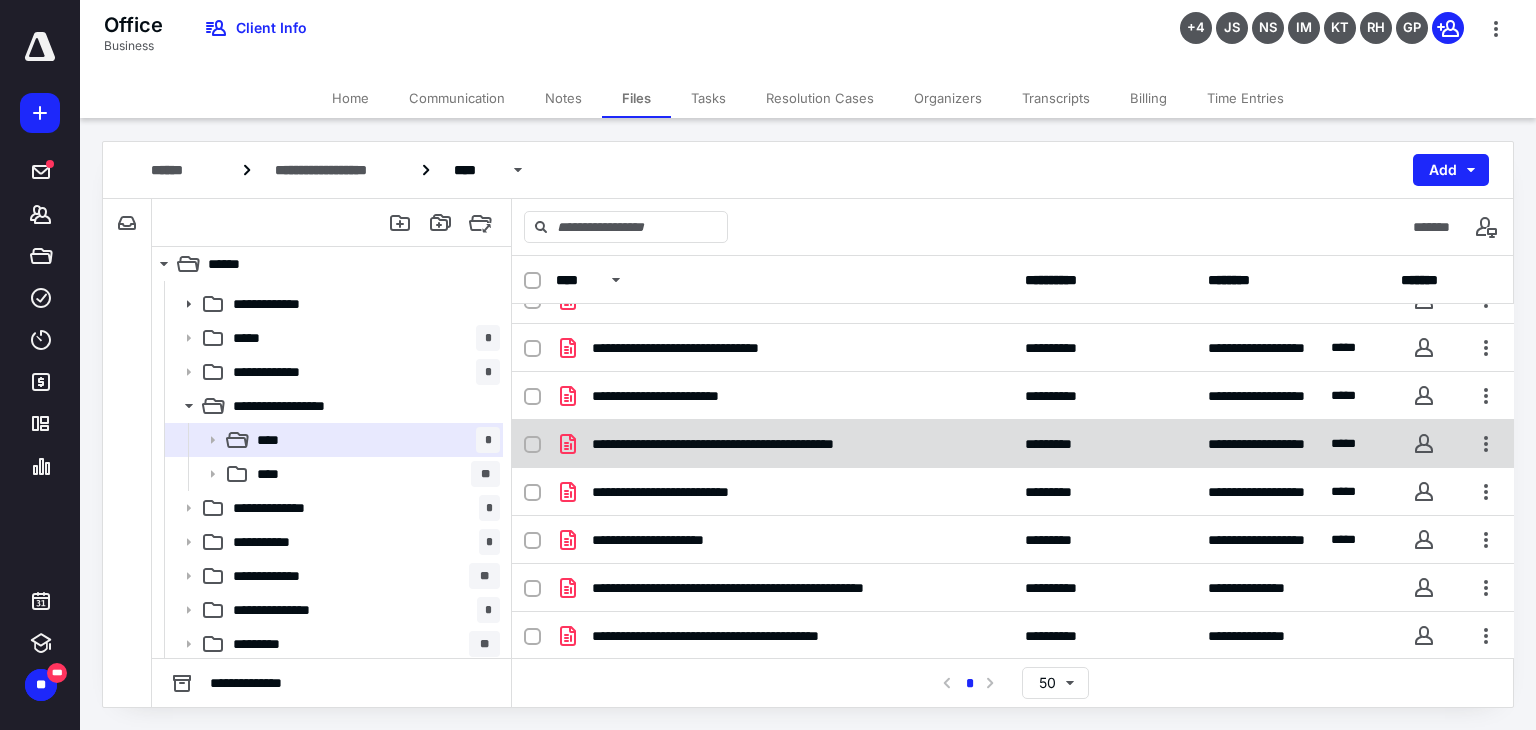 scroll, scrollTop: 0, scrollLeft: 0, axis: both 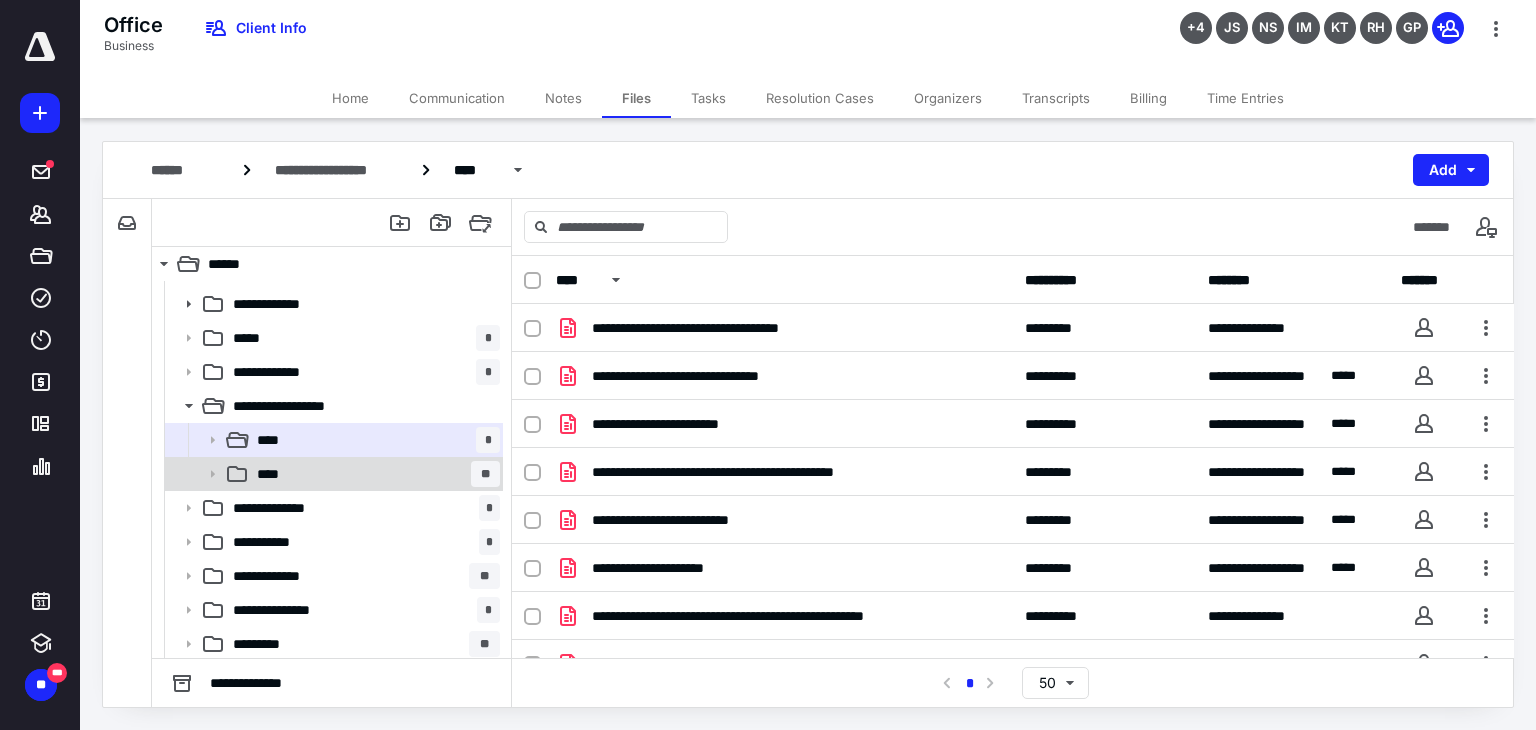 click on "**** **" at bounding box center [374, 474] 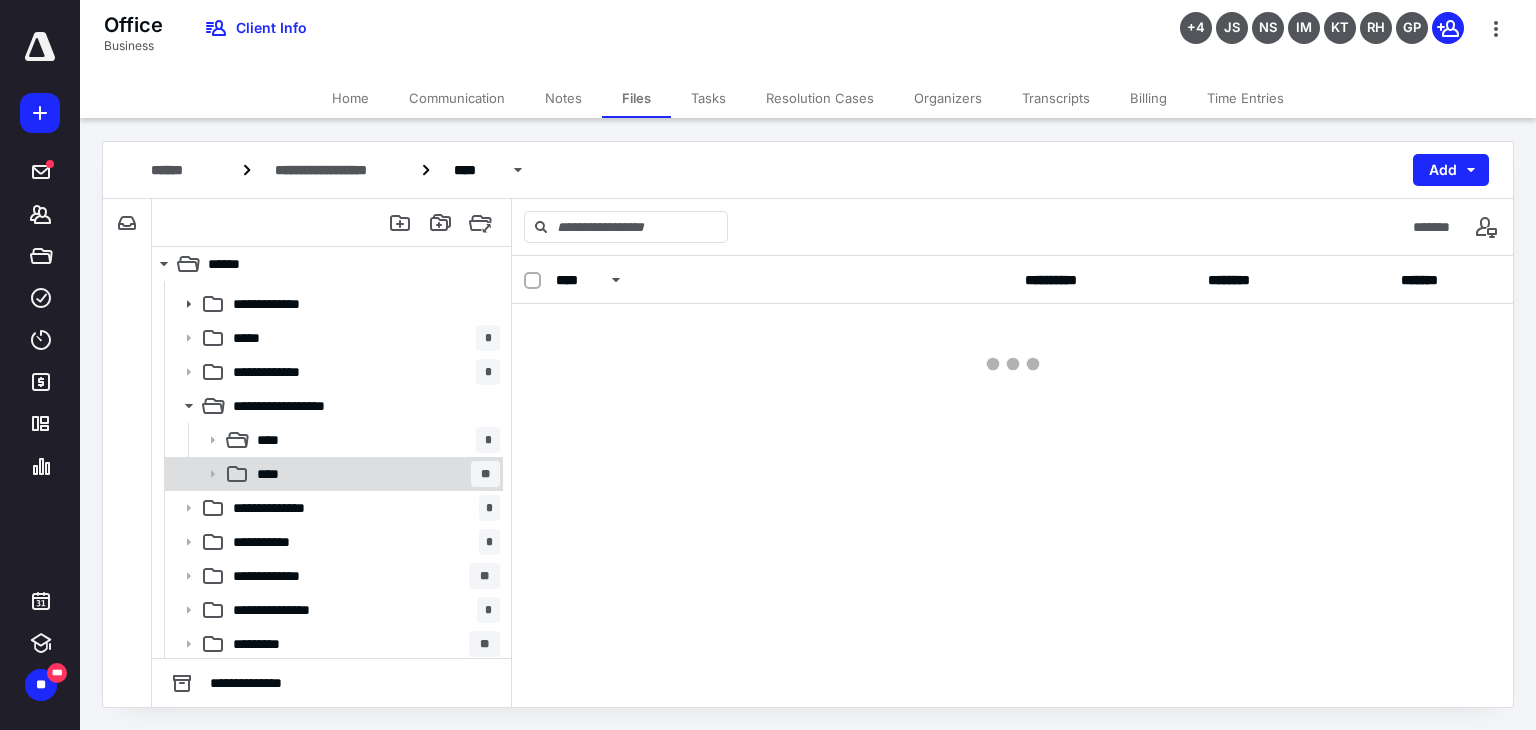 click on "**** **" at bounding box center [374, 474] 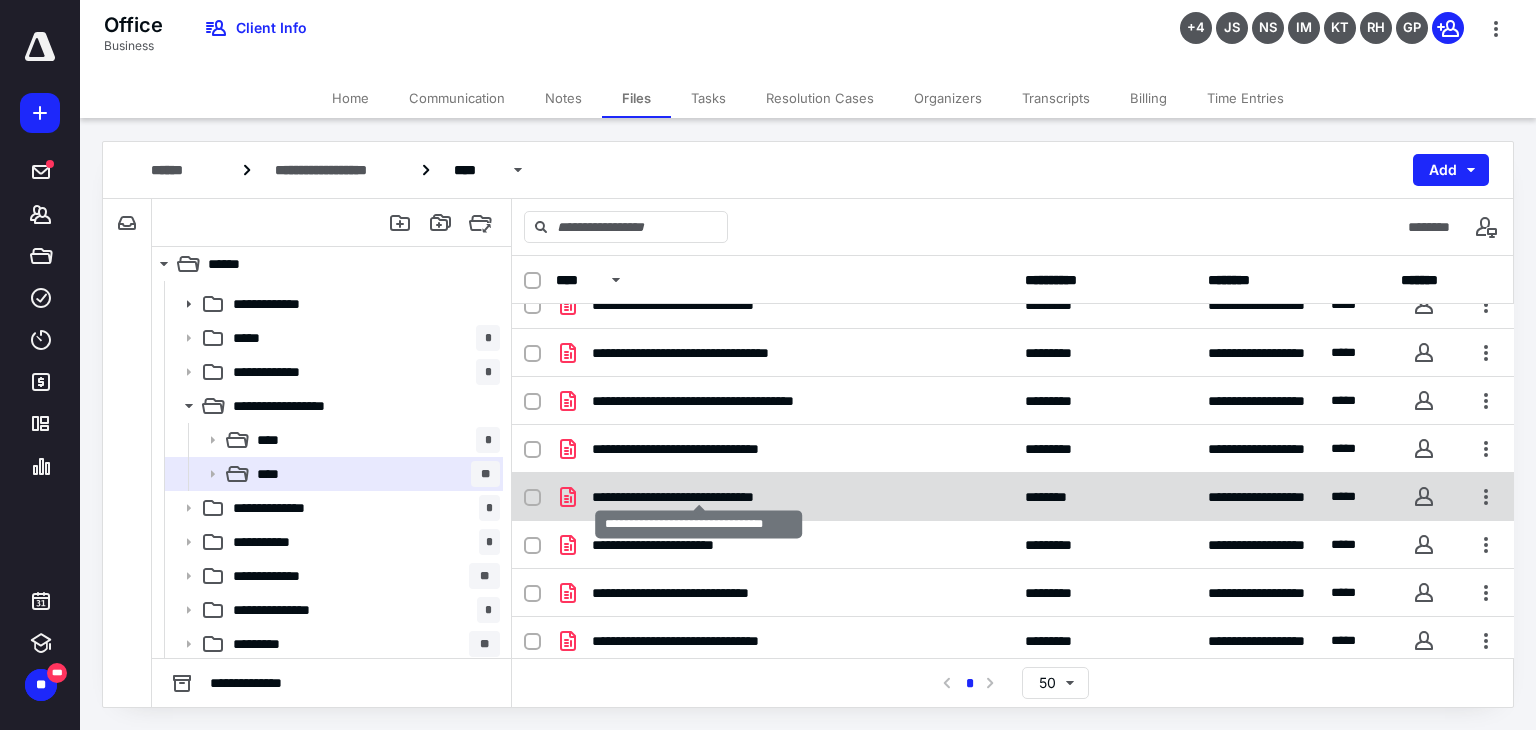 scroll, scrollTop: 219, scrollLeft: 0, axis: vertical 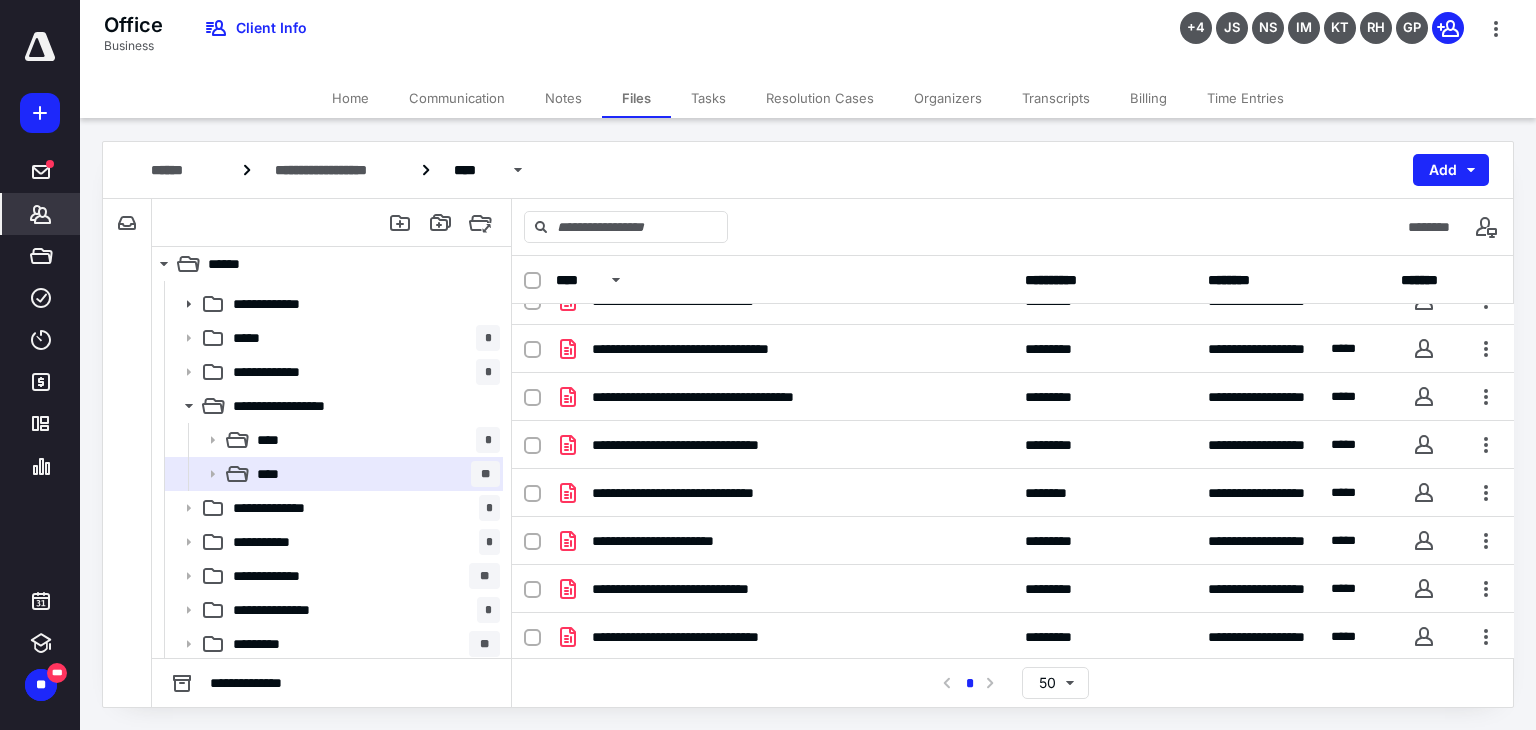 click on "*******" at bounding box center [41, 214] 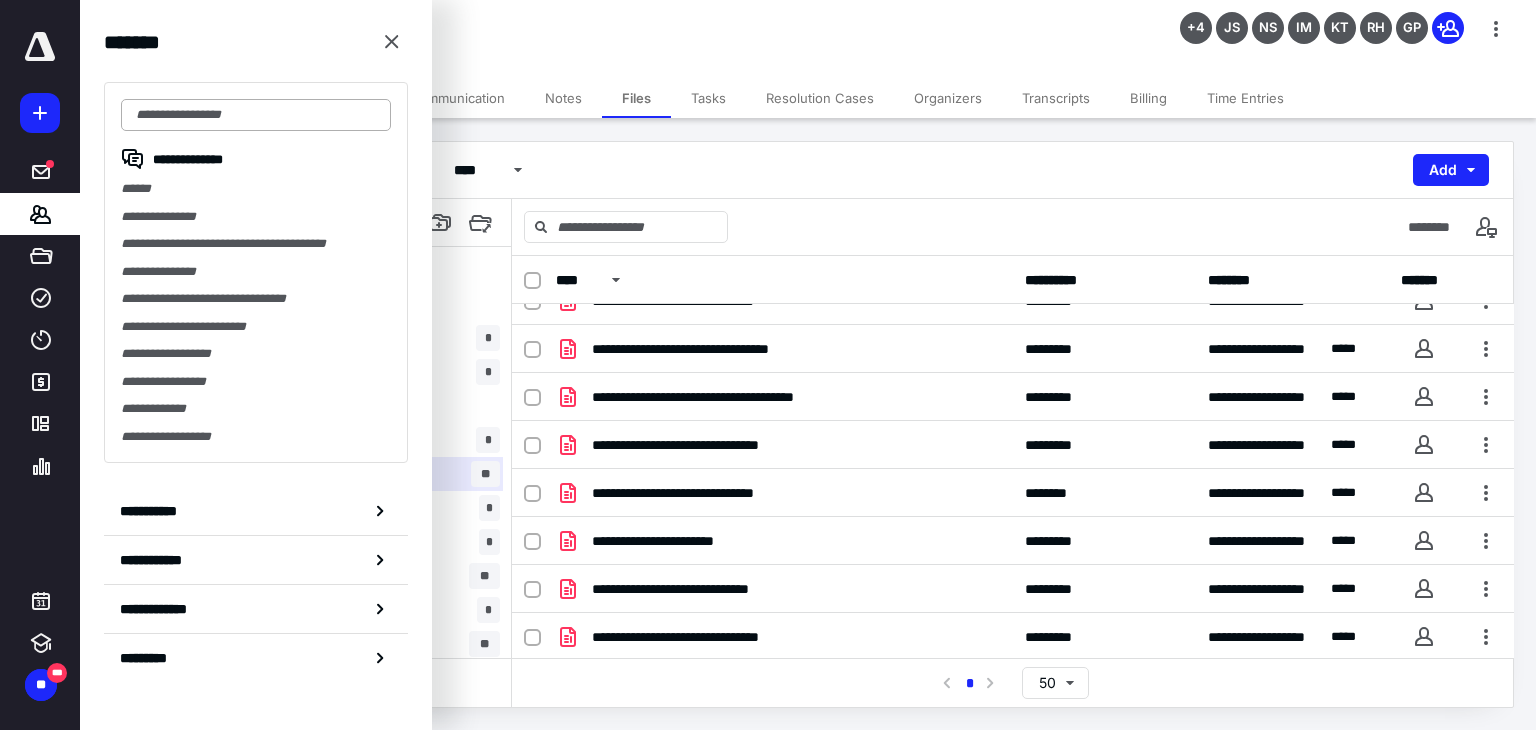 click at bounding box center [256, 115] 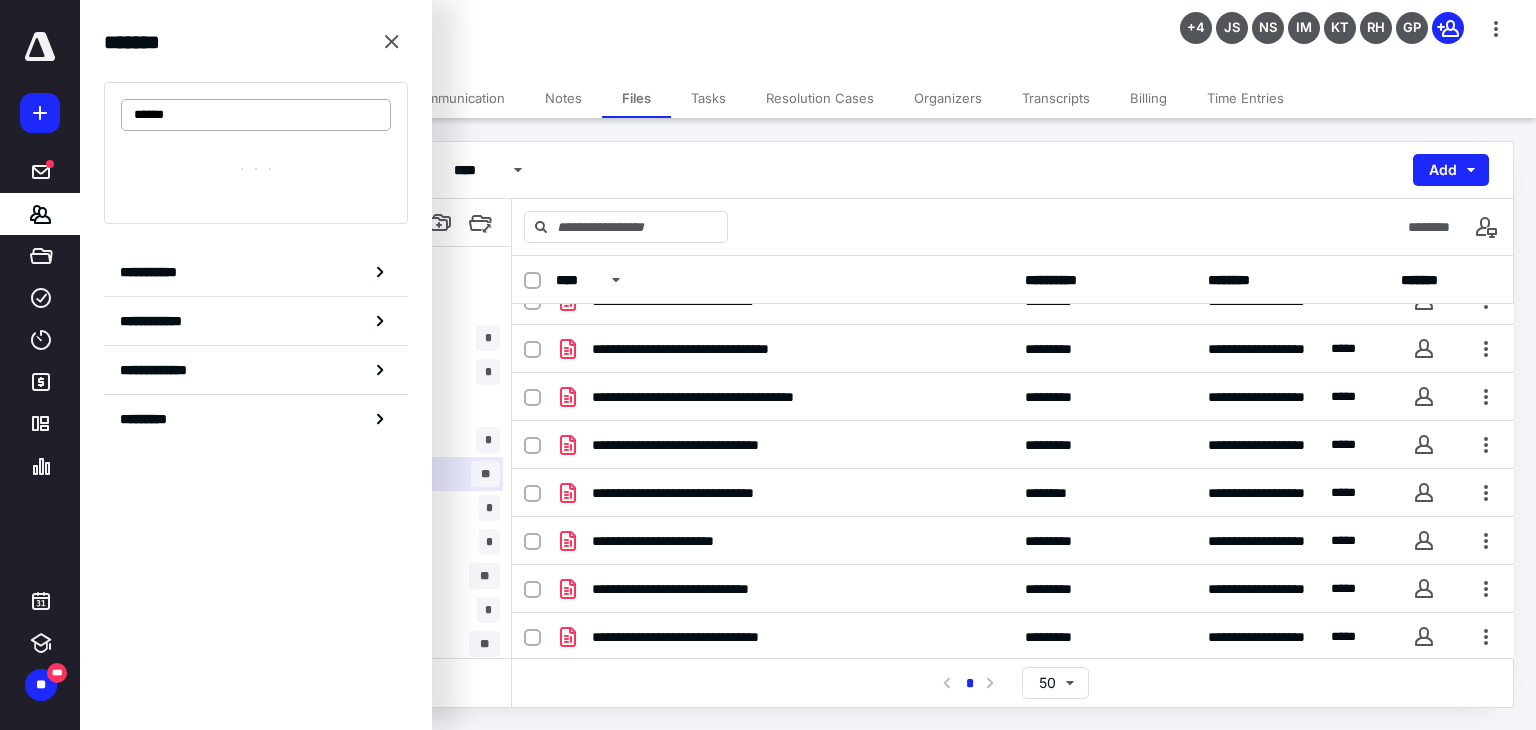 type on "******" 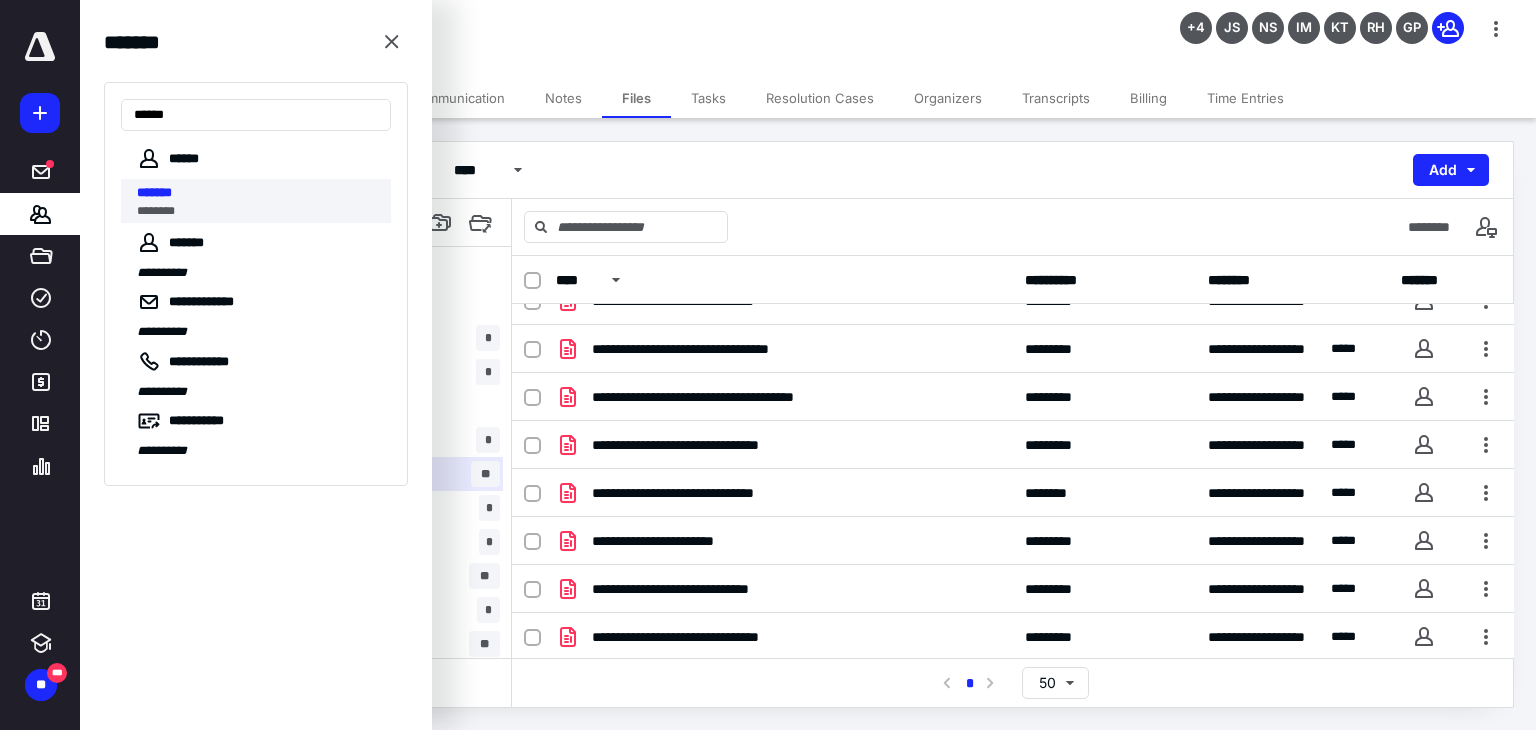 click on "*" at bounding box center [172, 192] 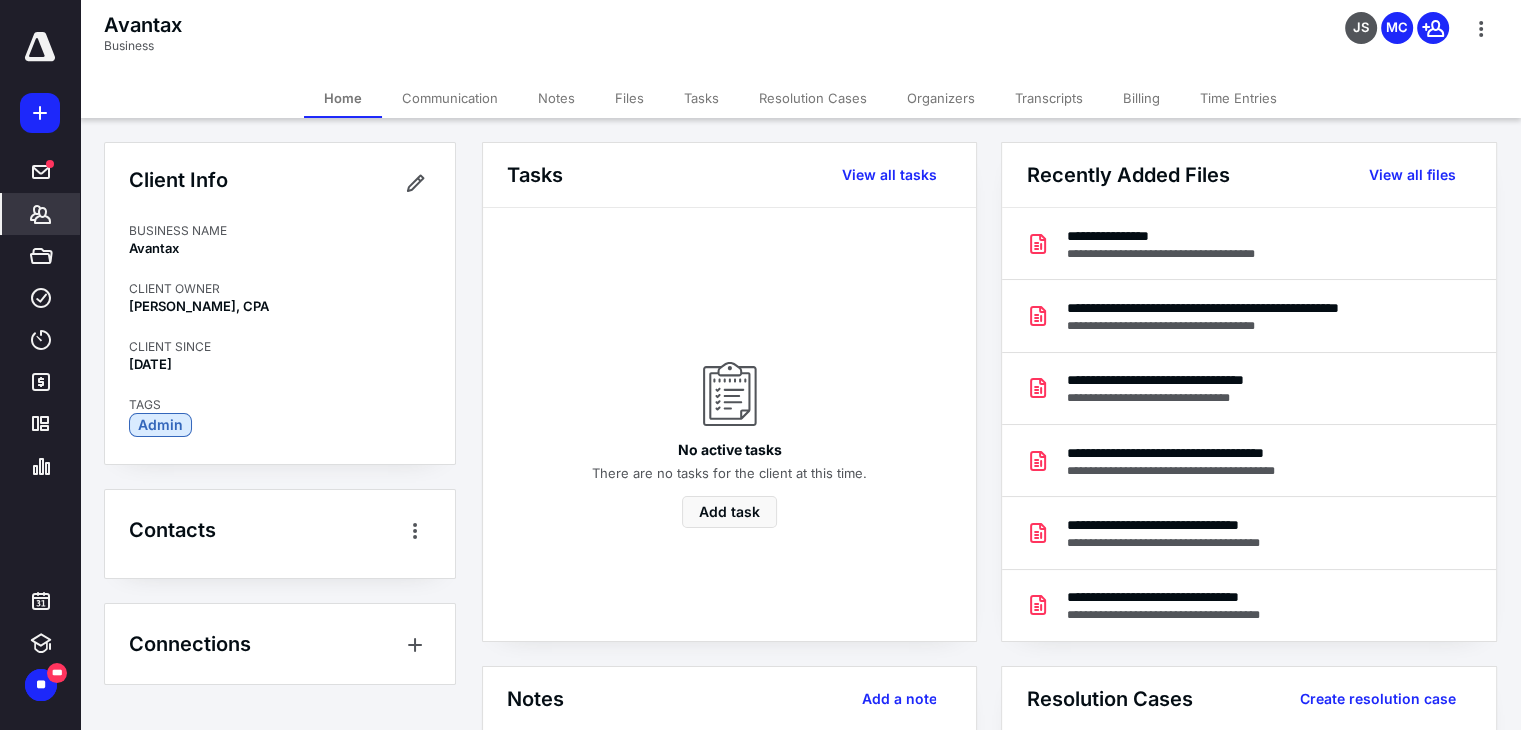 click on "Files" at bounding box center (629, 98) 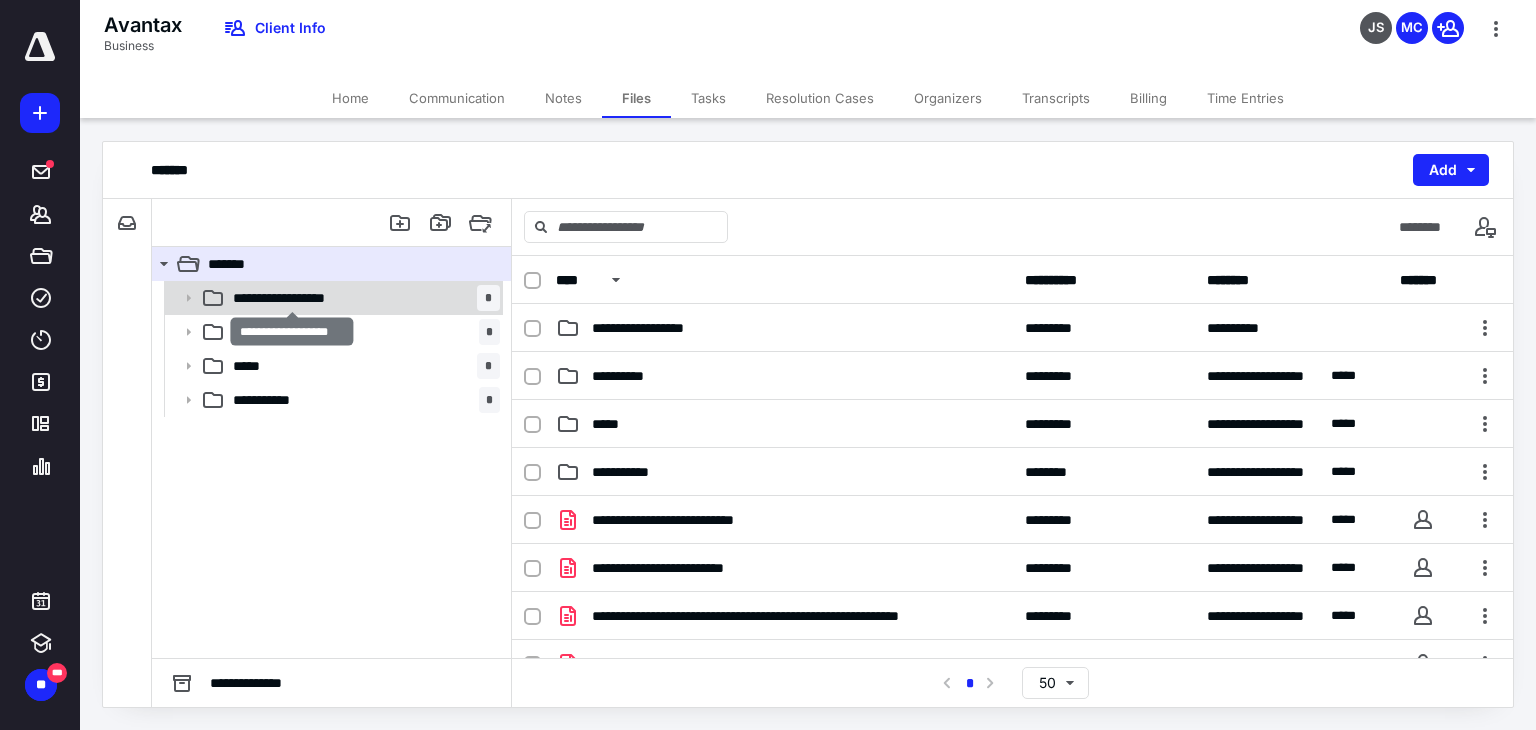 click on "**********" at bounding box center [292, 298] 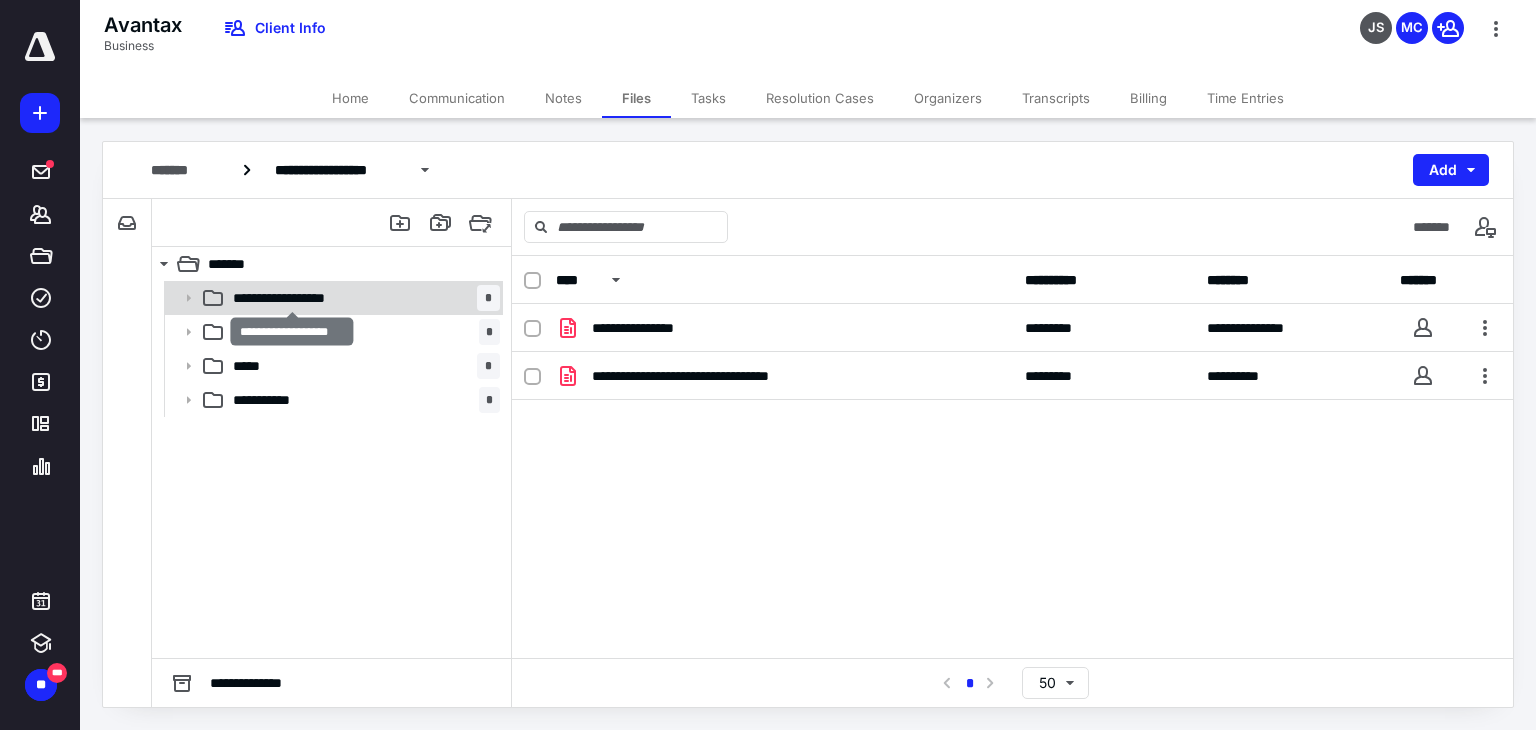 click on "**********" at bounding box center (292, 298) 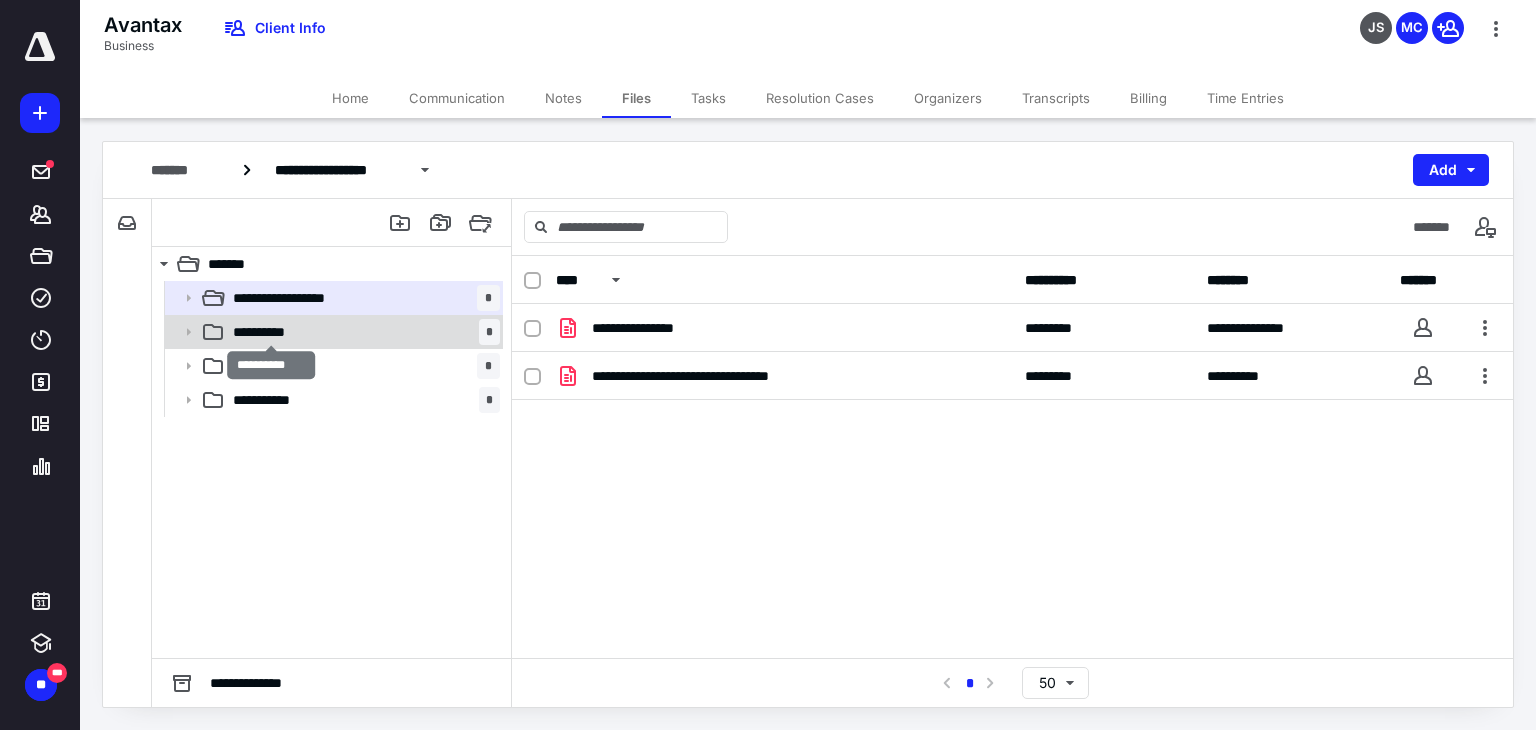 click on "**********" at bounding box center (272, 332) 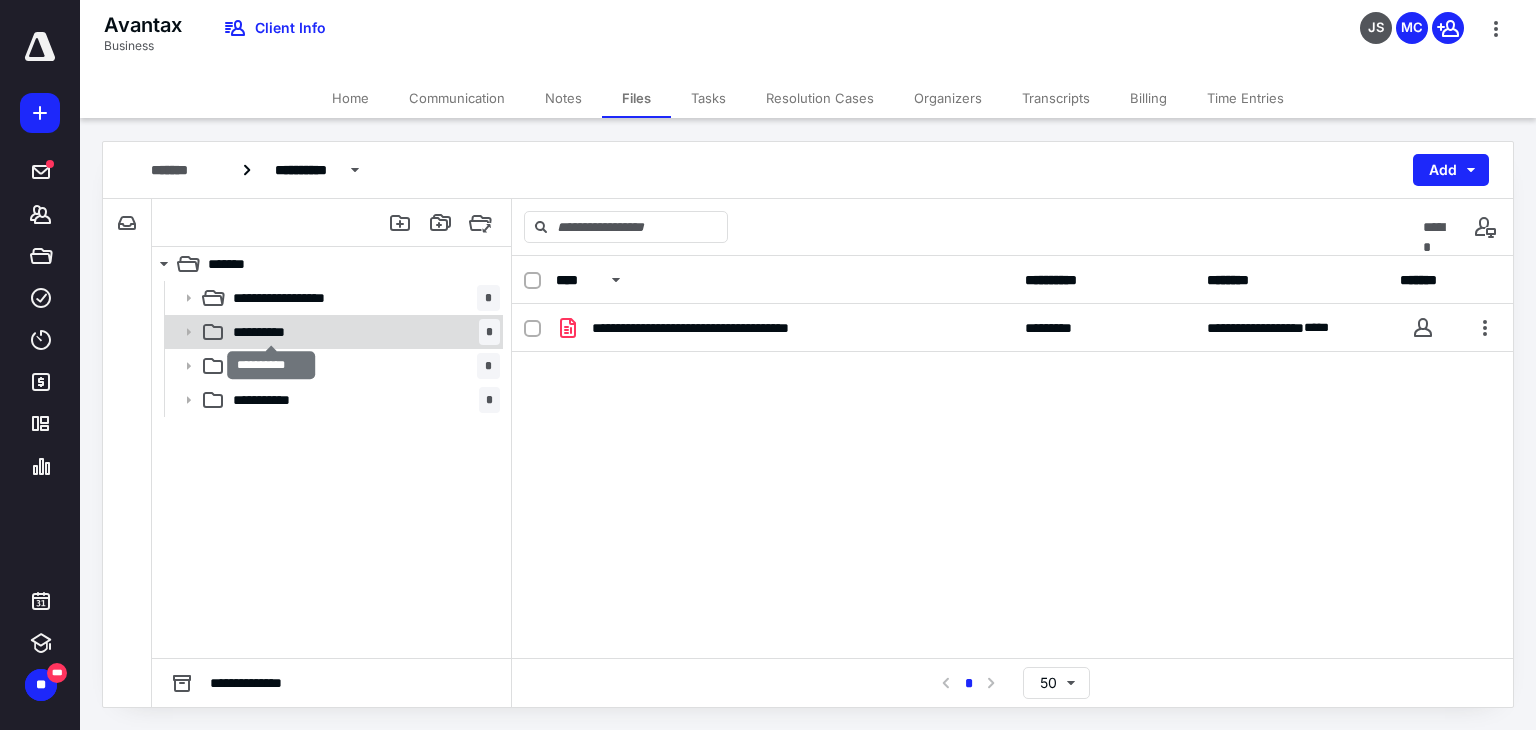 click on "**********" at bounding box center (272, 332) 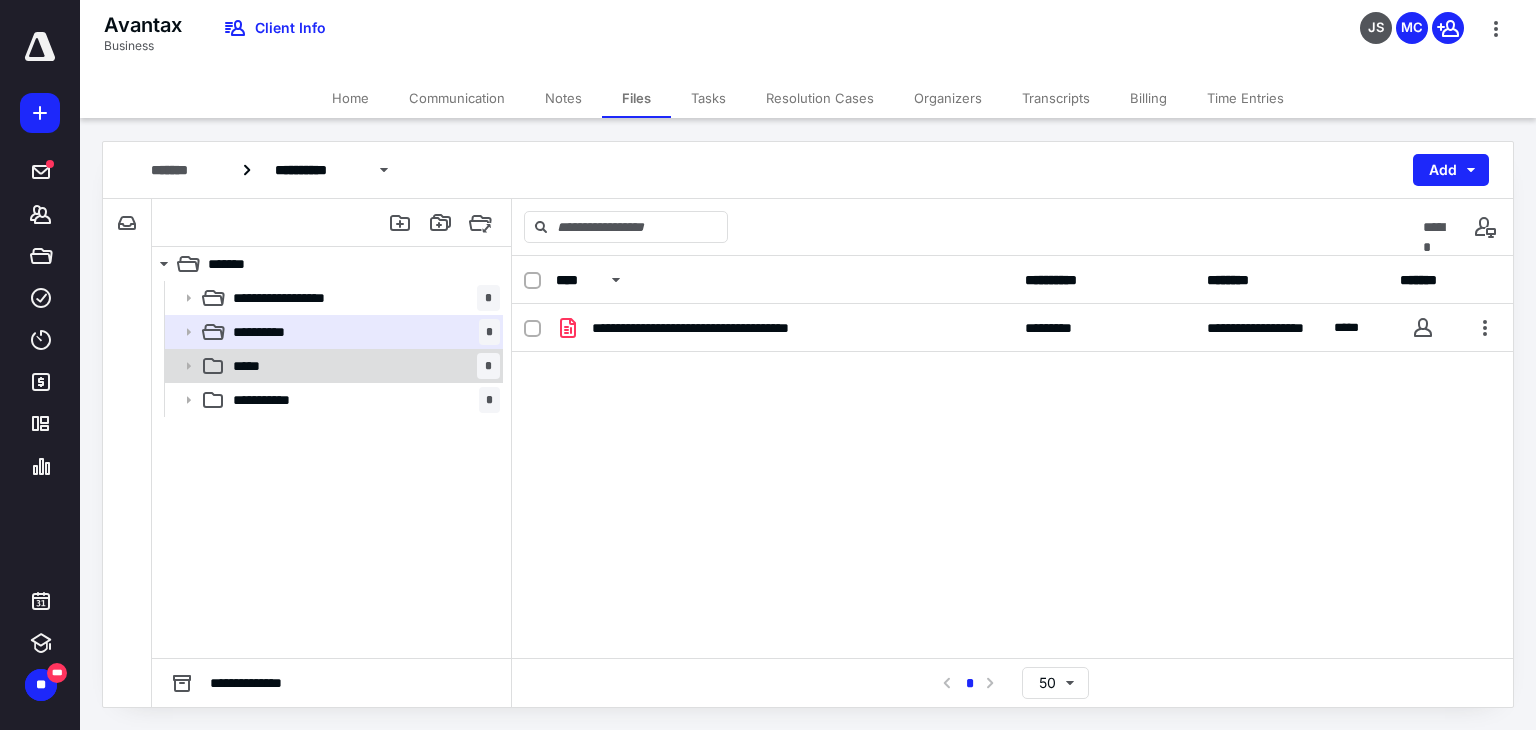 click 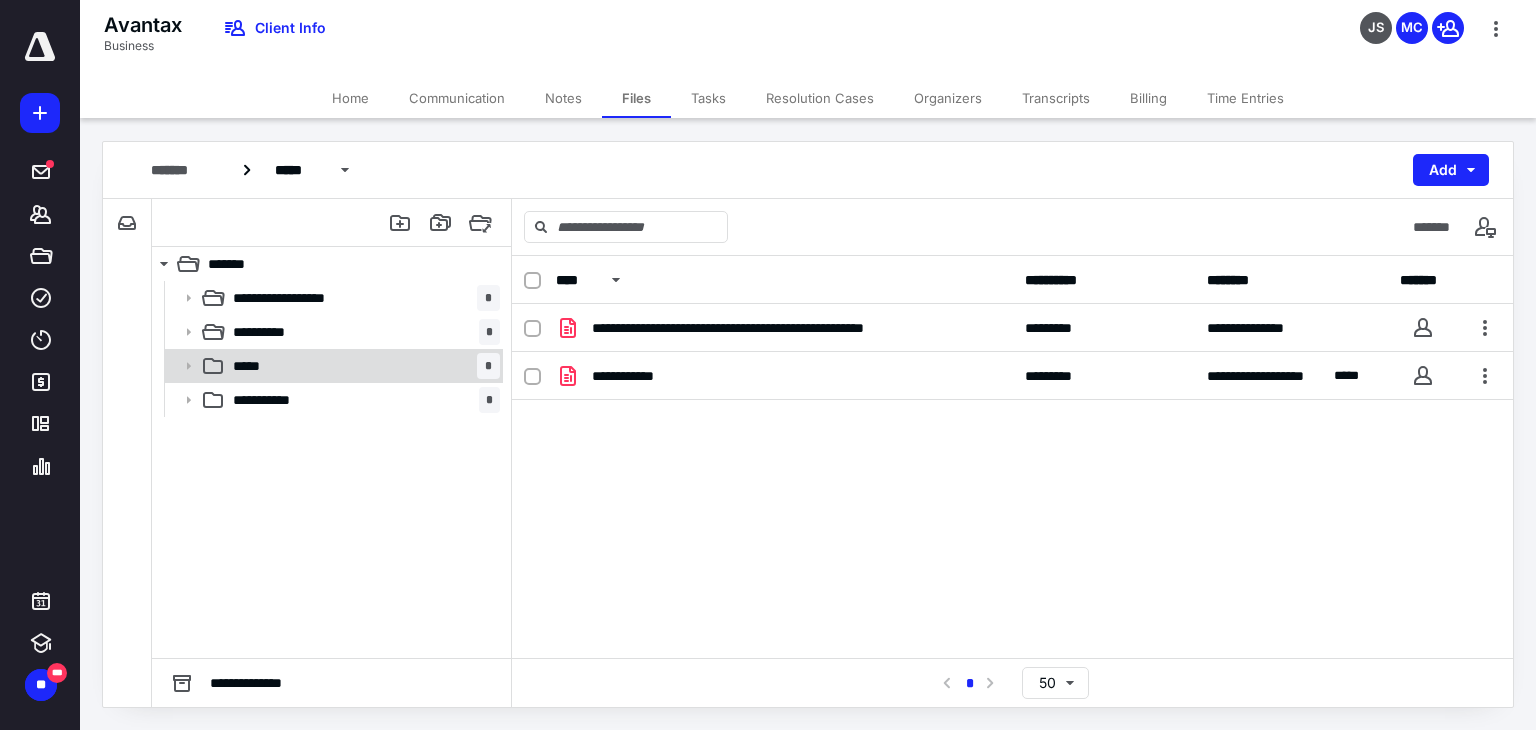 click 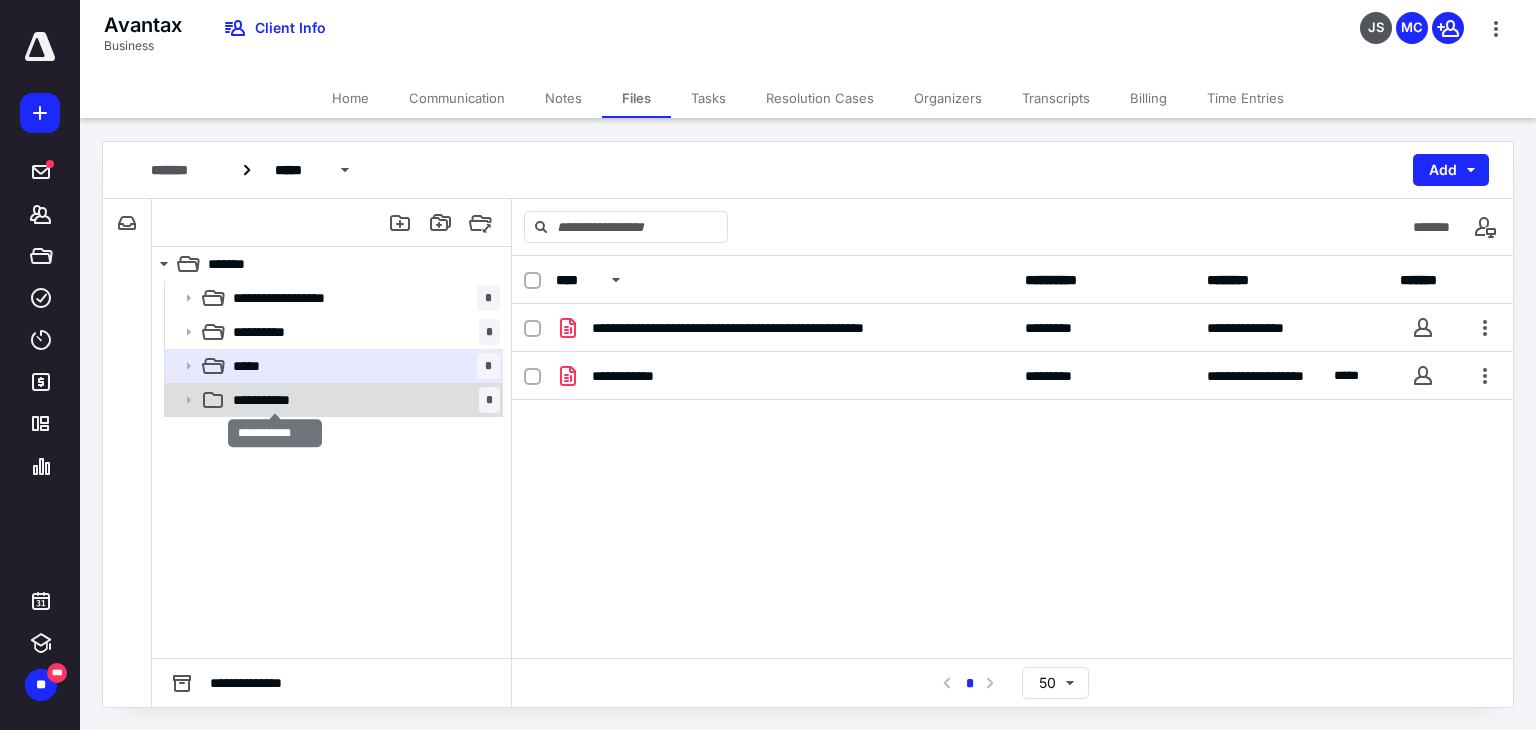 click on "**********" at bounding box center (276, 400) 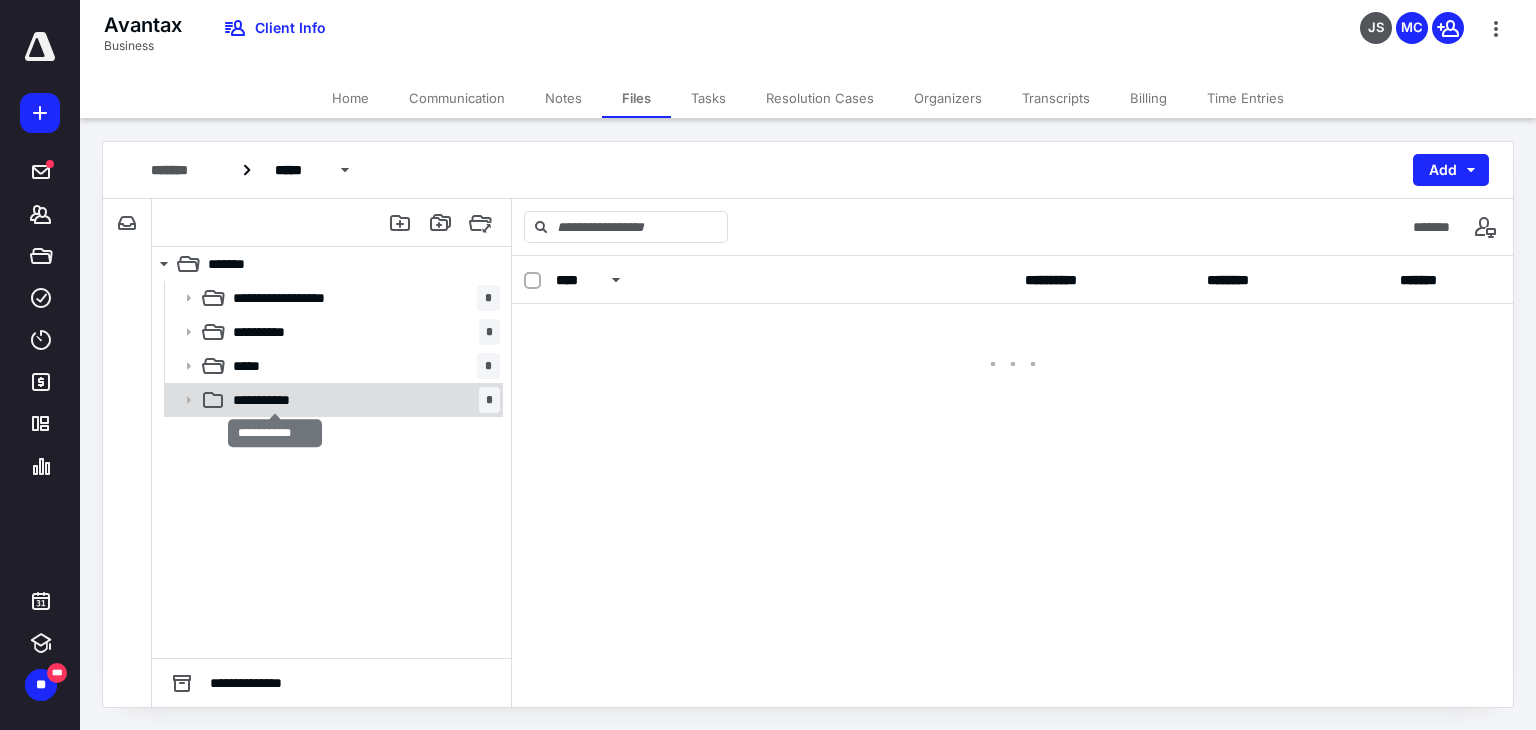 click on "**********" at bounding box center (276, 400) 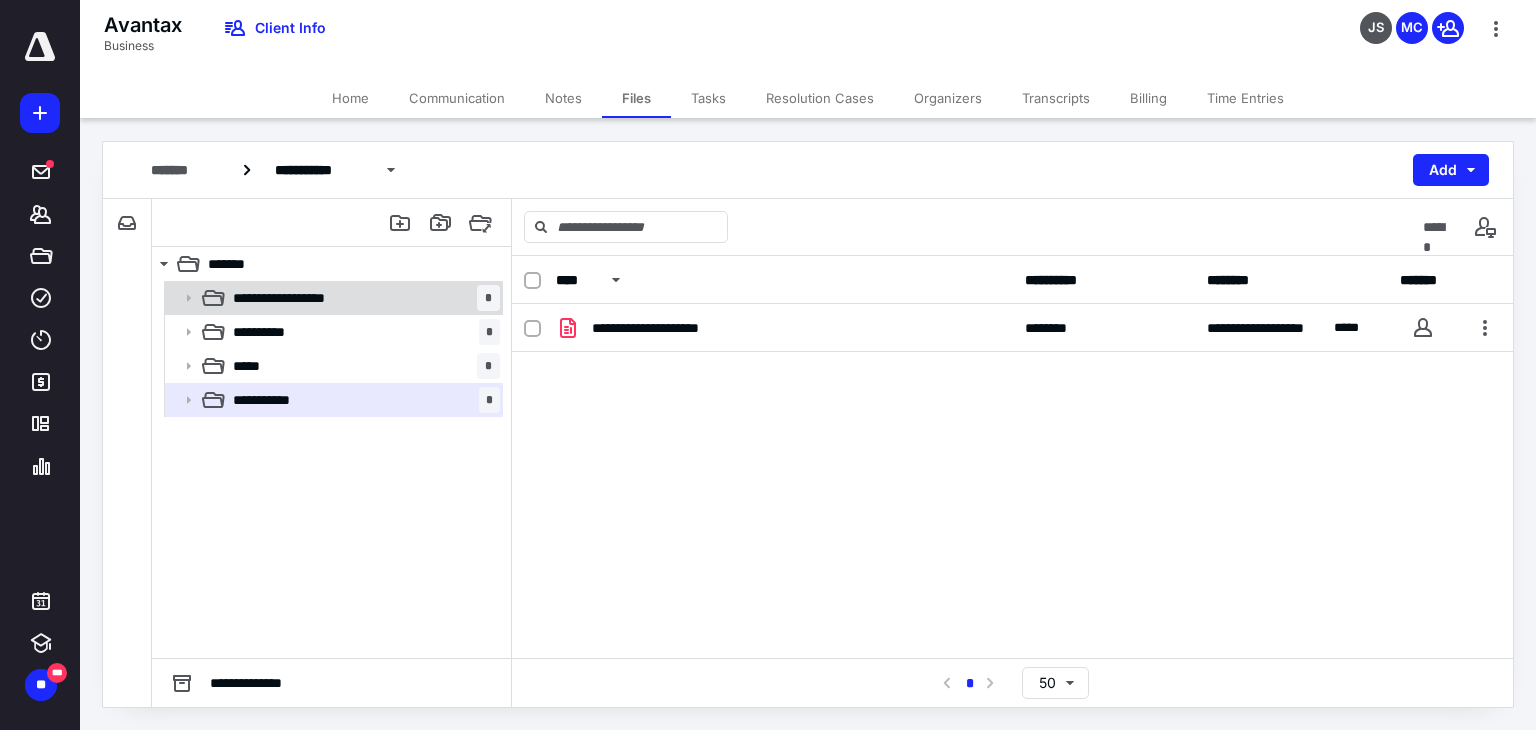 click on "**********" at bounding box center [362, 298] 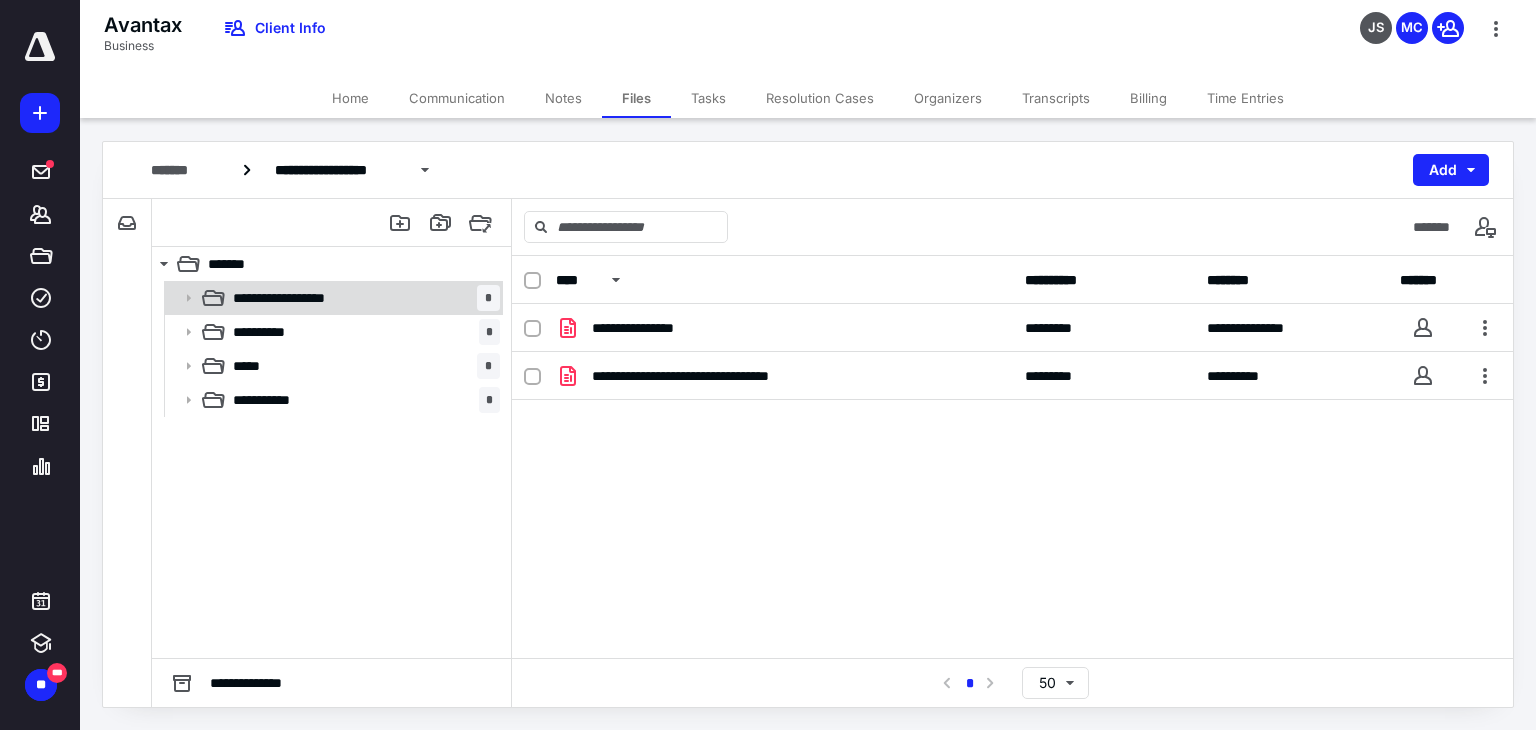 click on "**********" at bounding box center [362, 298] 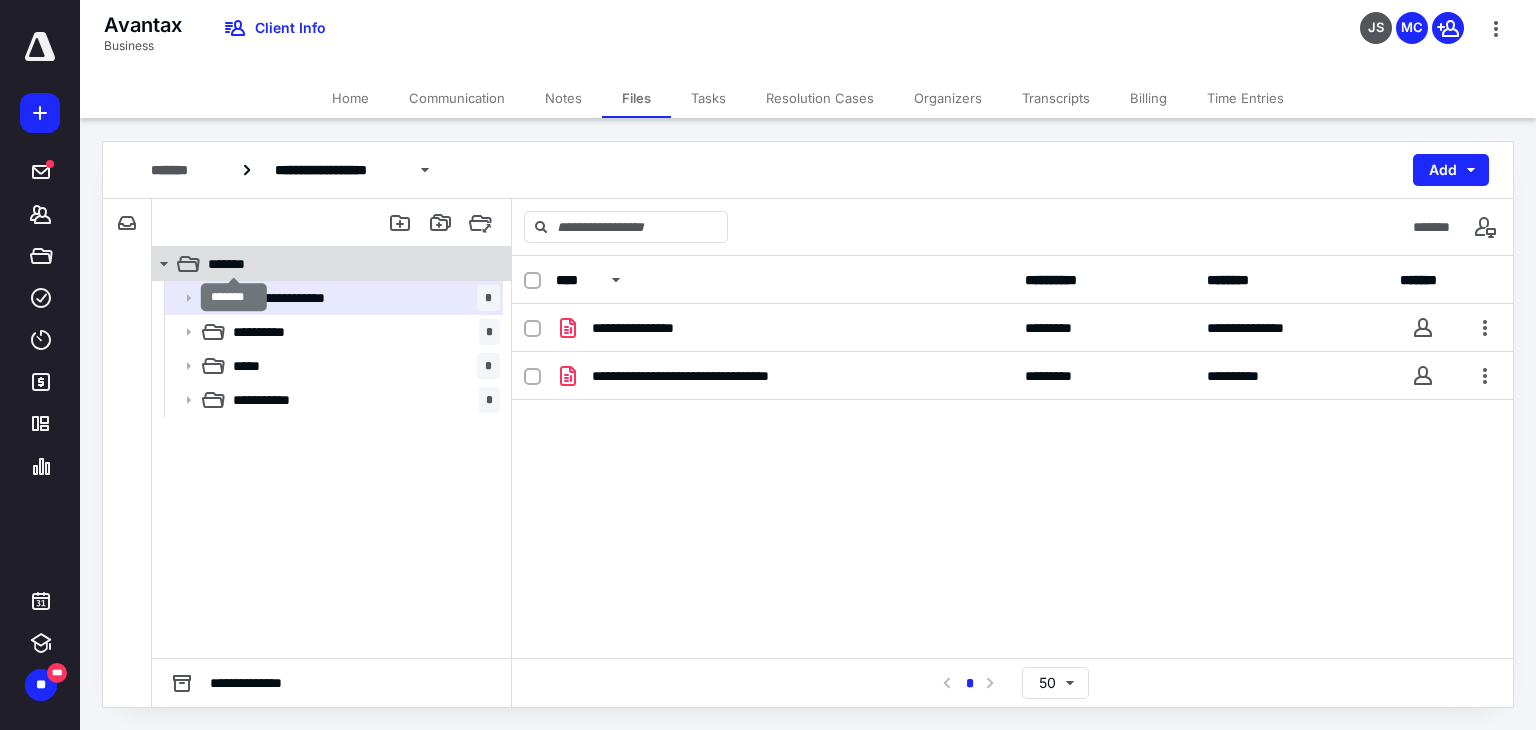 click on "*******" at bounding box center (234, 264) 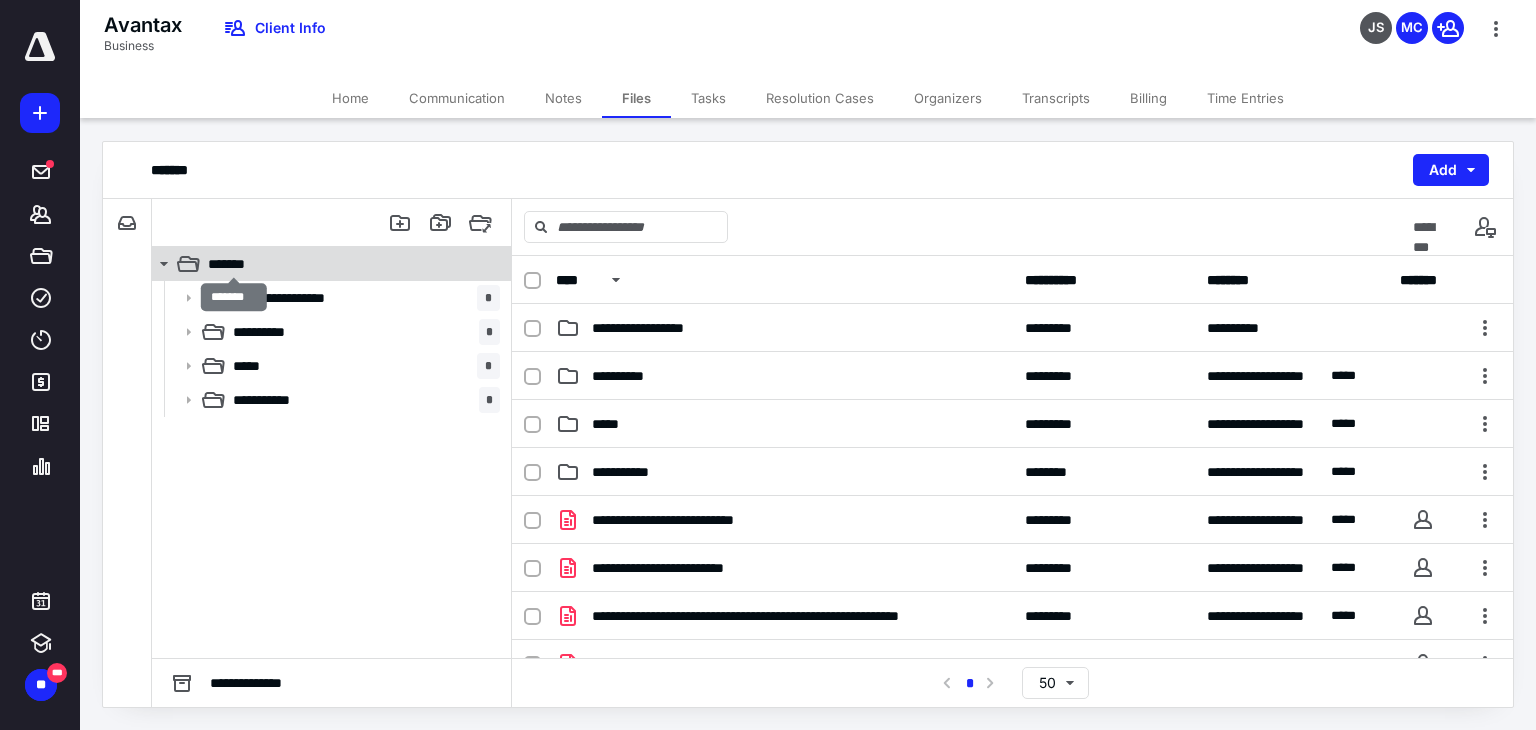 click on "*******" at bounding box center (234, 264) 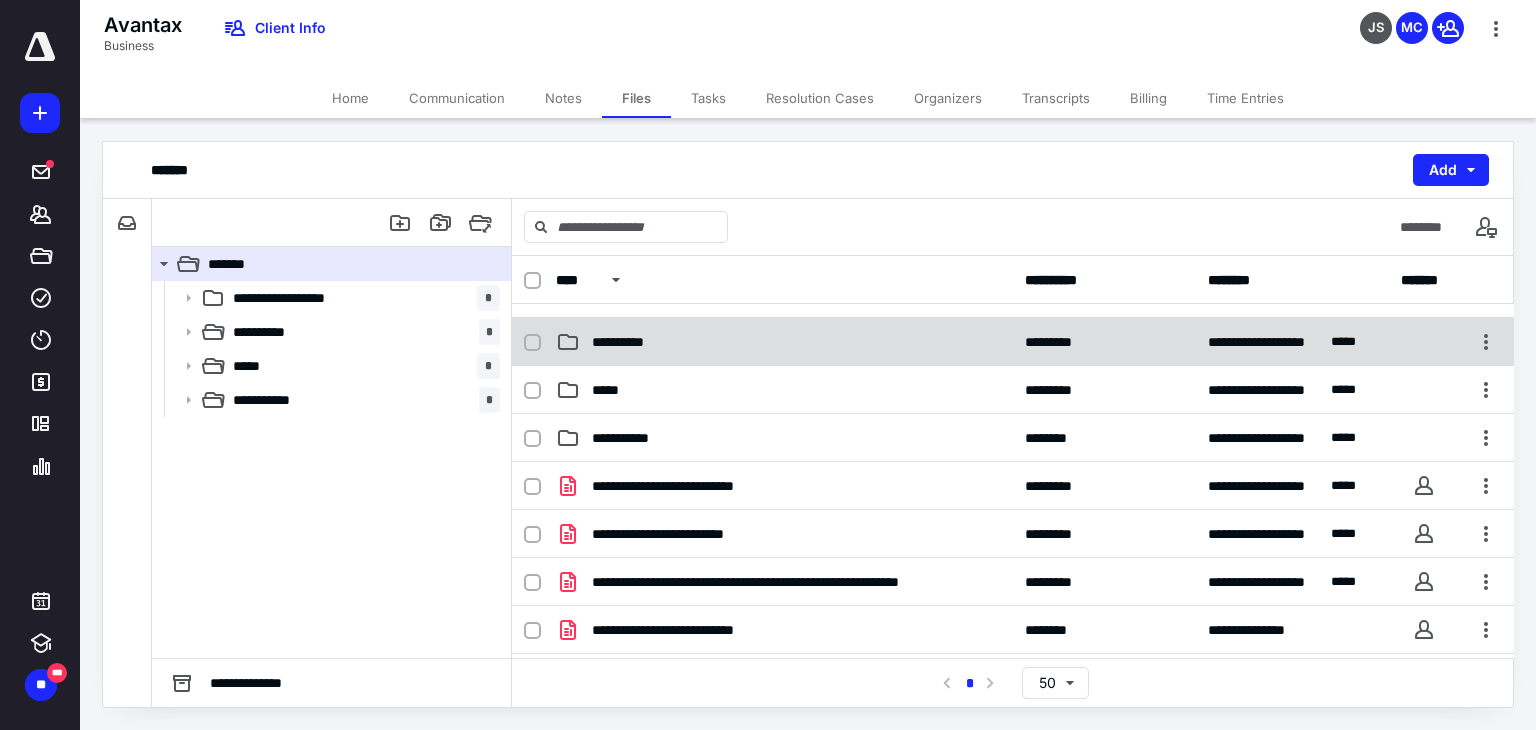 scroll, scrollTop: 0, scrollLeft: 0, axis: both 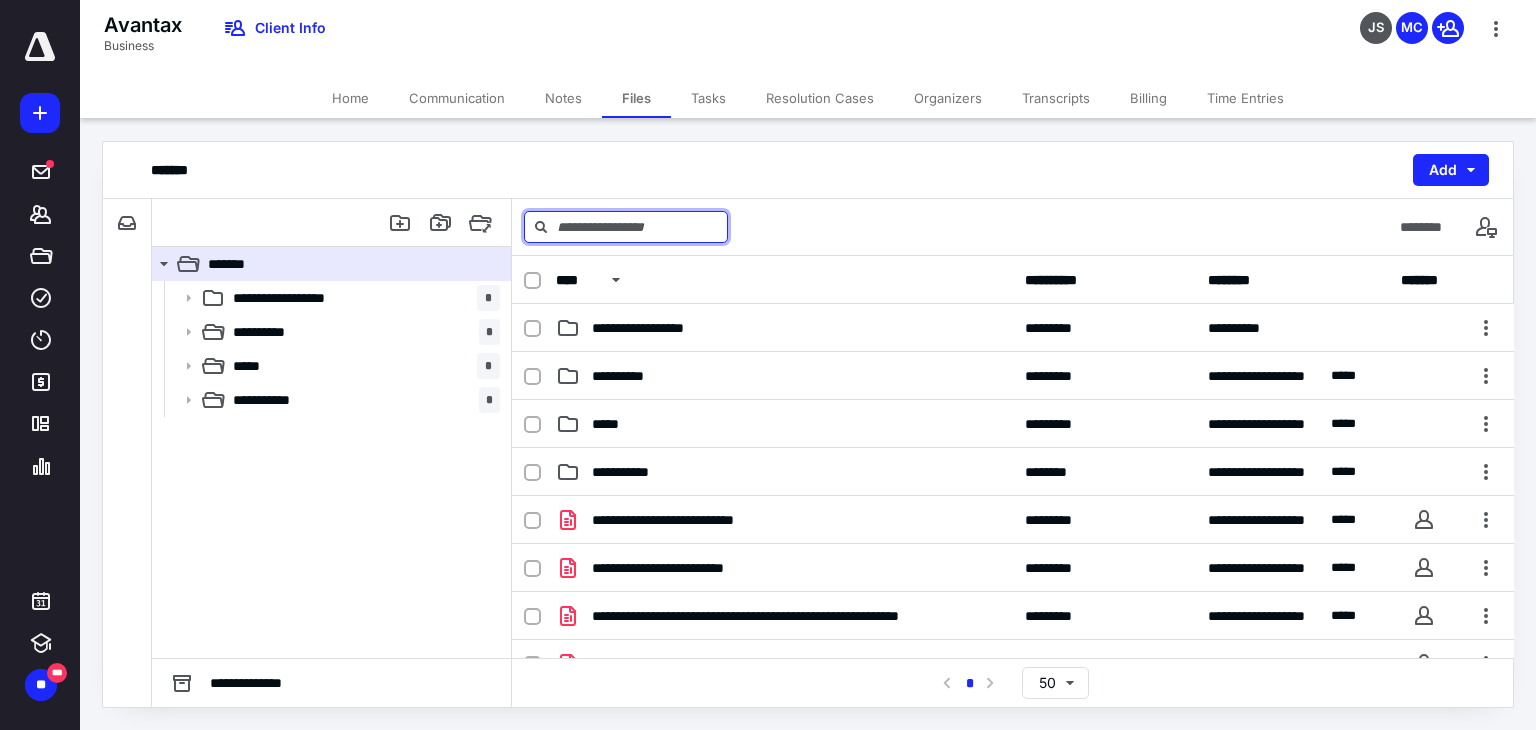 click at bounding box center (626, 227) 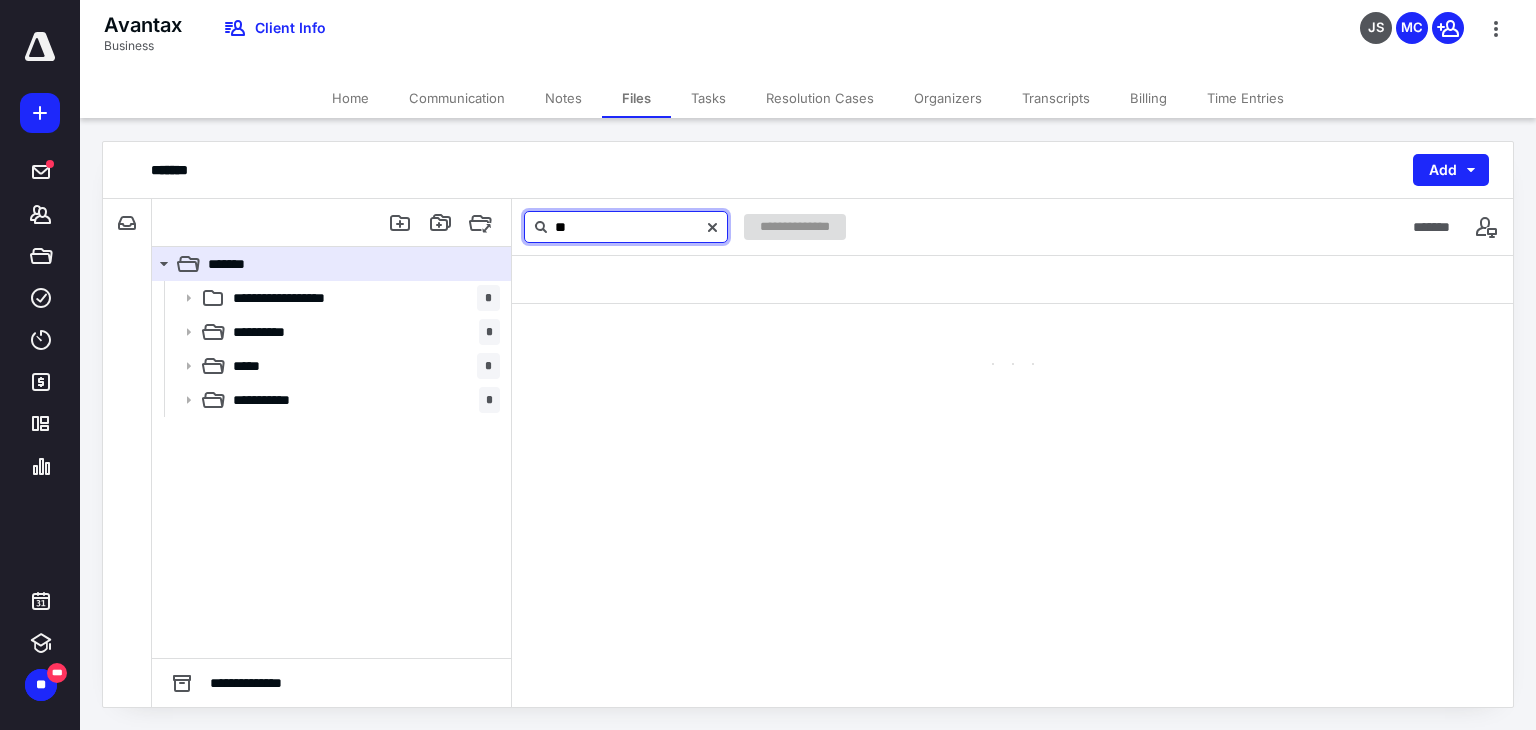 type on "*" 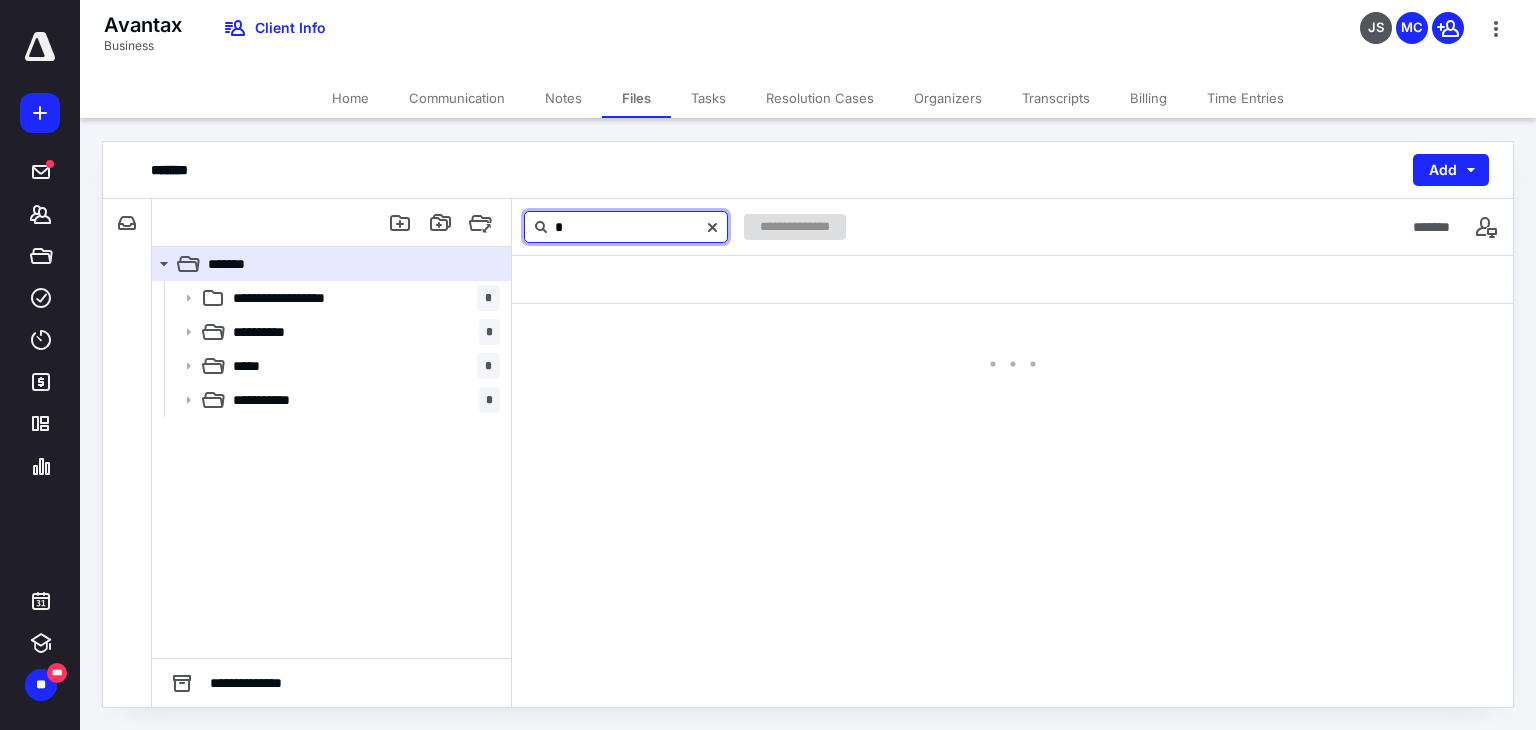 type 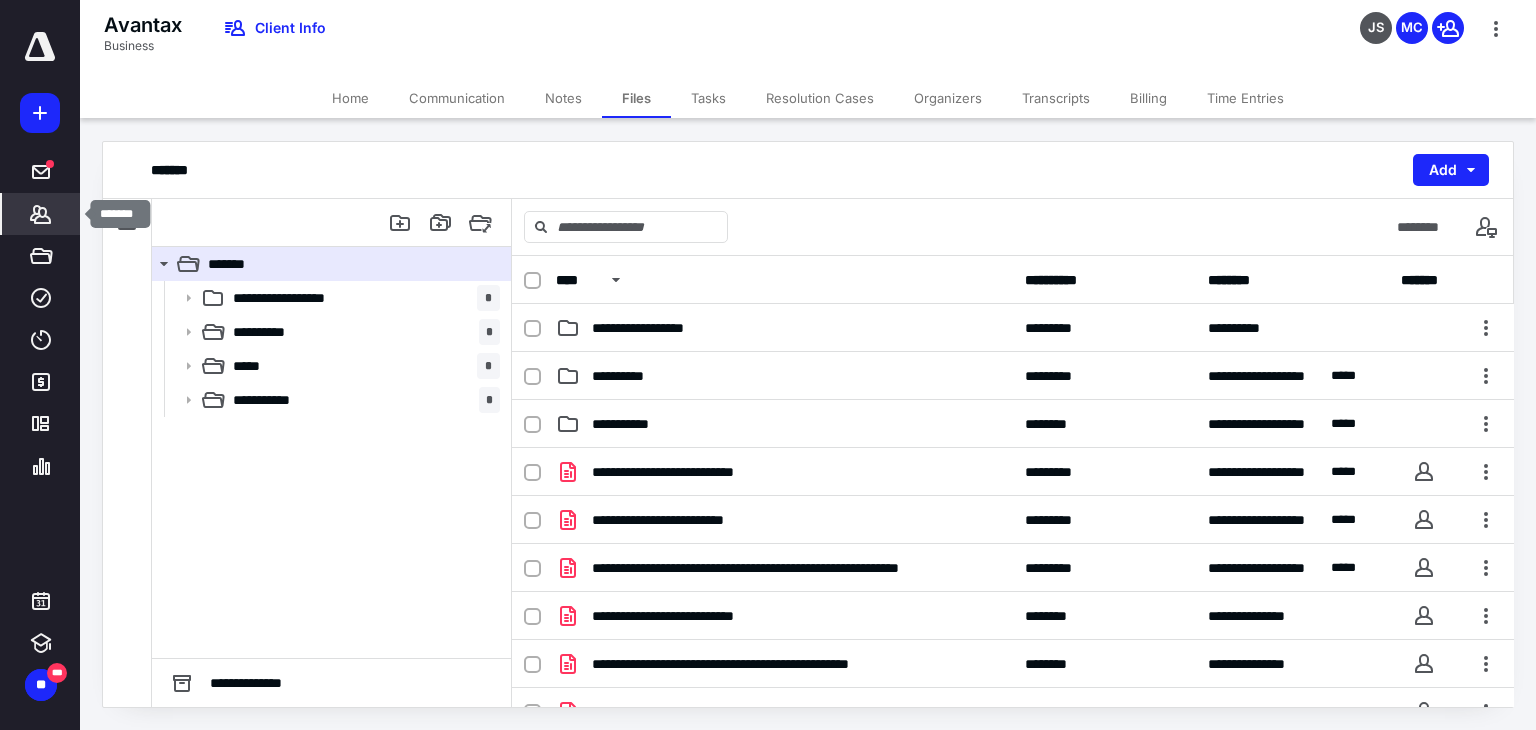 click 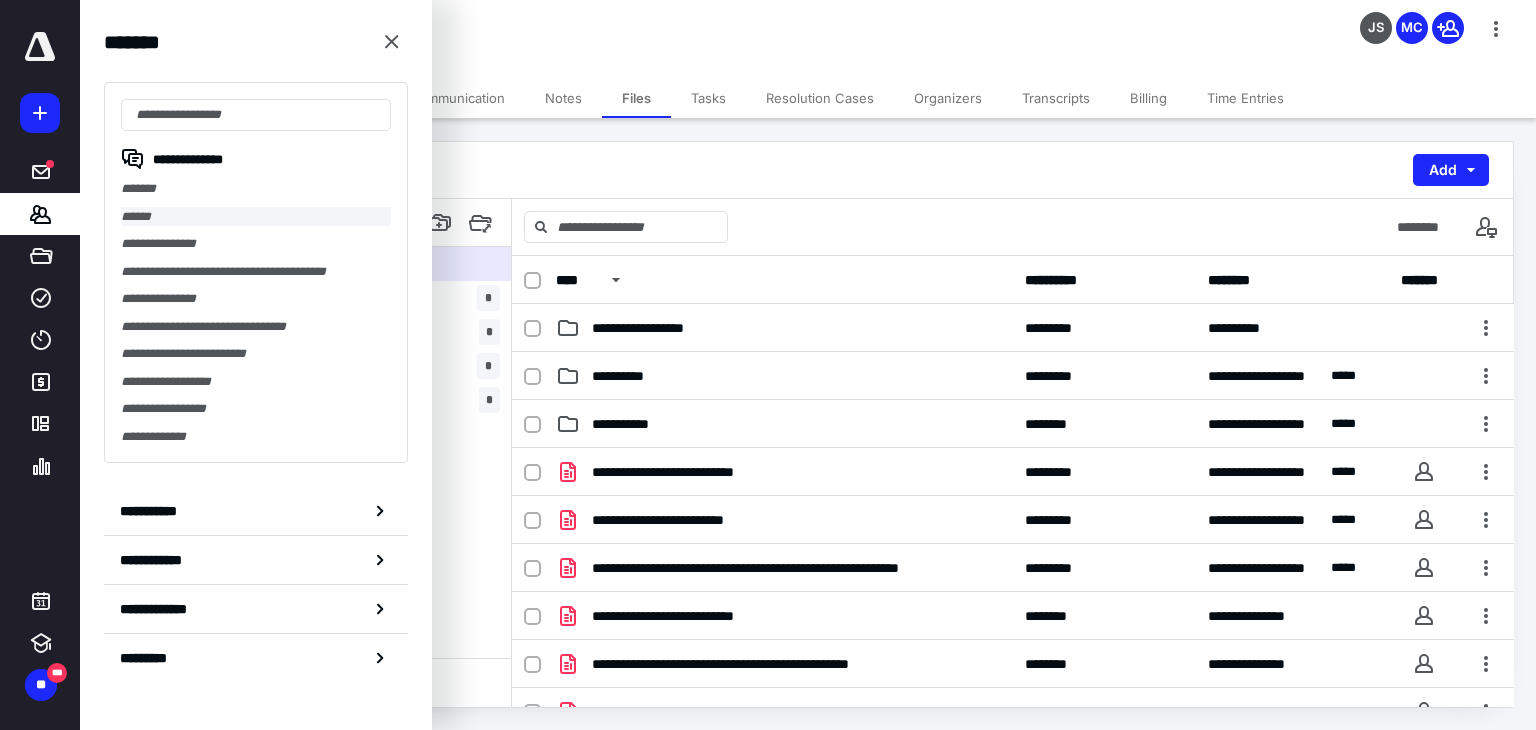 click on "******" at bounding box center [256, 217] 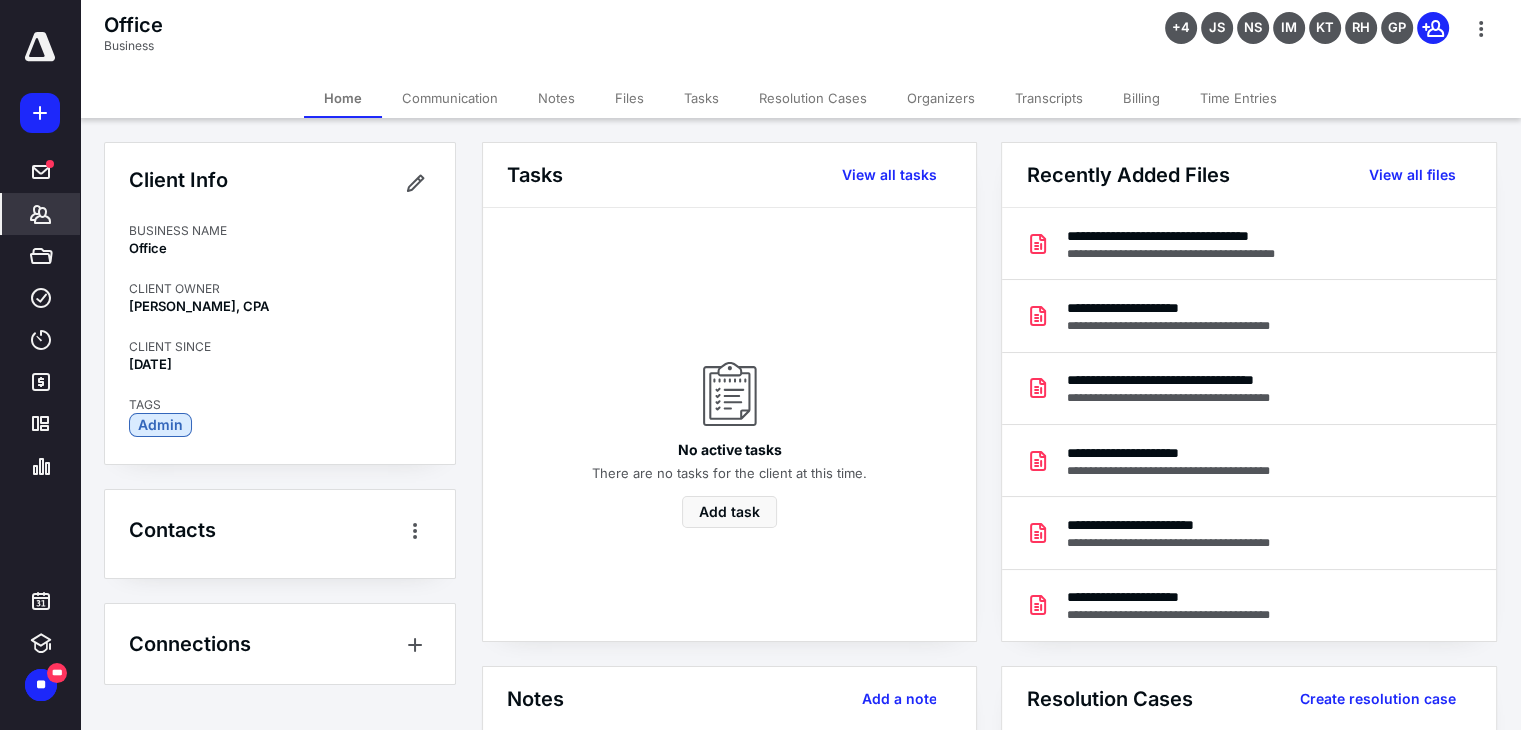 click on "Files" at bounding box center [629, 98] 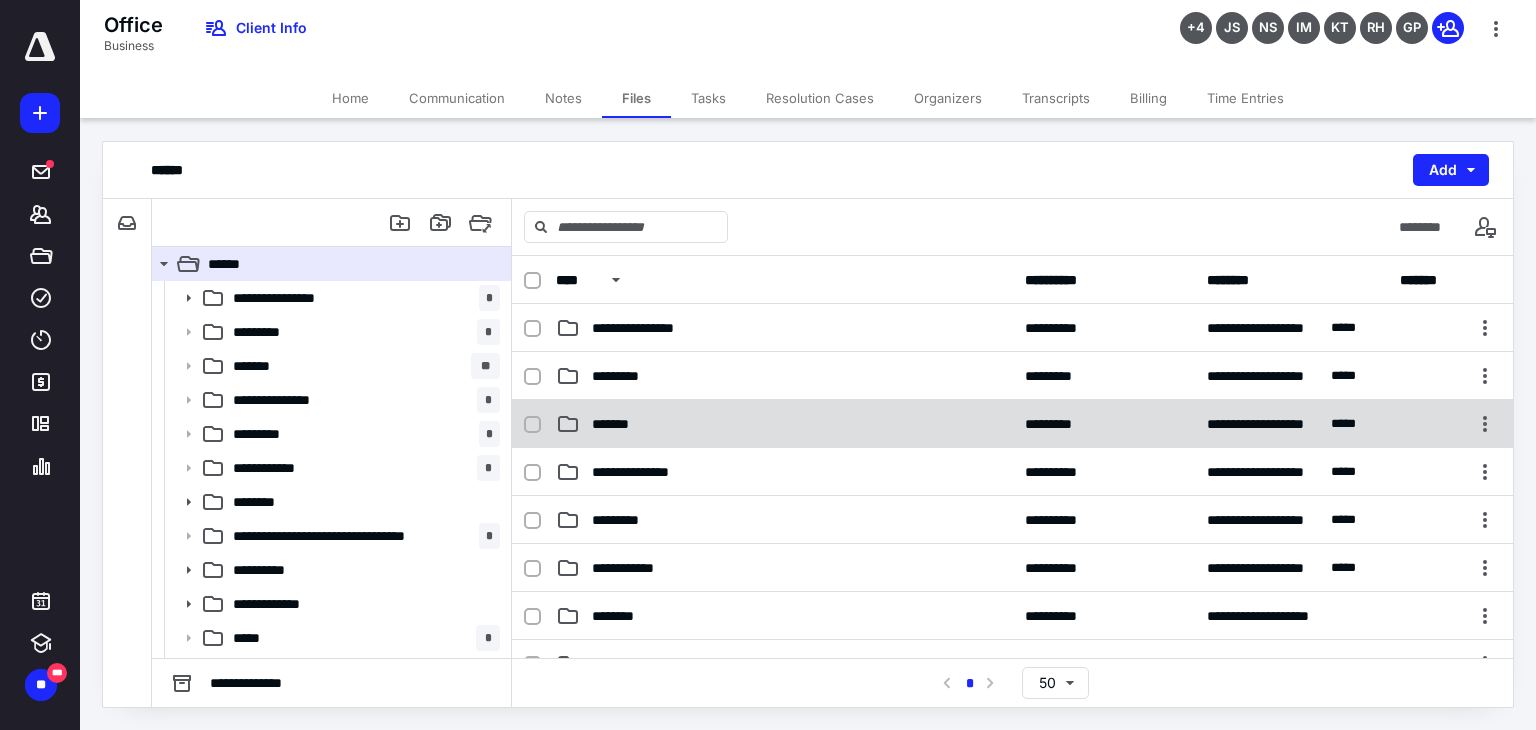 click on "*******" at bounding box center (618, 424) 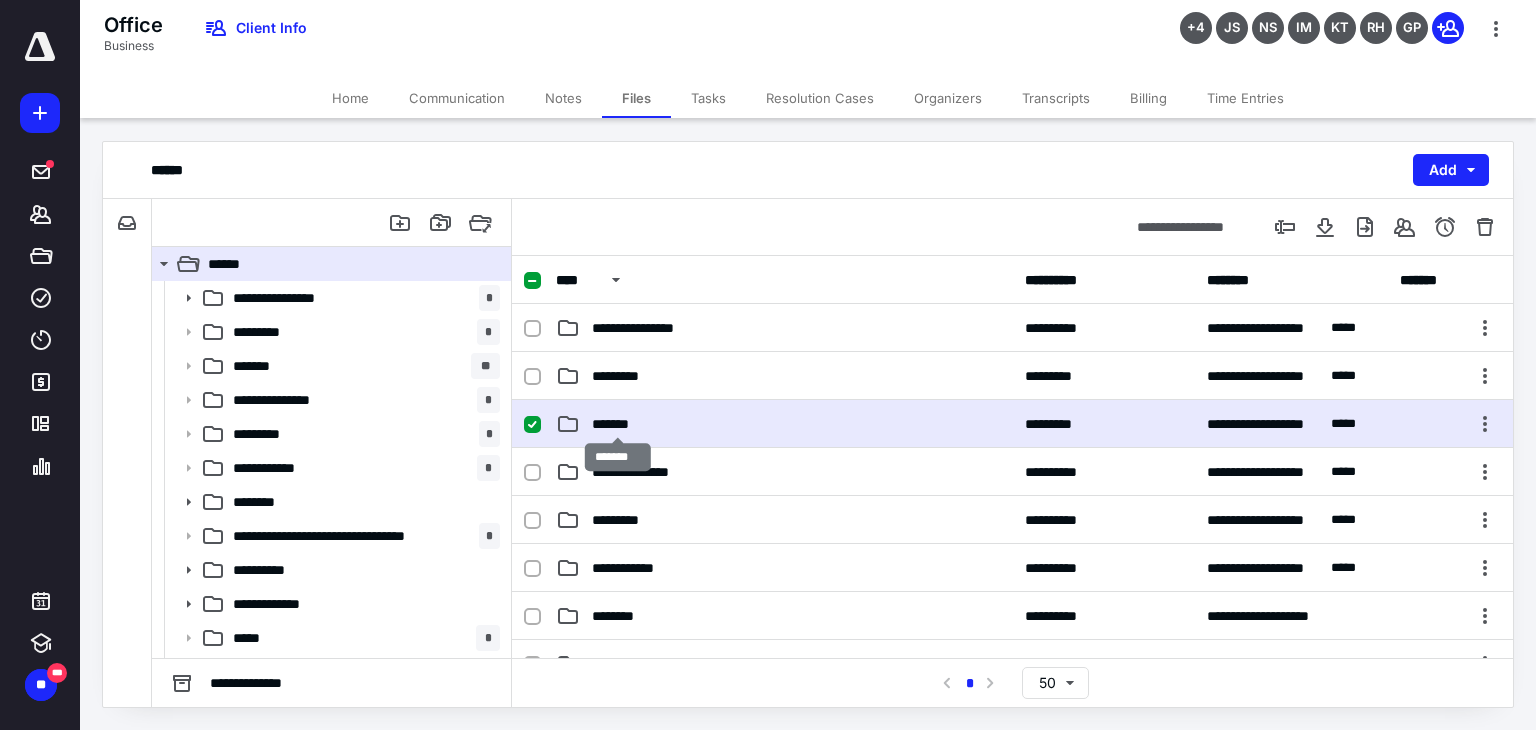 click on "*******" at bounding box center (618, 424) 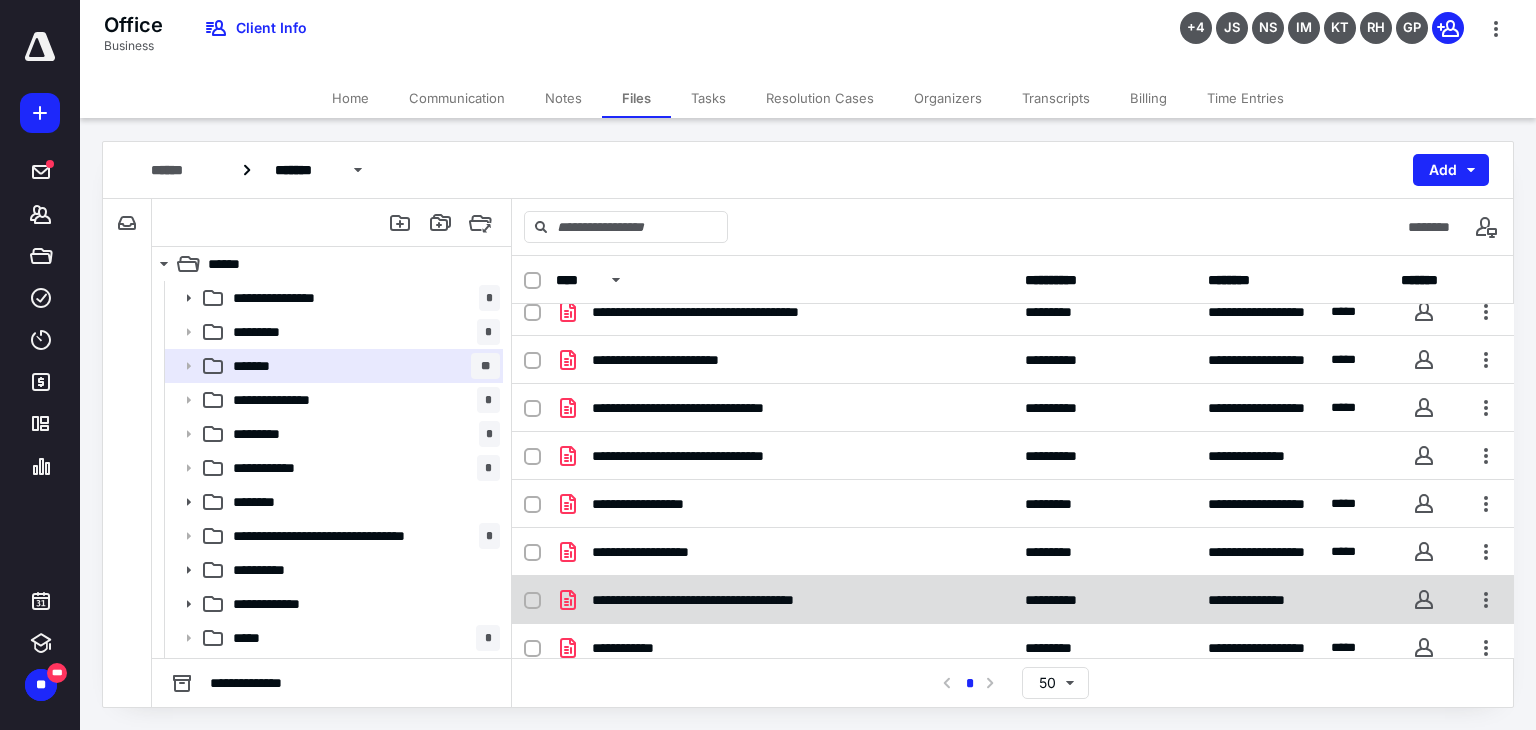 scroll, scrollTop: 410, scrollLeft: 0, axis: vertical 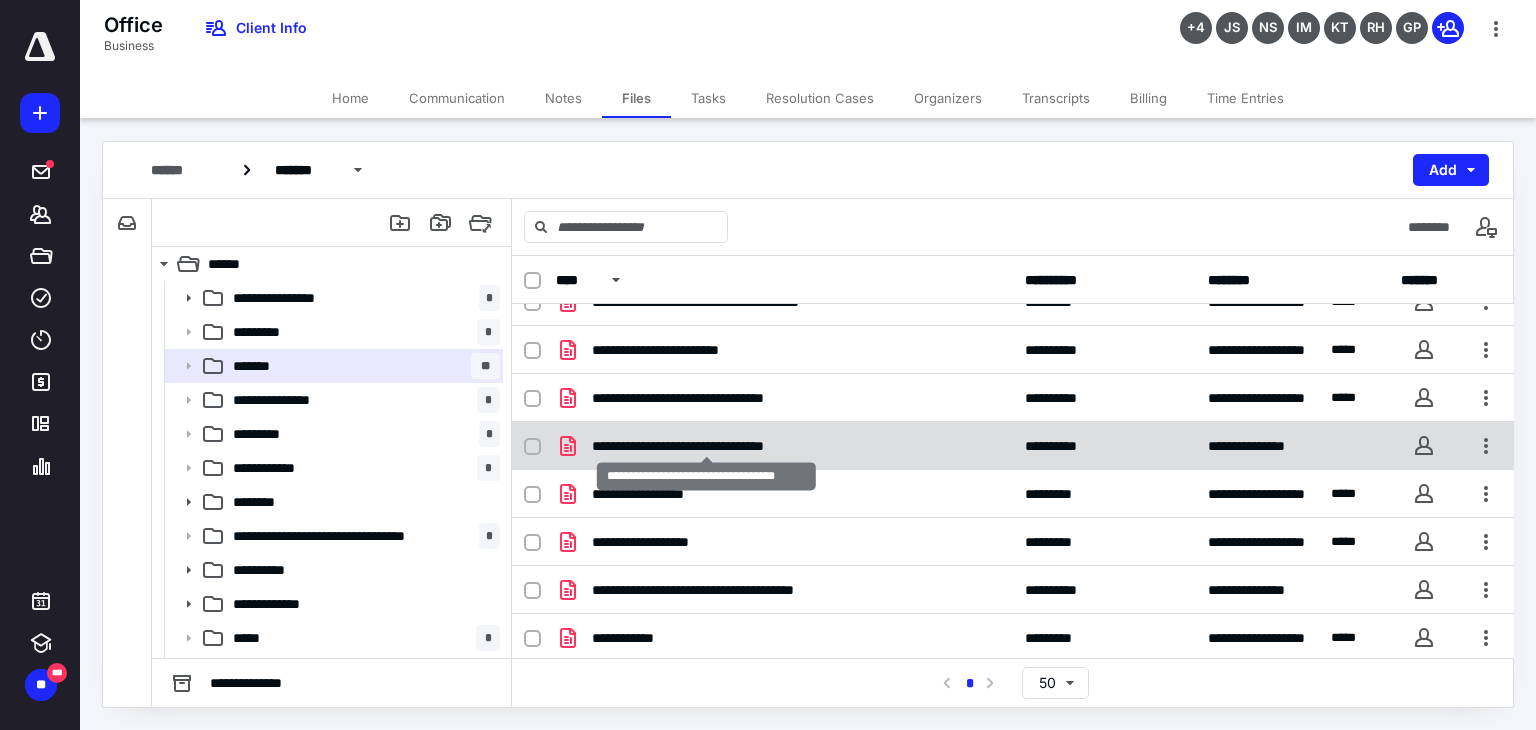 click on "**********" at bounding box center (706, 446) 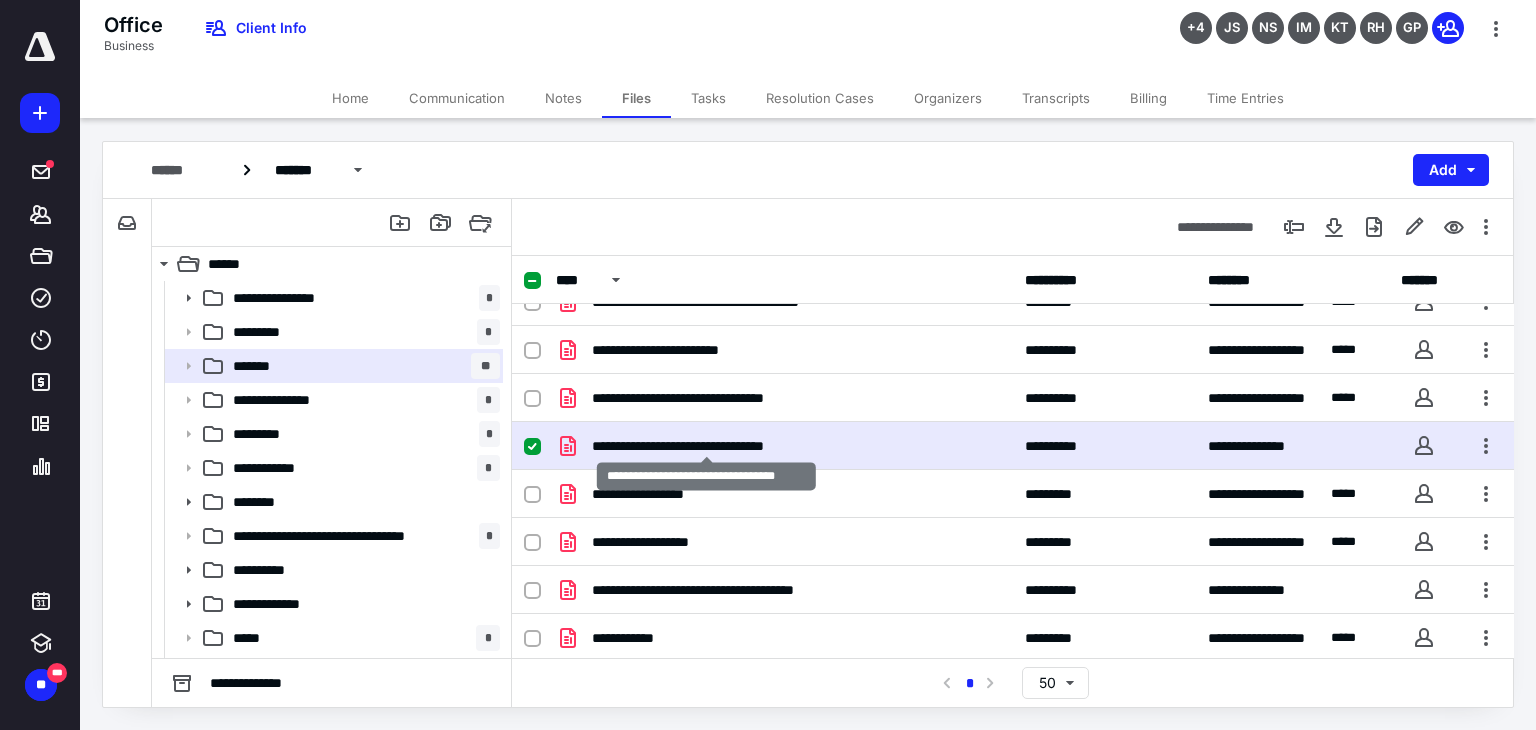 click on "**********" at bounding box center (706, 446) 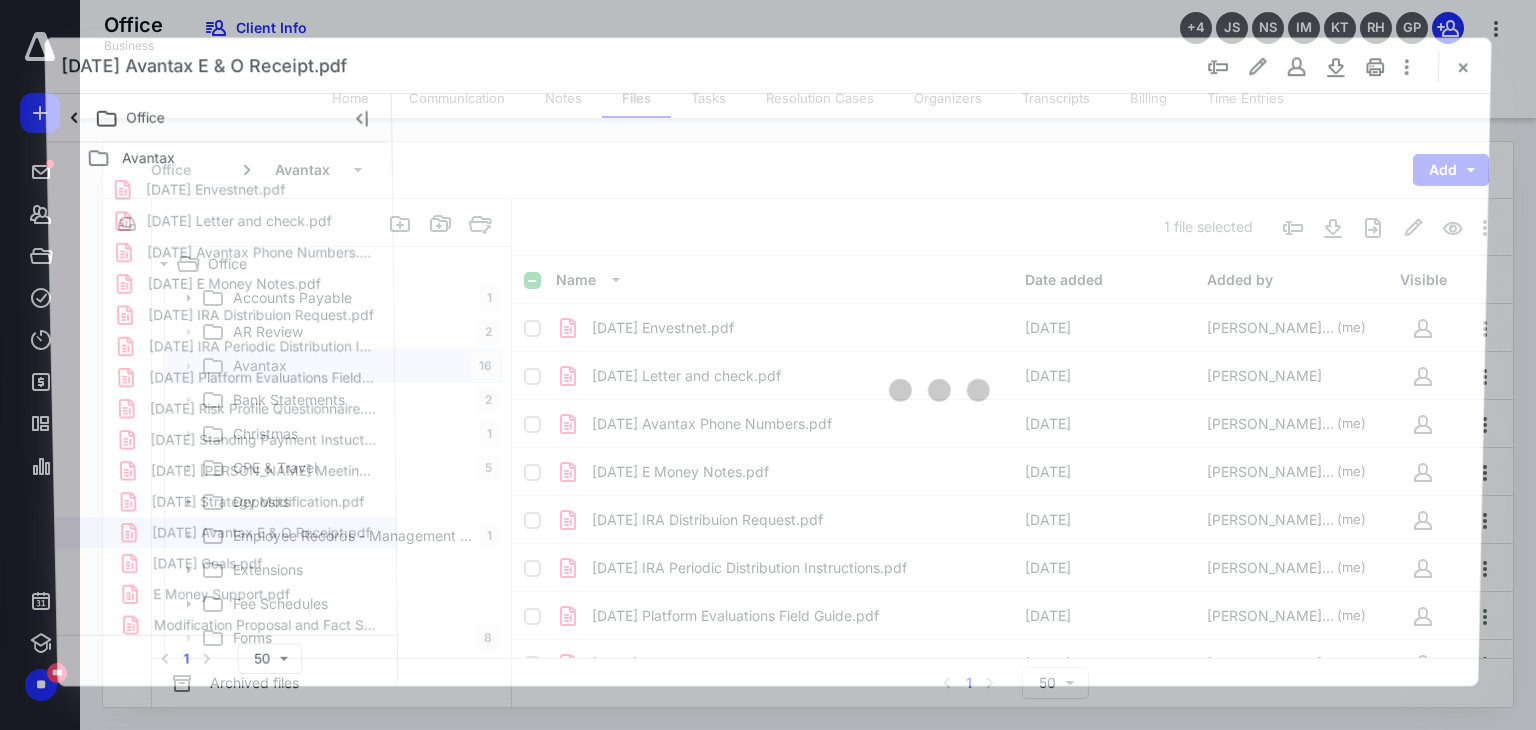 scroll, scrollTop: 410, scrollLeft: 0, axis: vertical 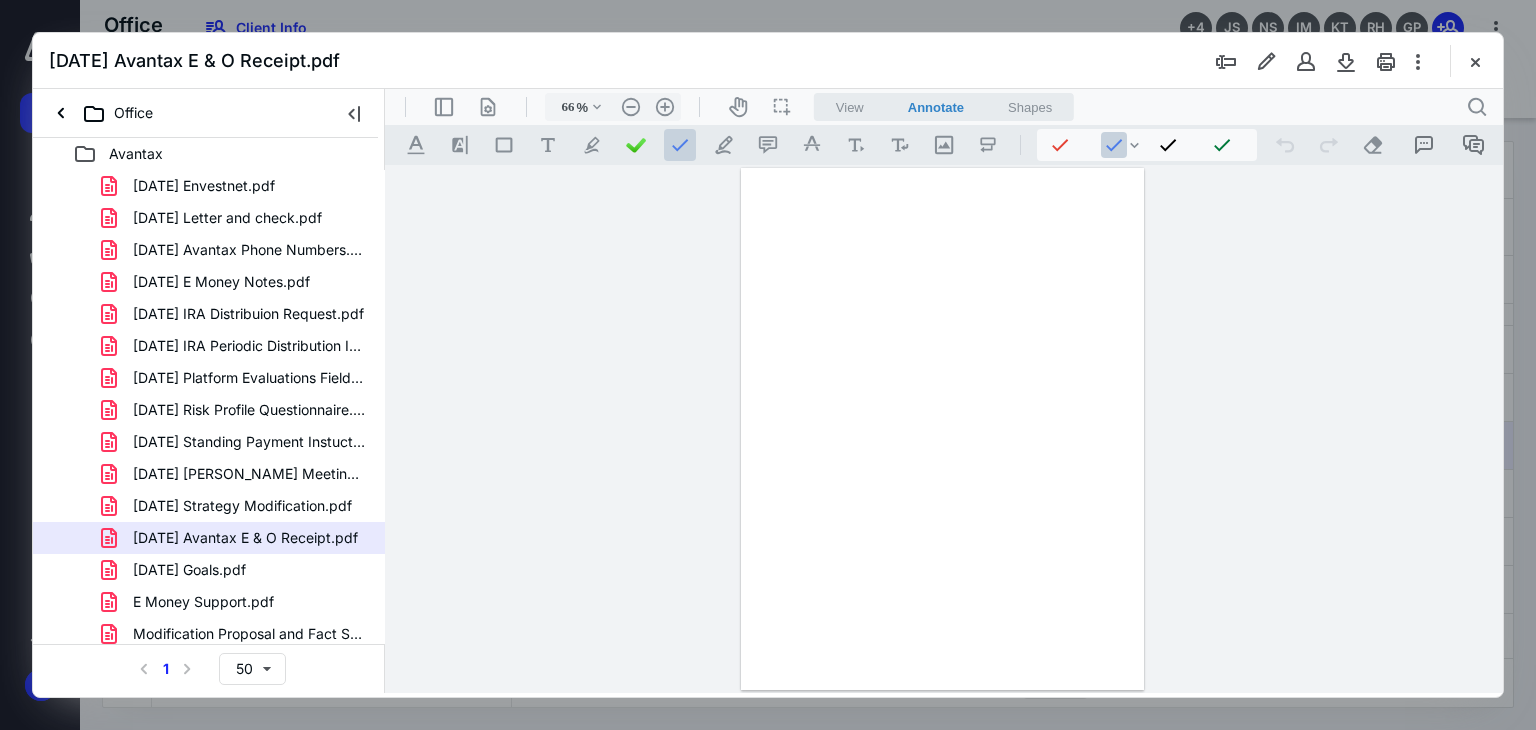 type on "179" 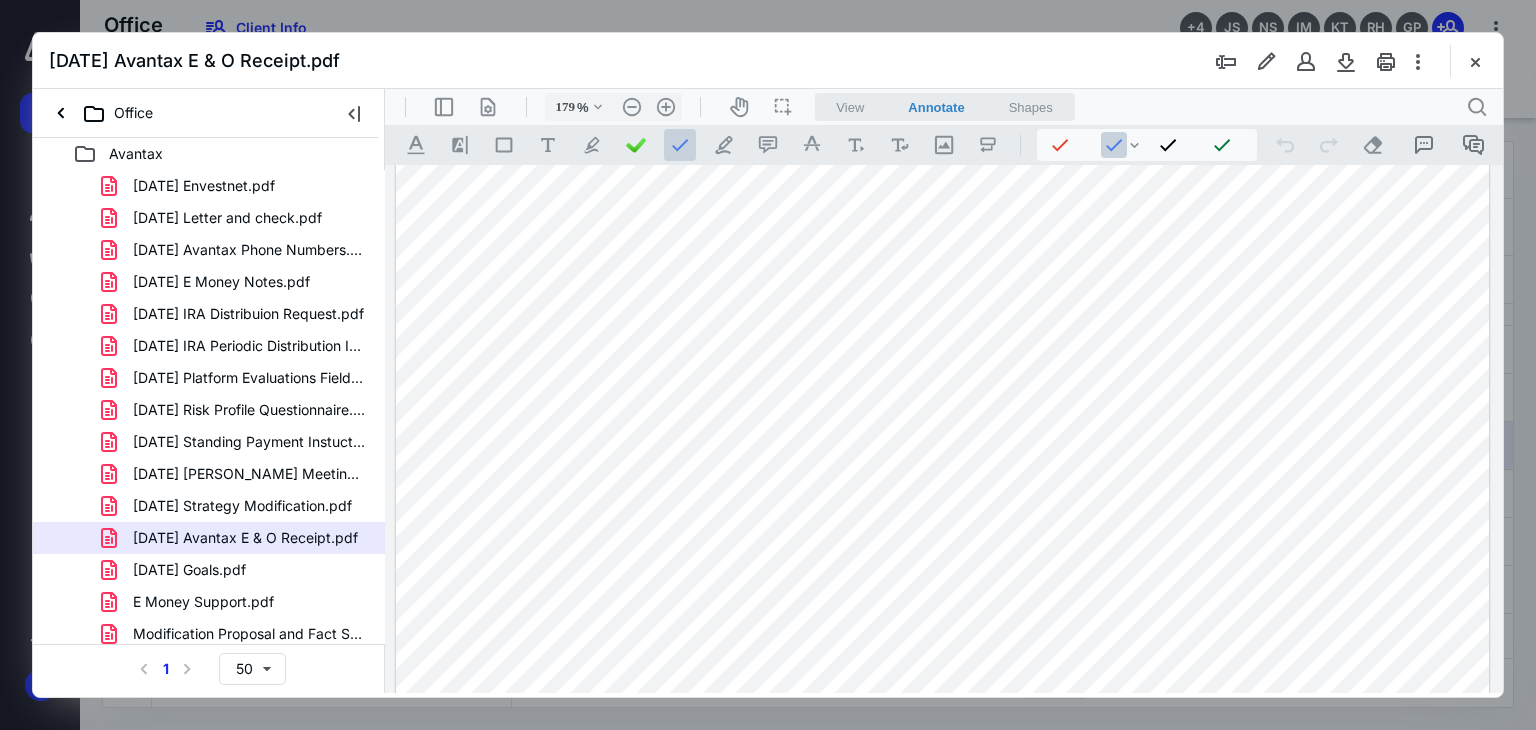scroll, scrollTop: 0, scrollLeft: 0, axis: both 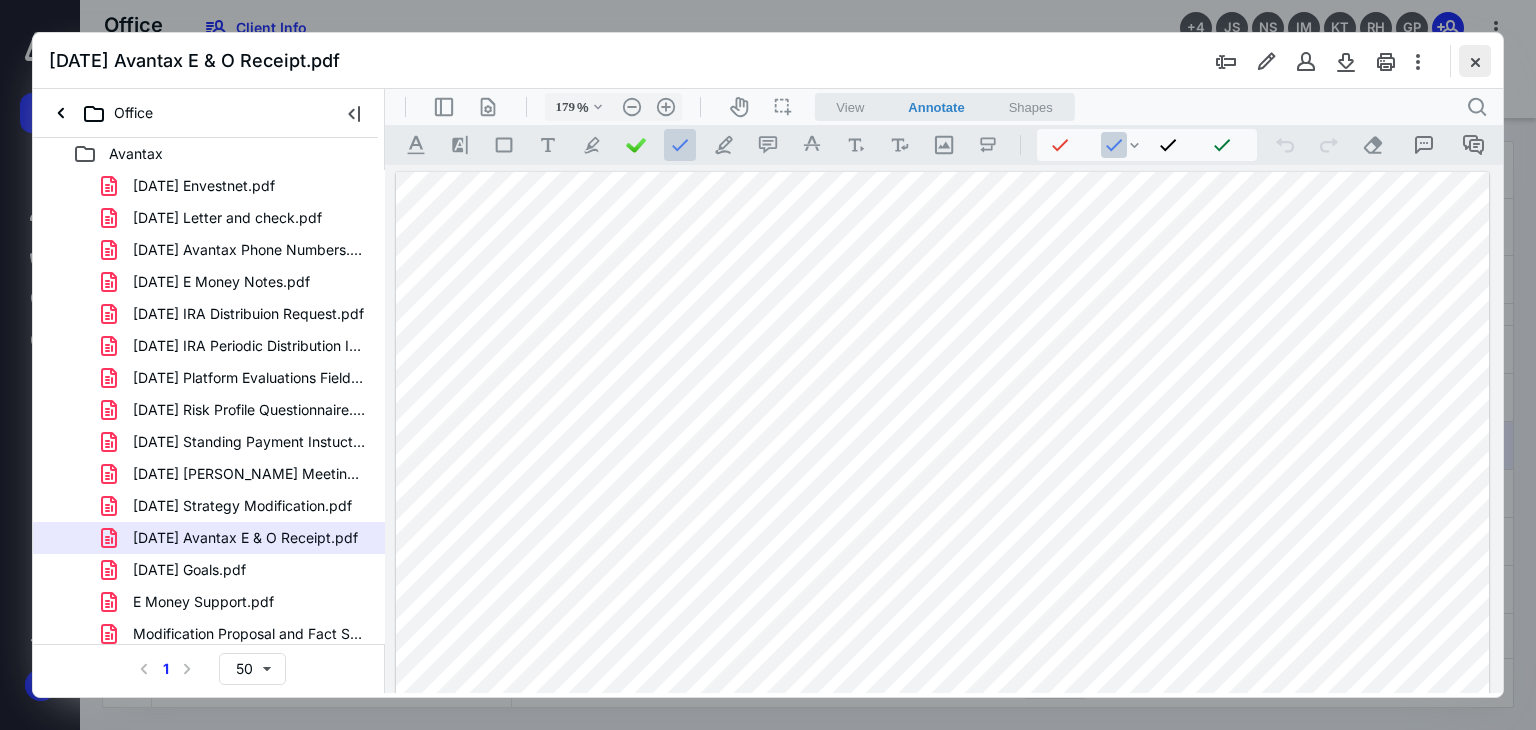 click at bounding box center [1475, 61] 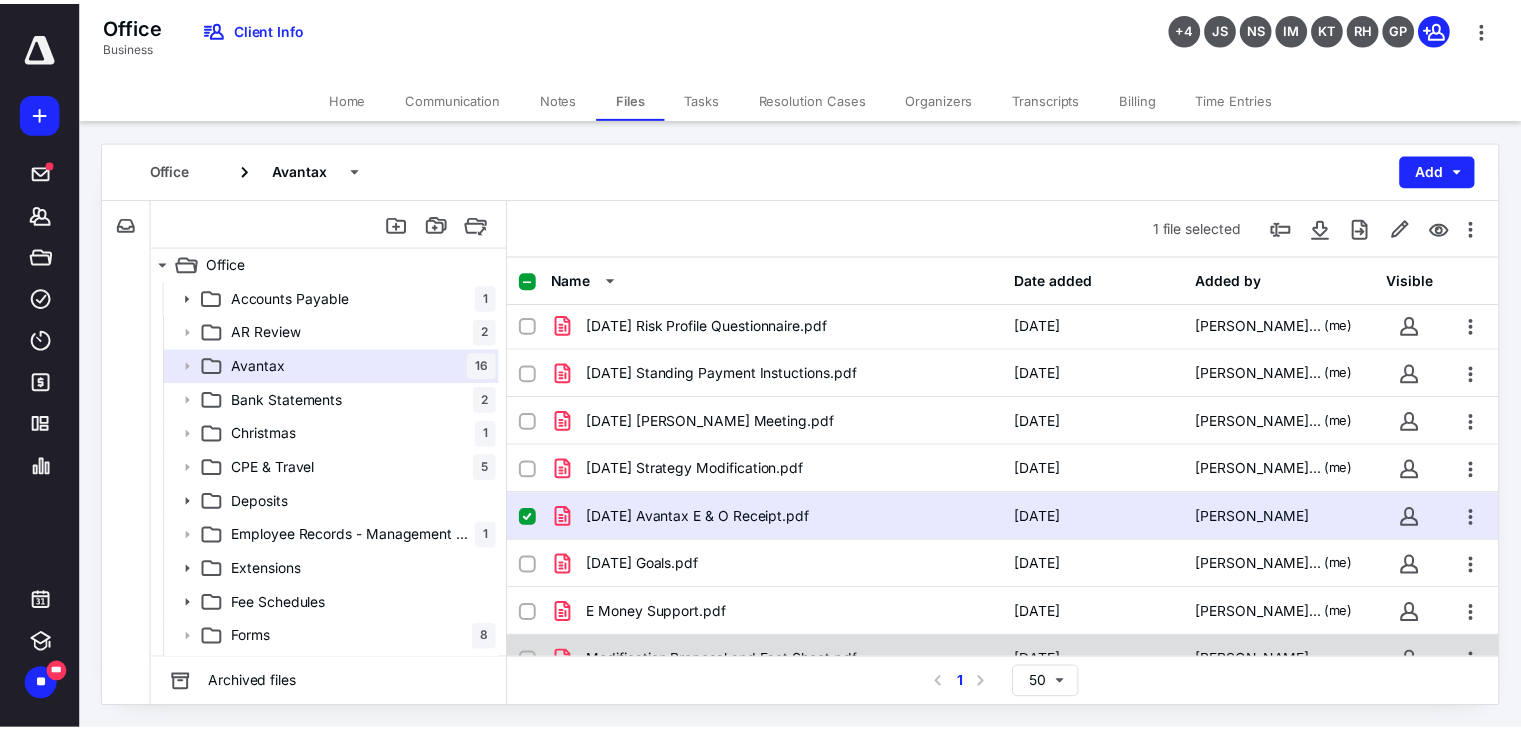 scroll, scrollTop: 410, scrollLeft: 0, axis: vertical 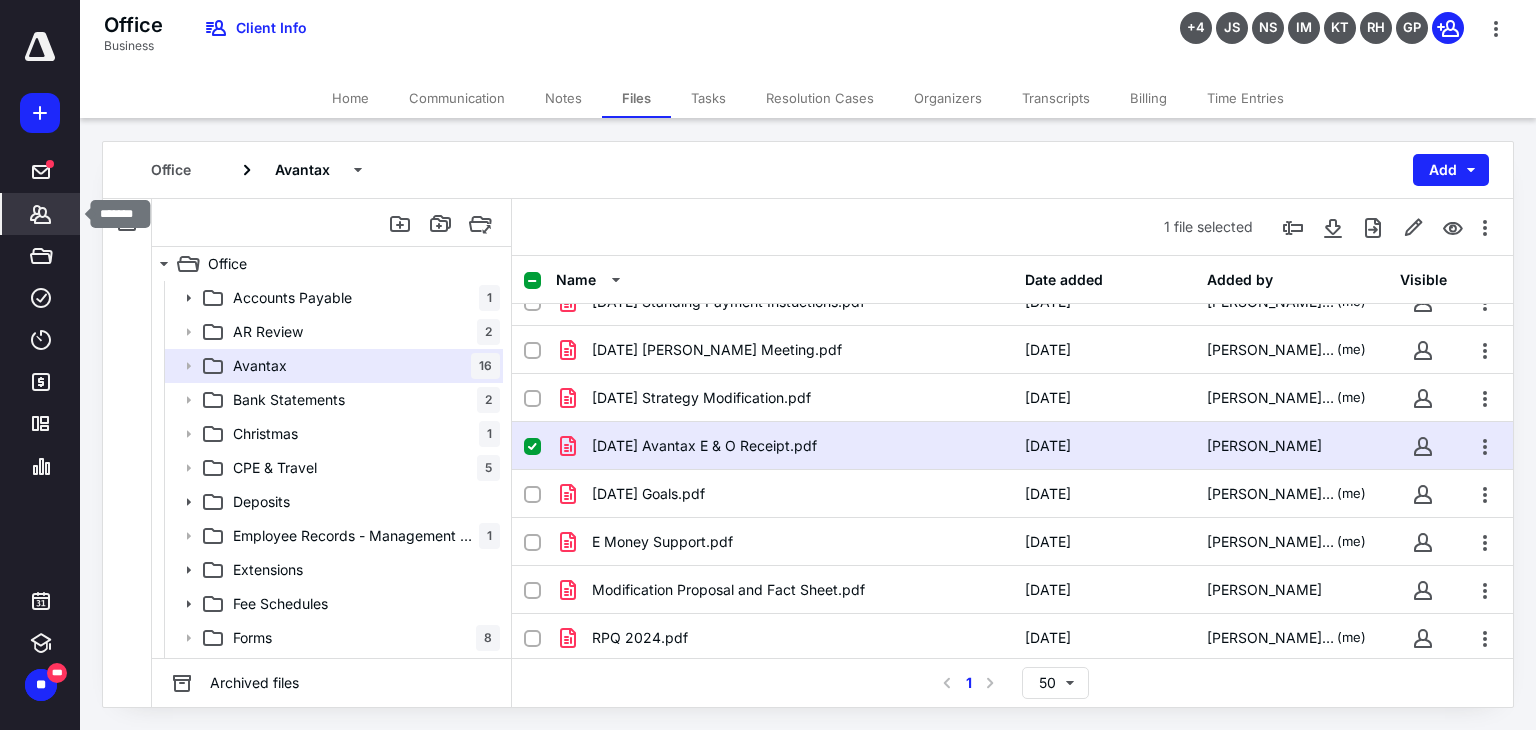 click 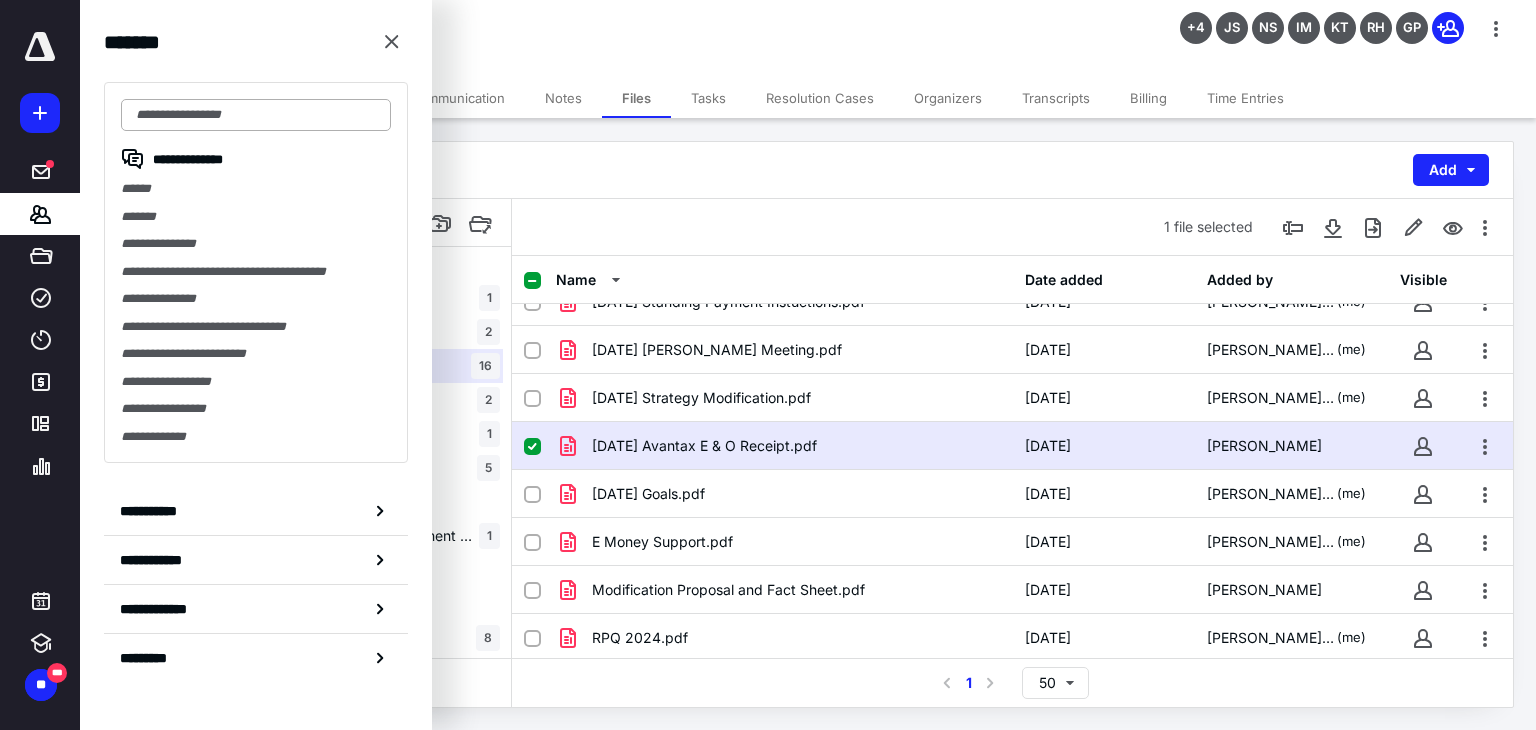 click at bounding box center (256, 115) 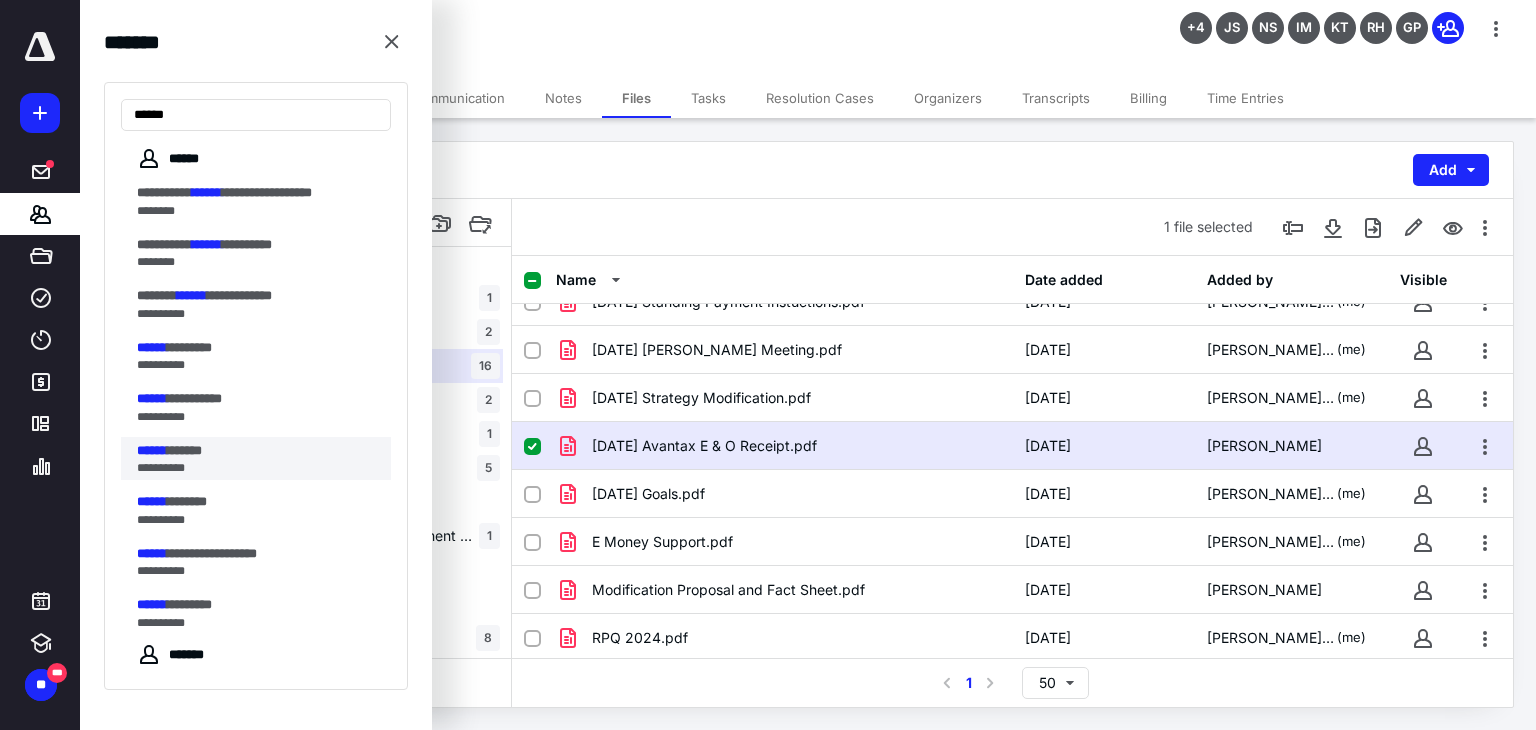 type on "******" 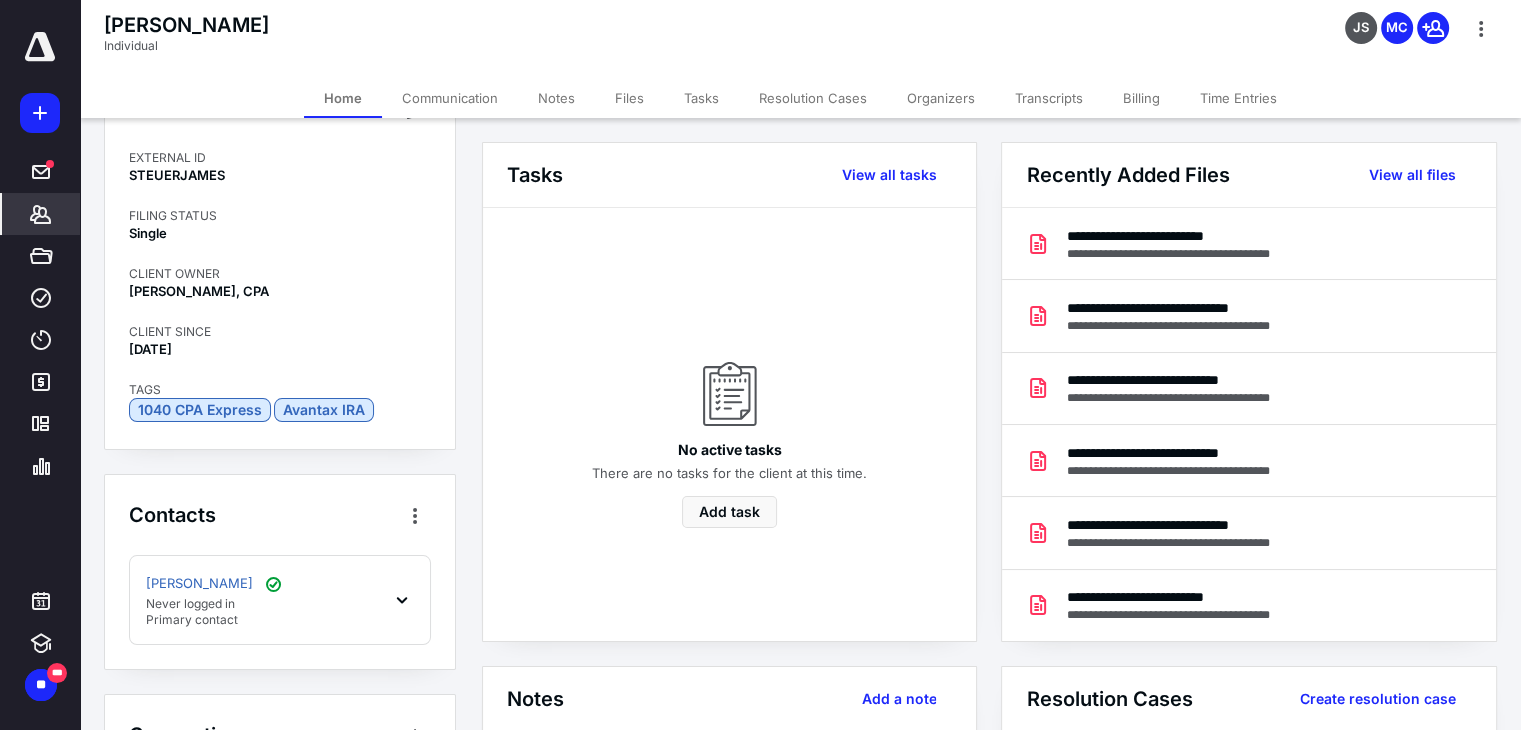 scroll, scrollTop: 141, scrollLeft: 0, axis: vertical 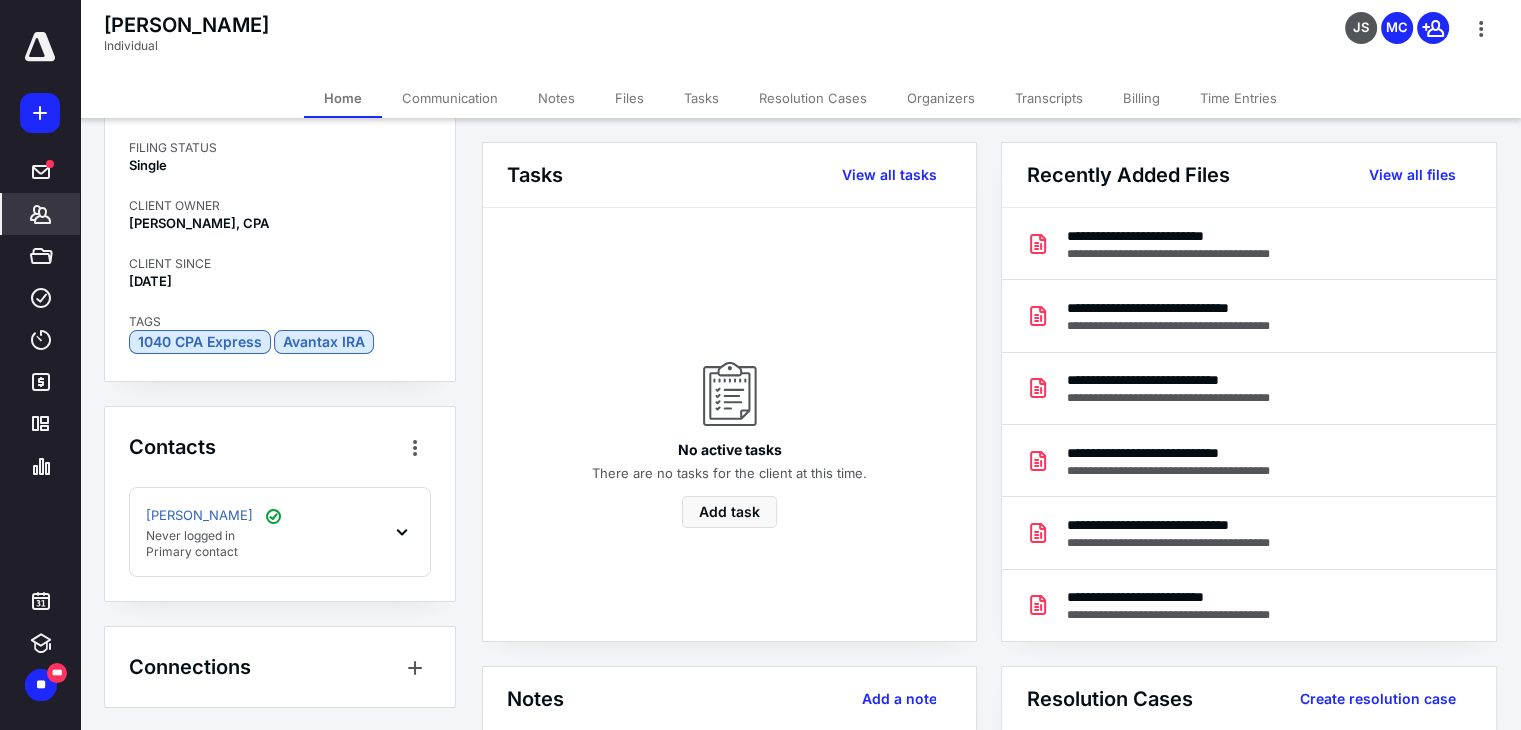 click 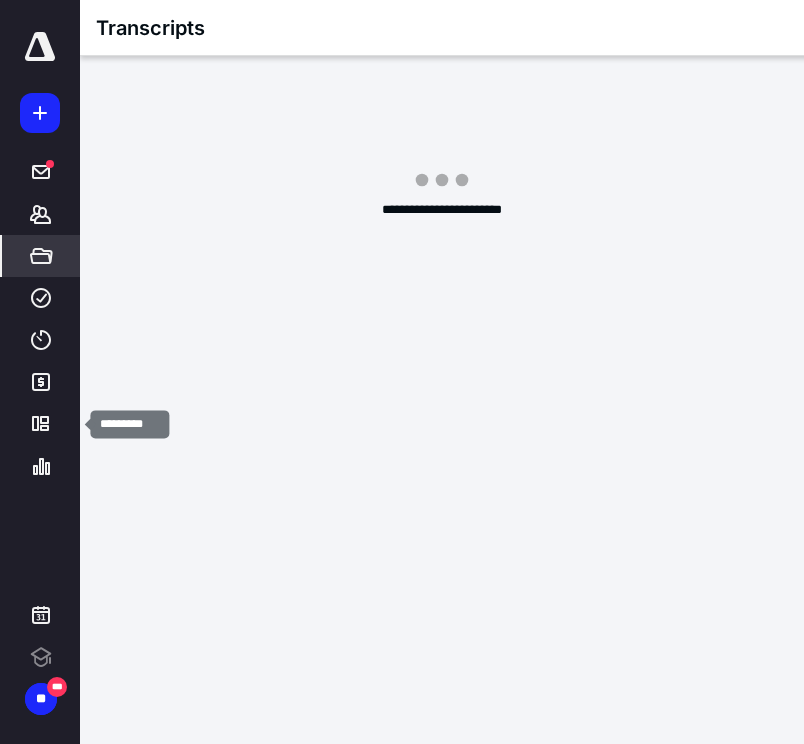 scroll, scrollTop: 0, scrollLeft: 0, axis: both 